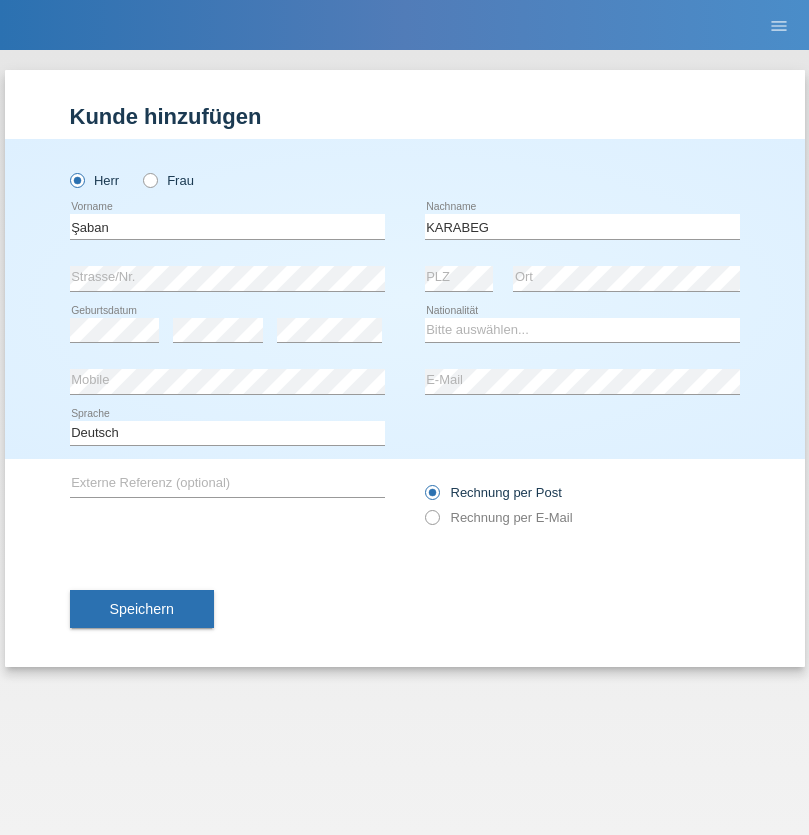 scroll, scrollTop: 0, scrollLeft: 0, axis: both 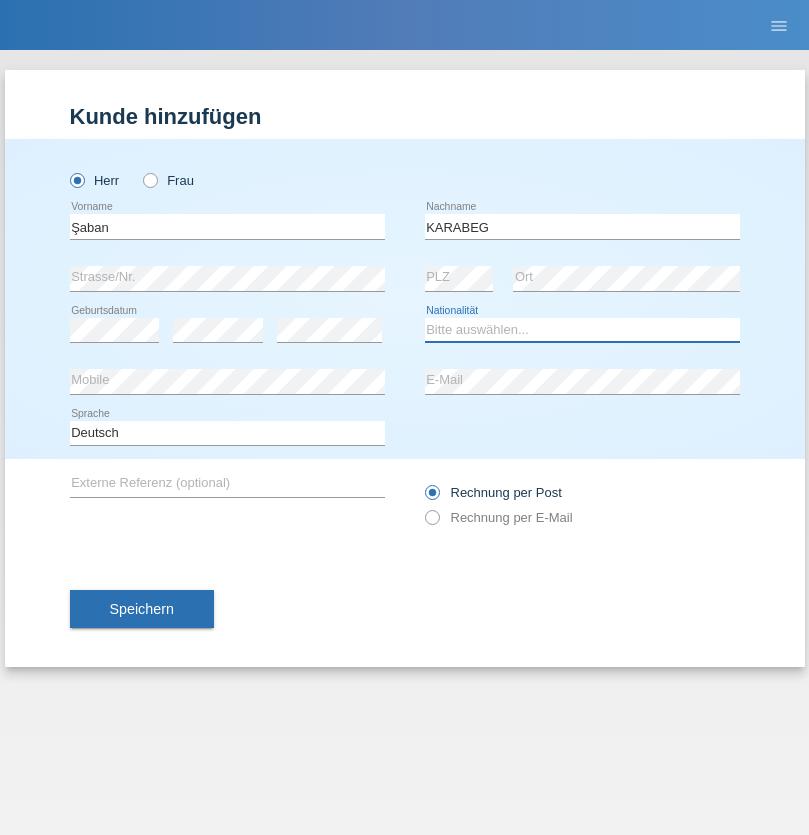 select on "TR" 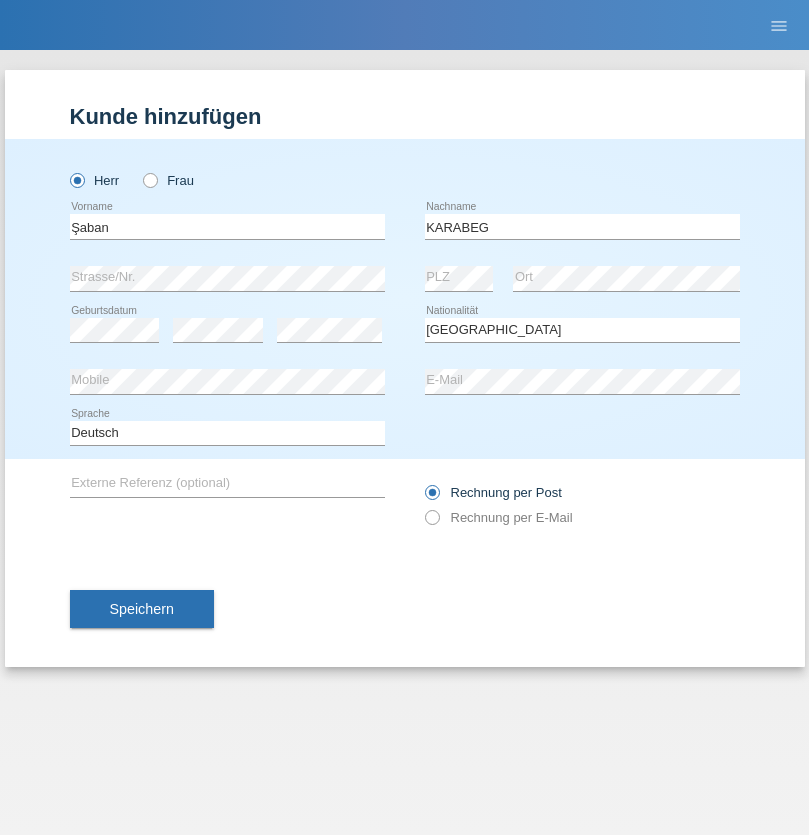 select on "C" 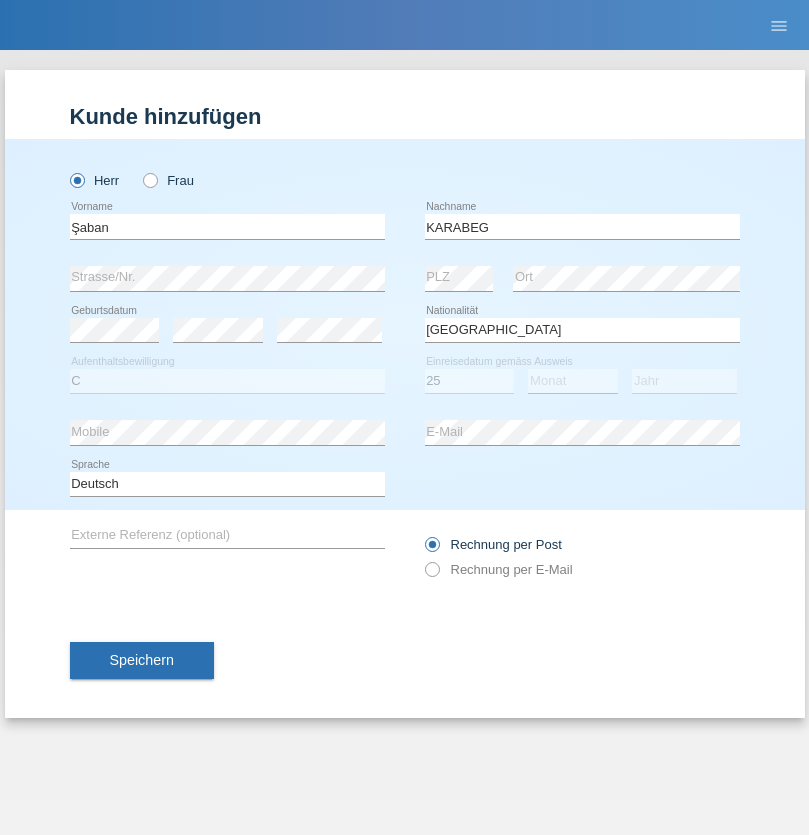 select on "09" 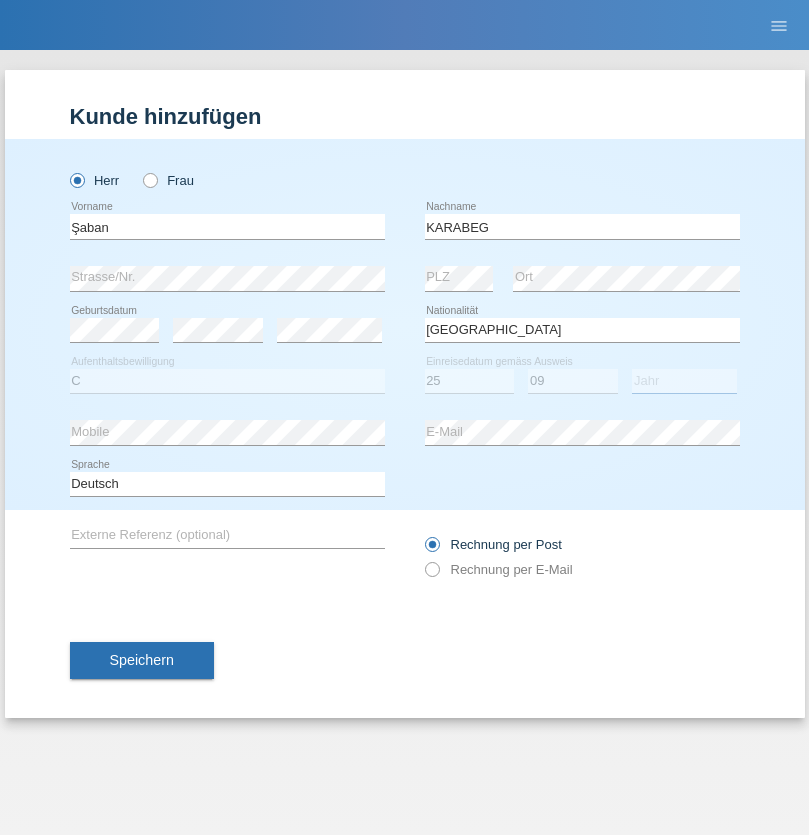 select on "2021" 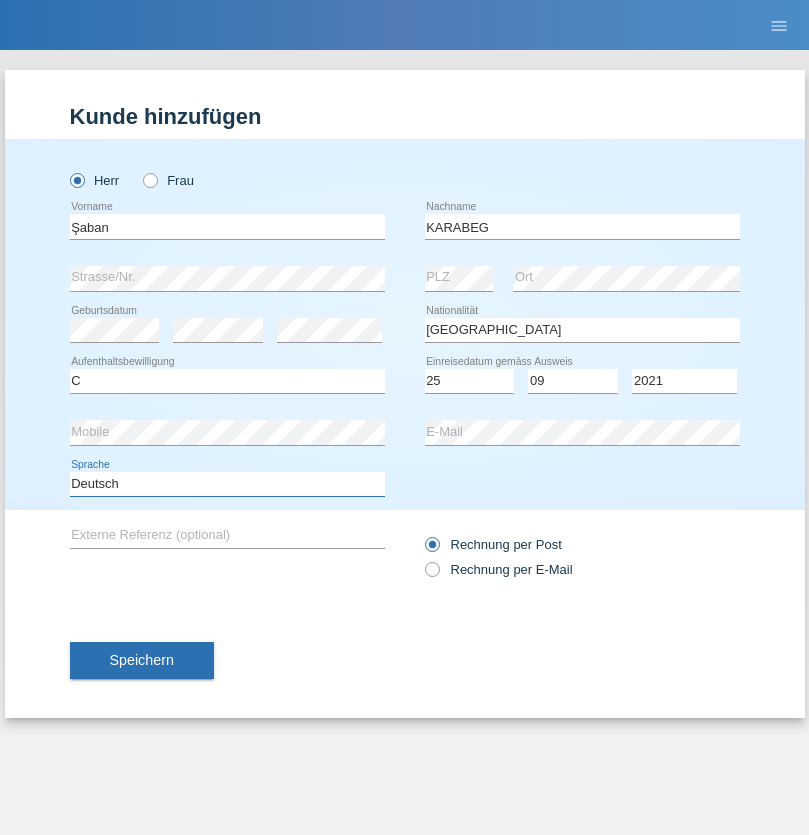 select on "en" 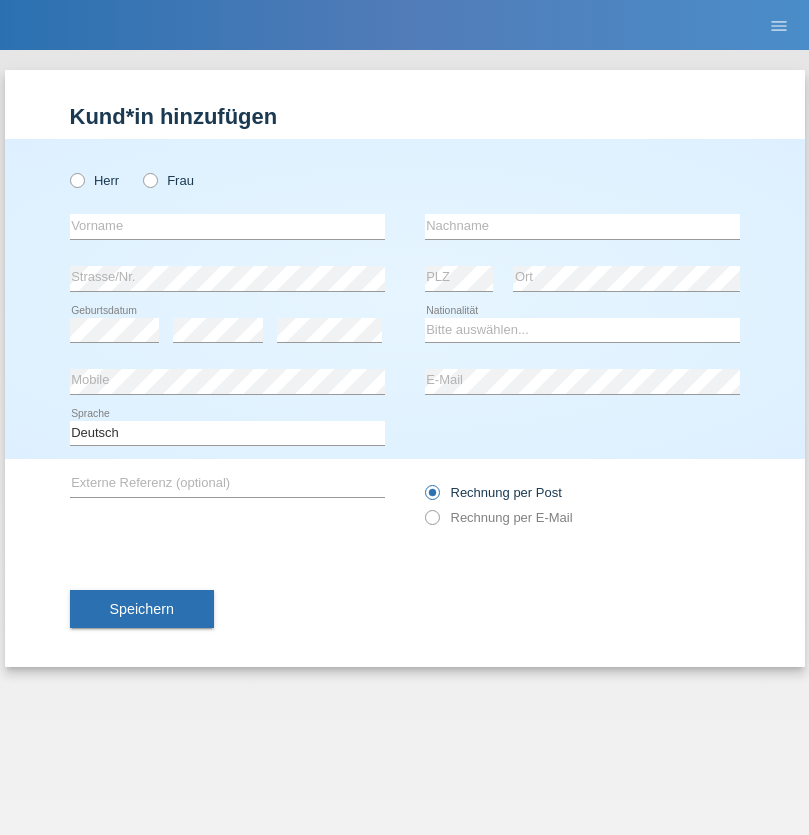 scroll, scrollTop: 0, scrollLeft: 0, axis: both 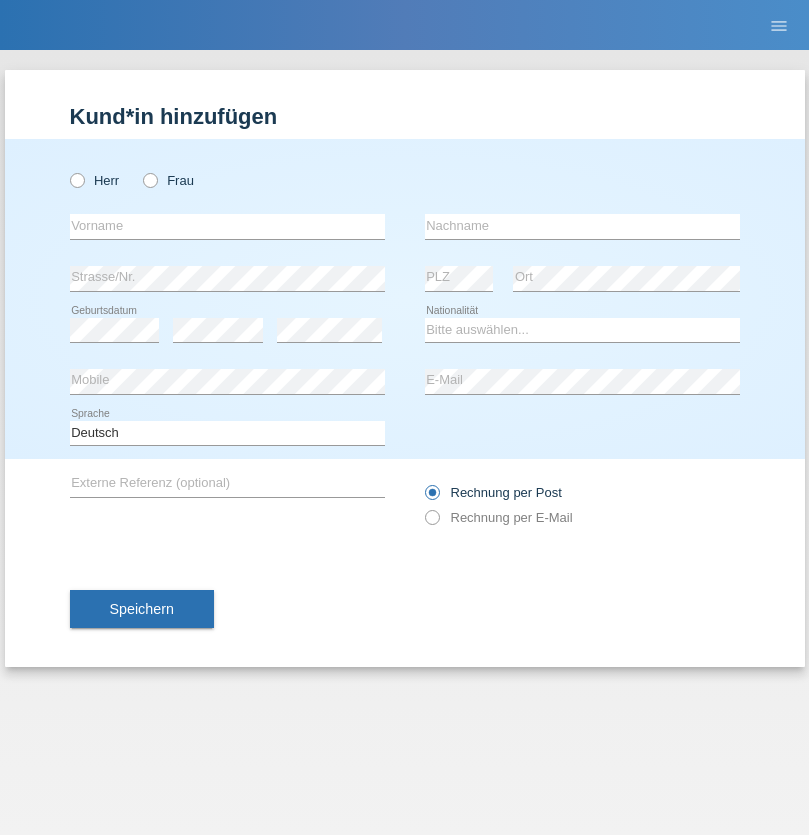 radio on "true" 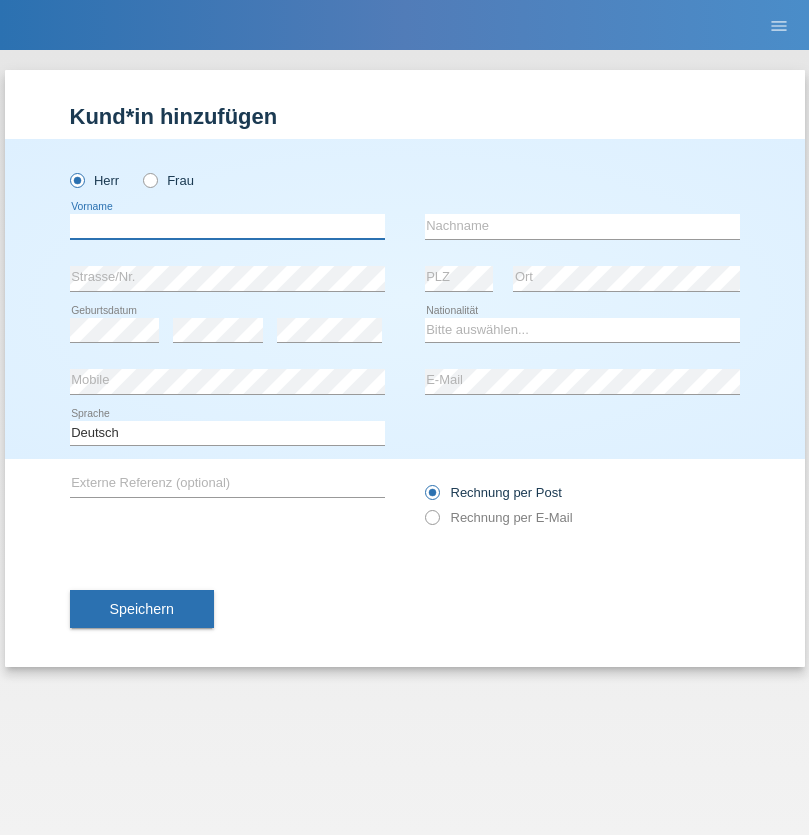 click at bounding box center (227, 226) 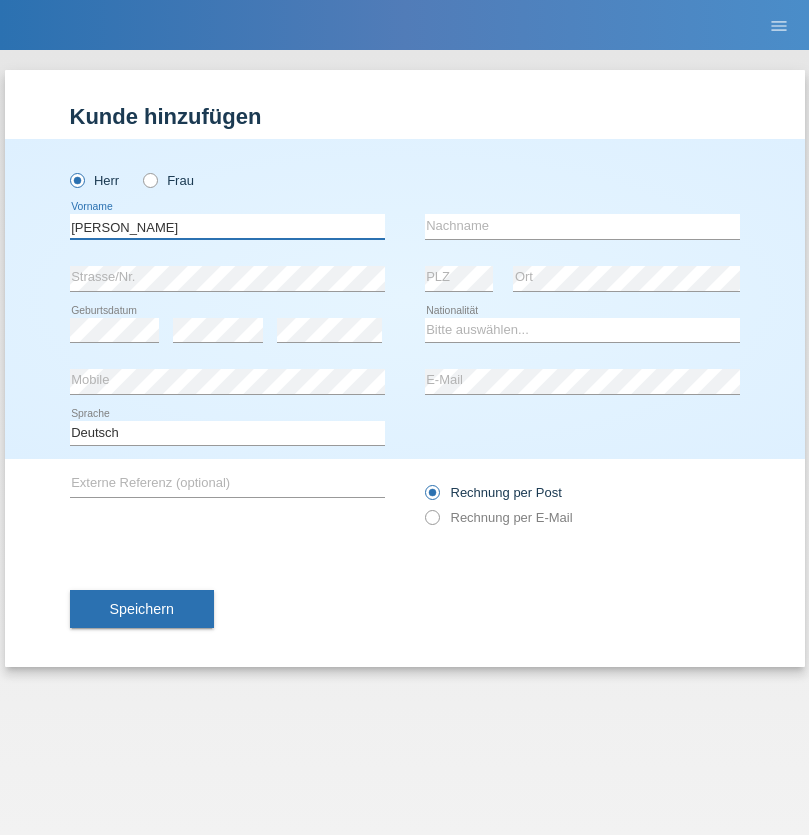 type on "[PERSON_NAME]" 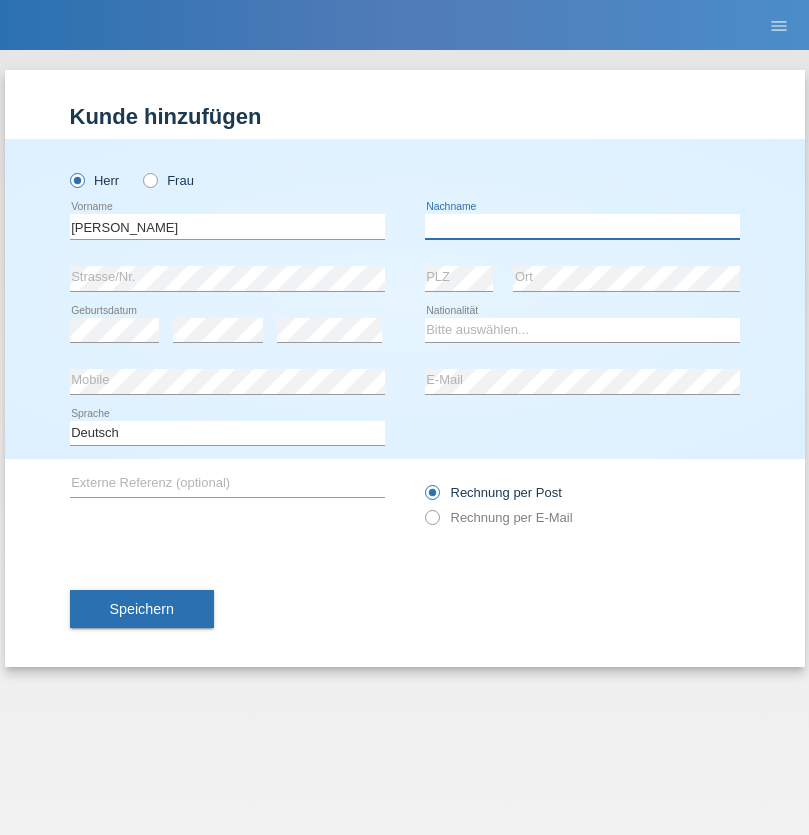 click at bounding box center [582, 226] 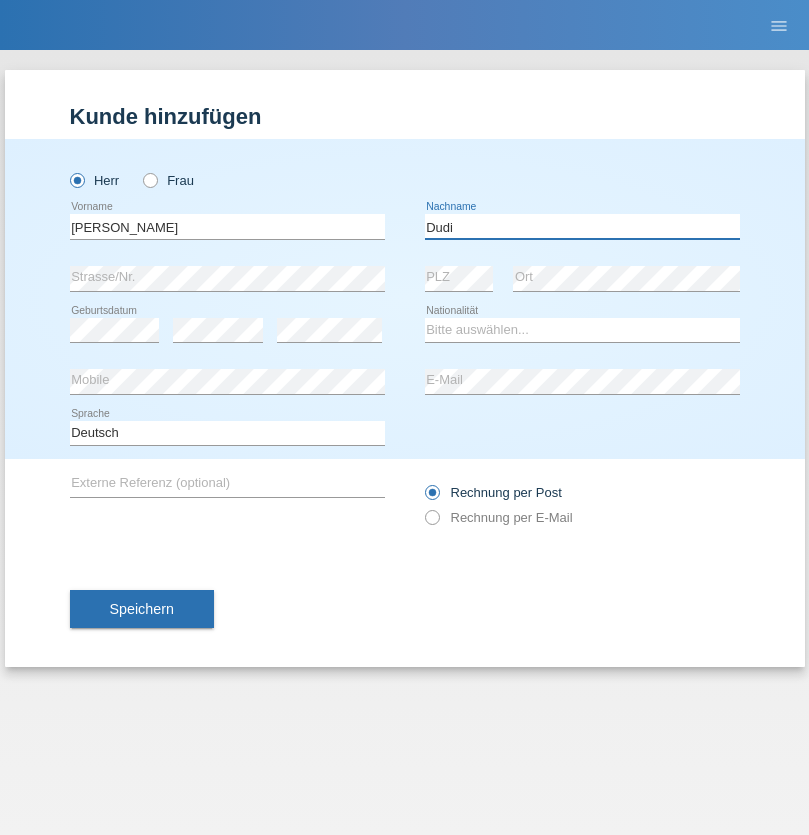type on "Dudi" 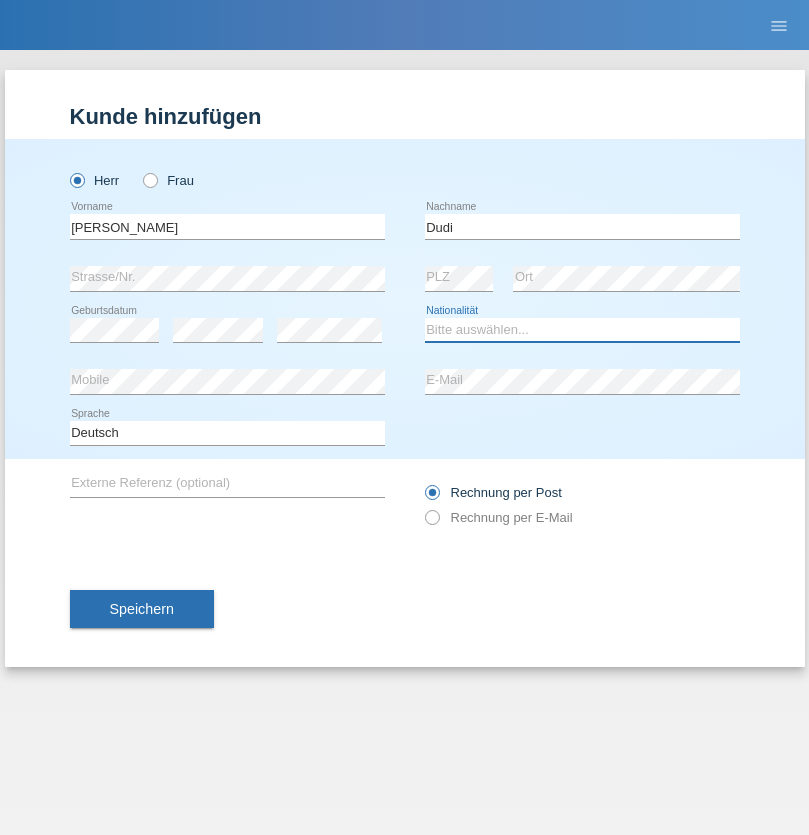 select on "SK" 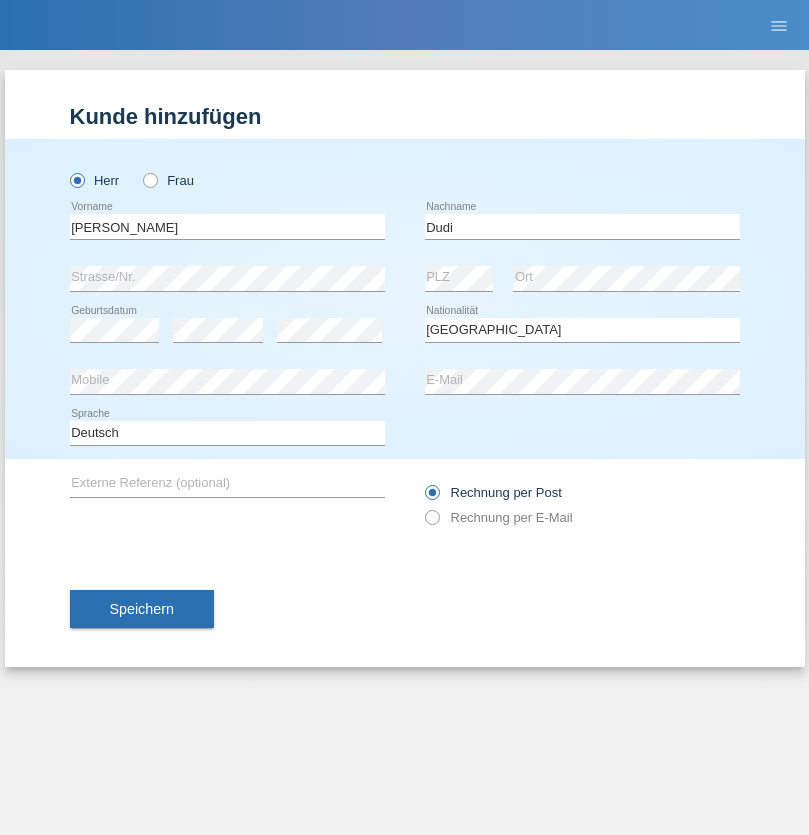 select on "C" 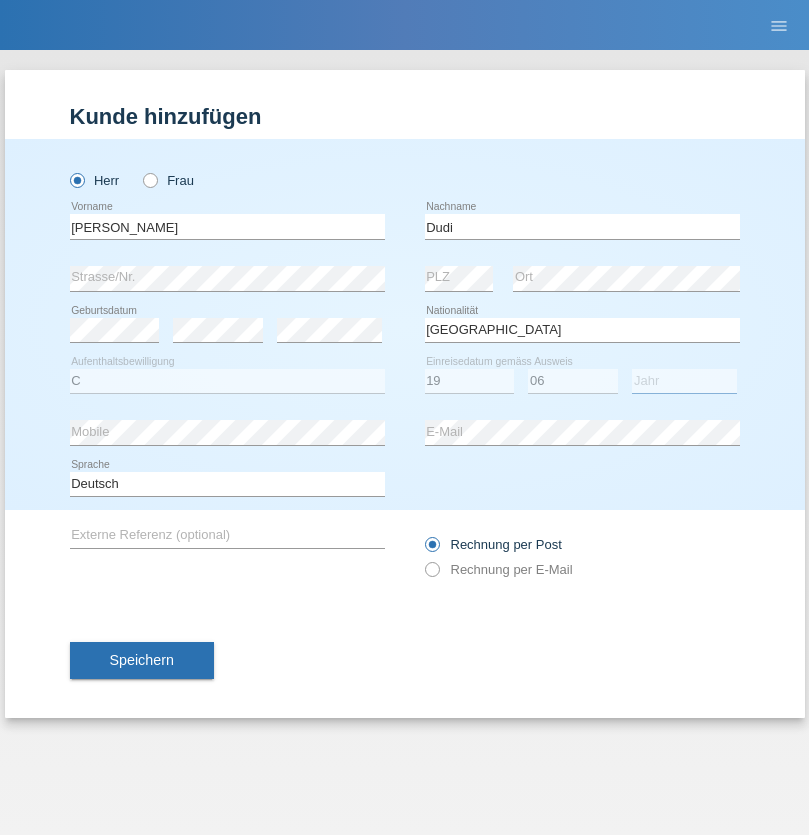 select on "2021" 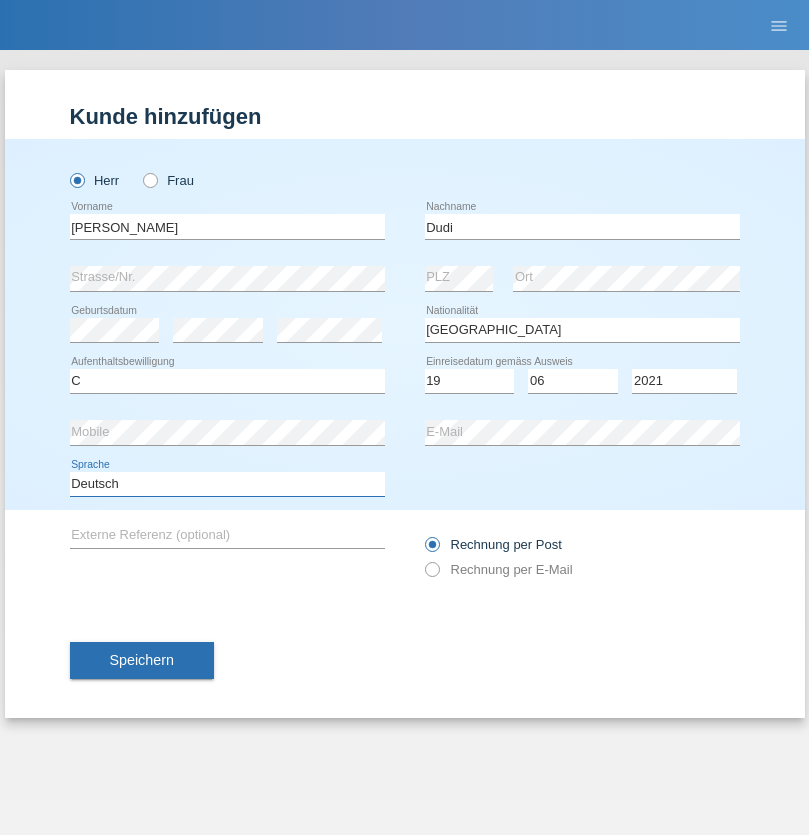 select on "en" 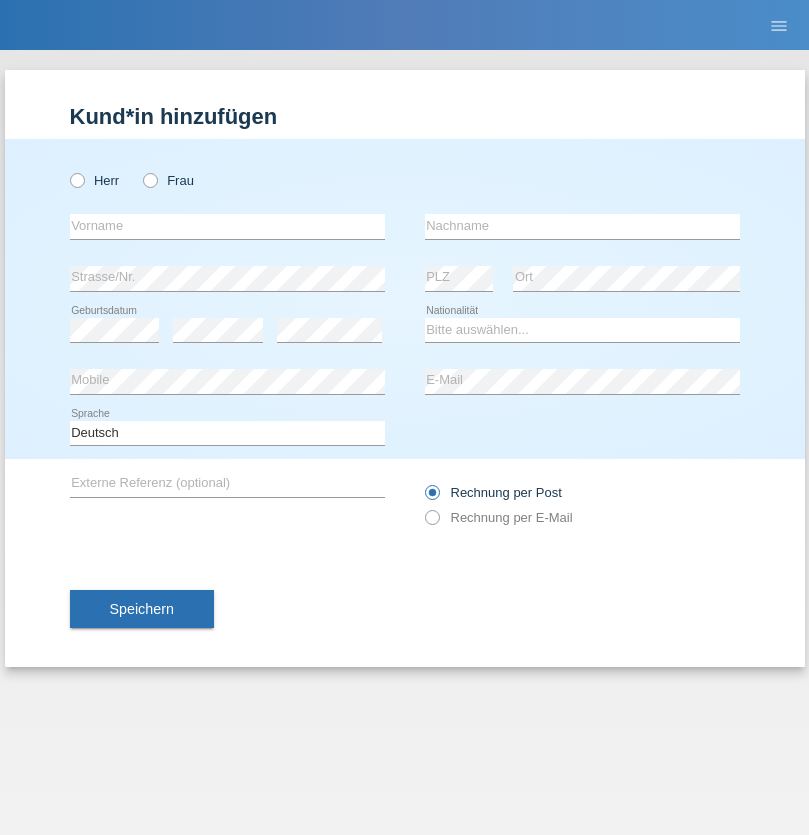 scroll, scrollTop: 0, scrollLeft: 0, axis: both 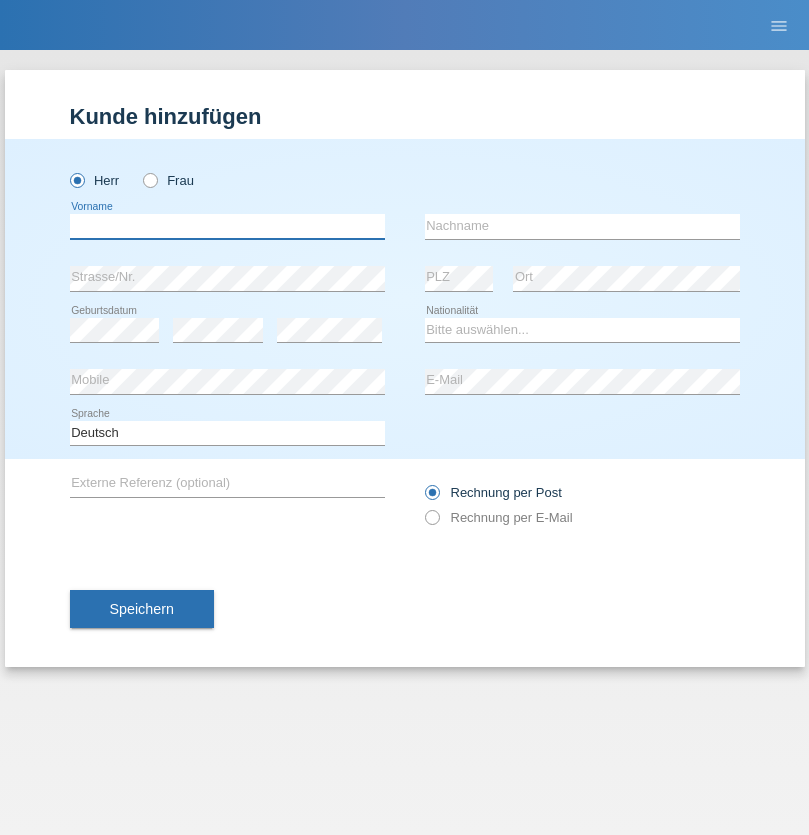 click at bounding box center (227, 226) 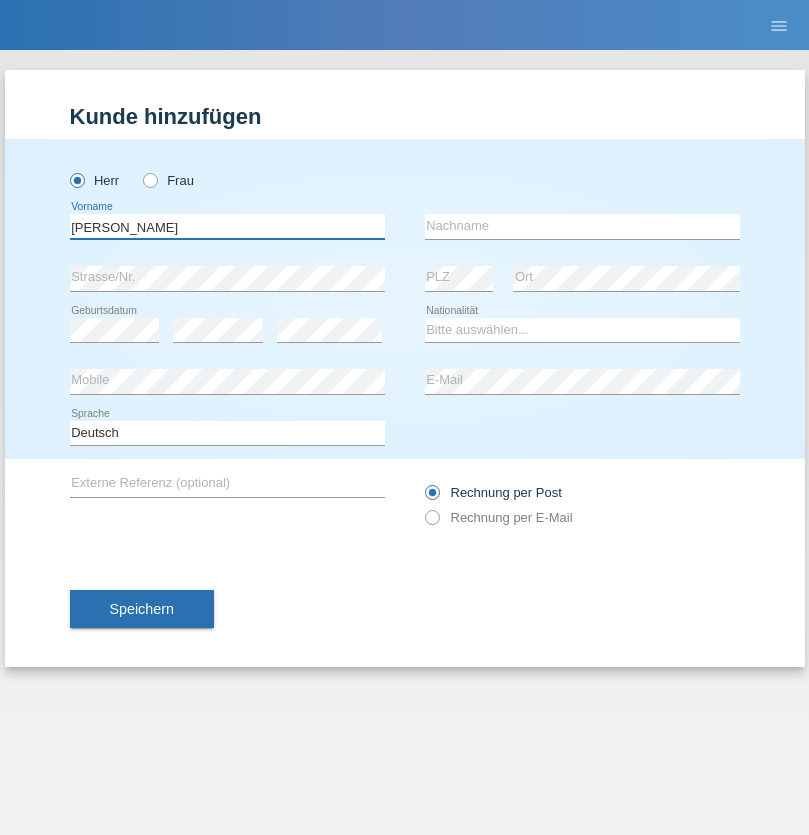 type on "[PERSON_NAME]" 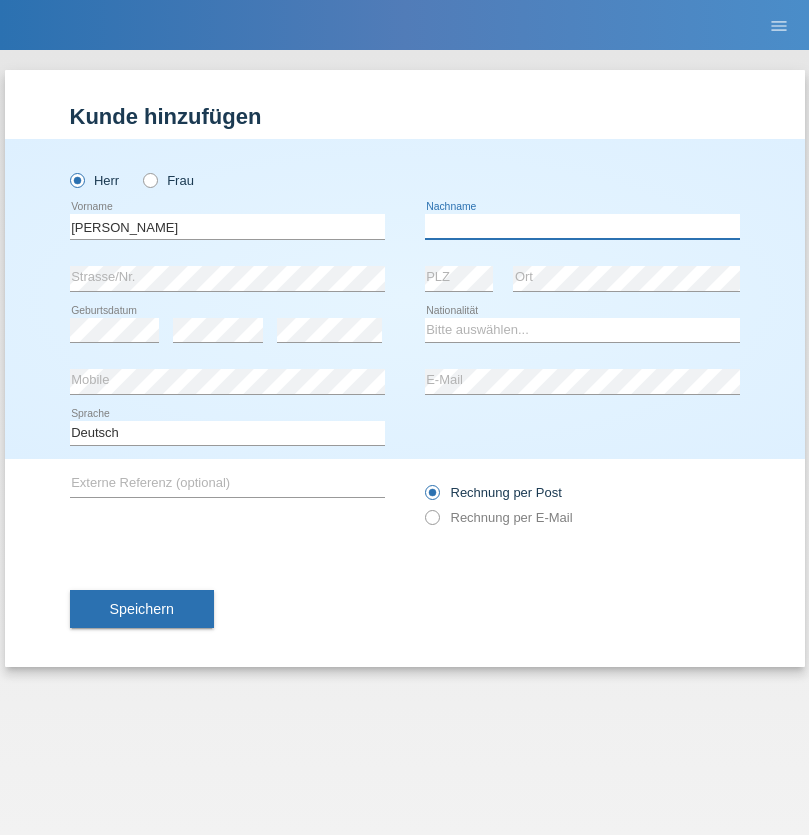 click at bounding box center (582, 226) 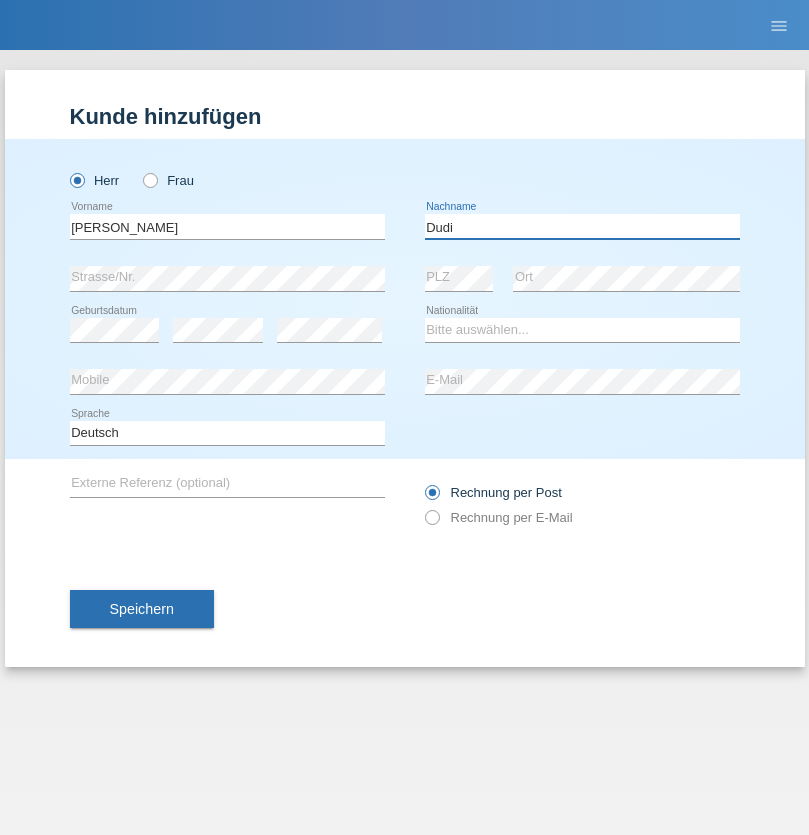 type on "Dudi" 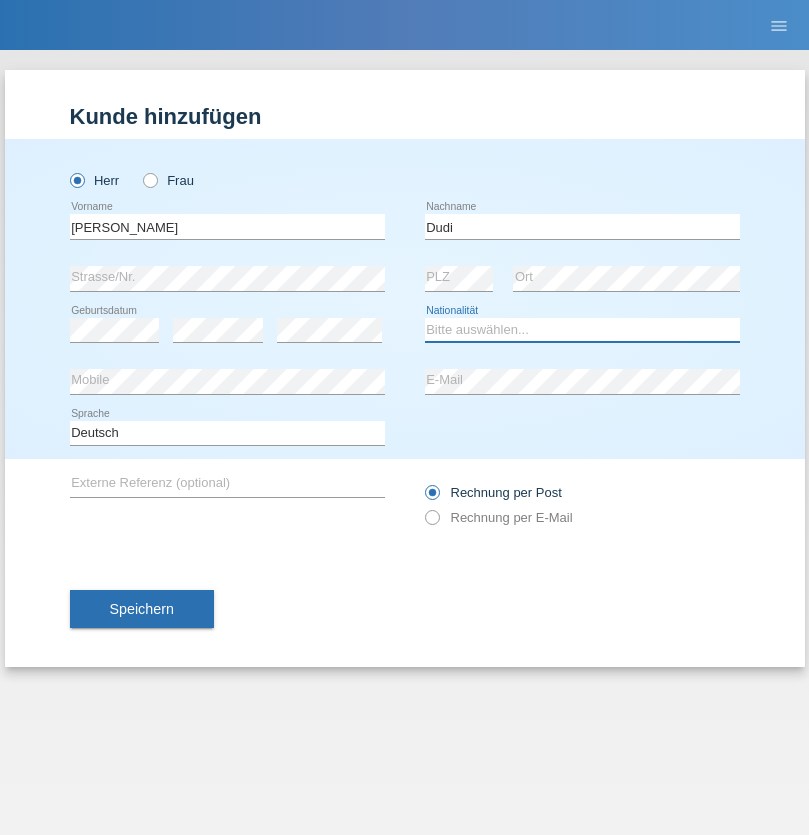 select on "SK" 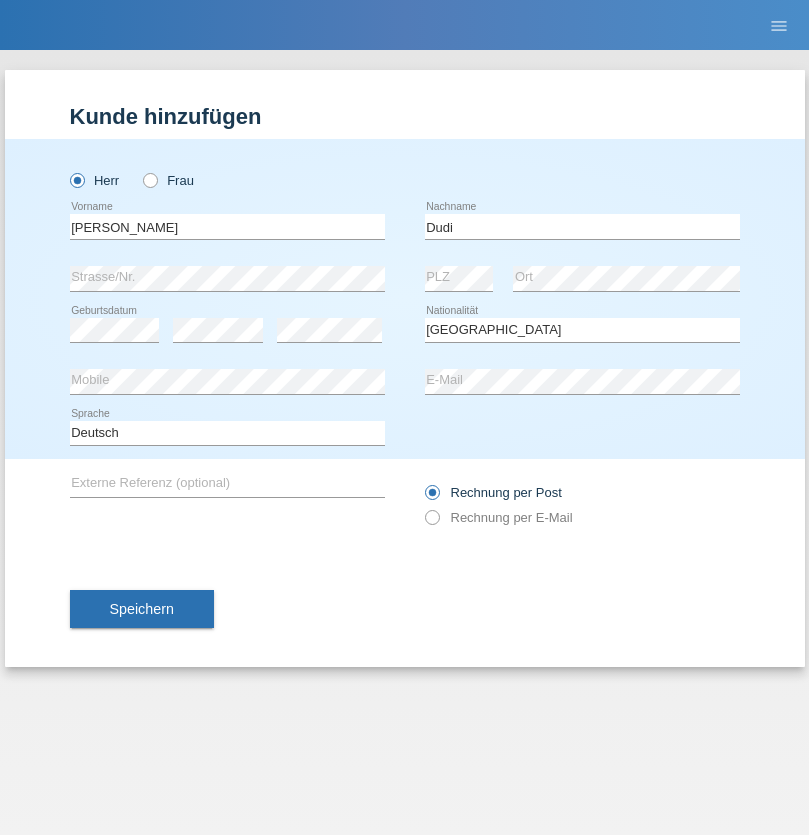 select on "C" 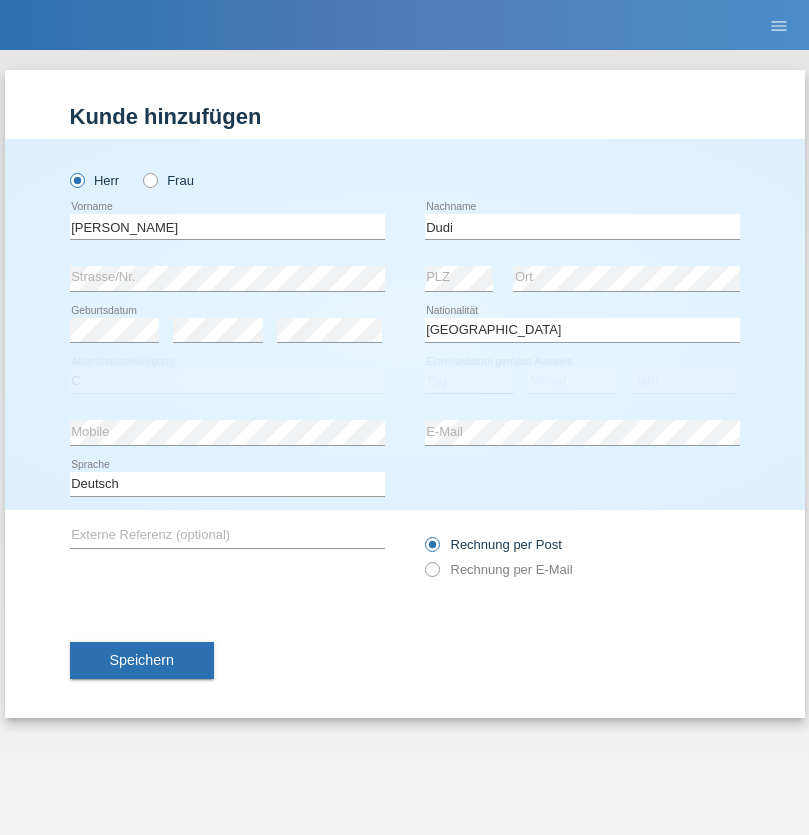 select on "13" 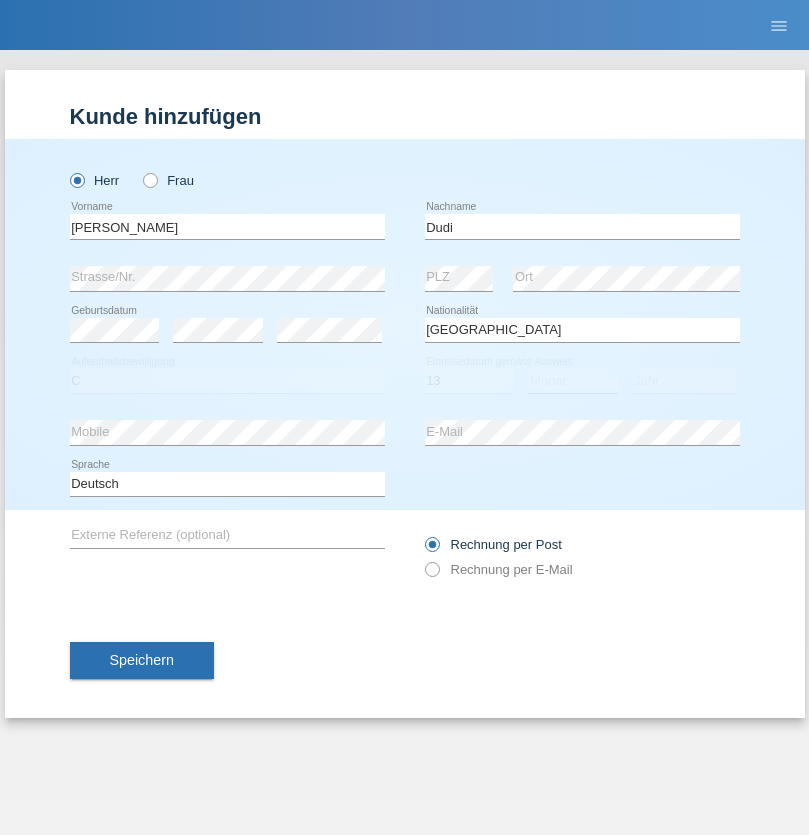 select on "06" 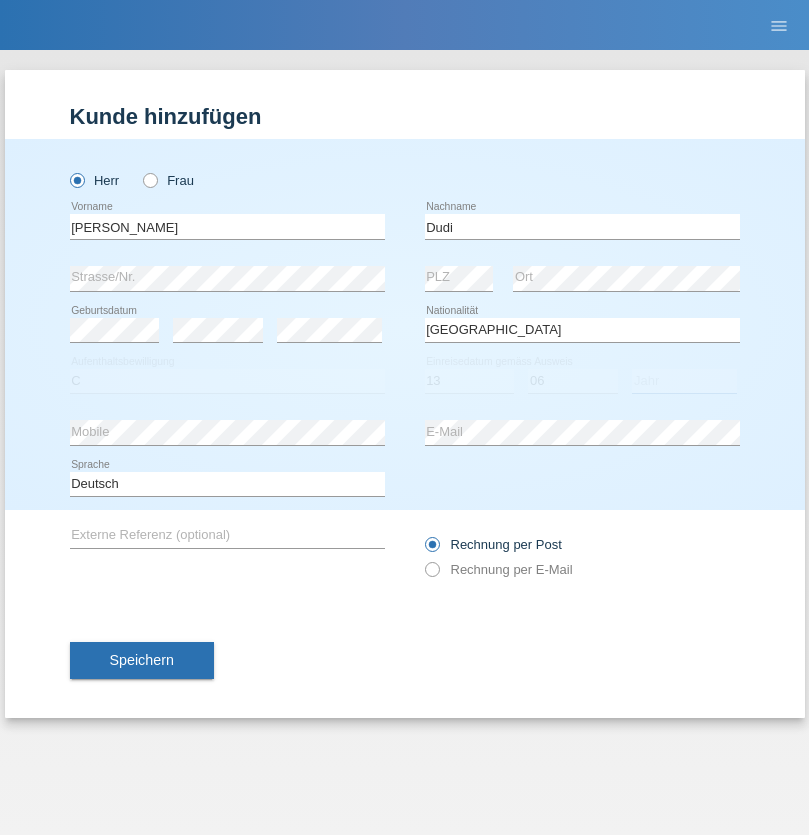 select on "2021" 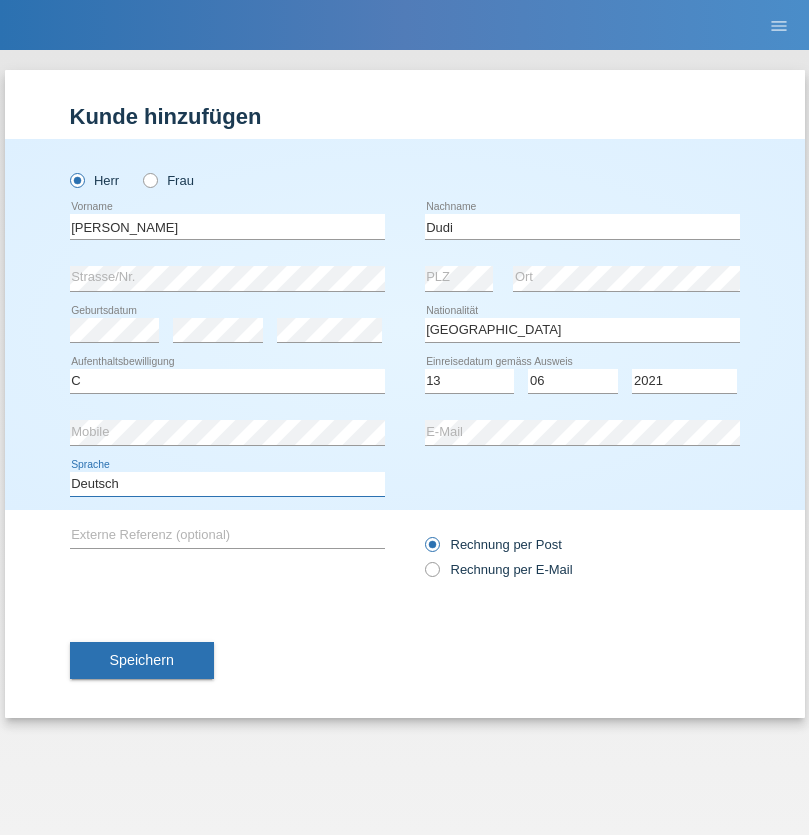 select on "en" 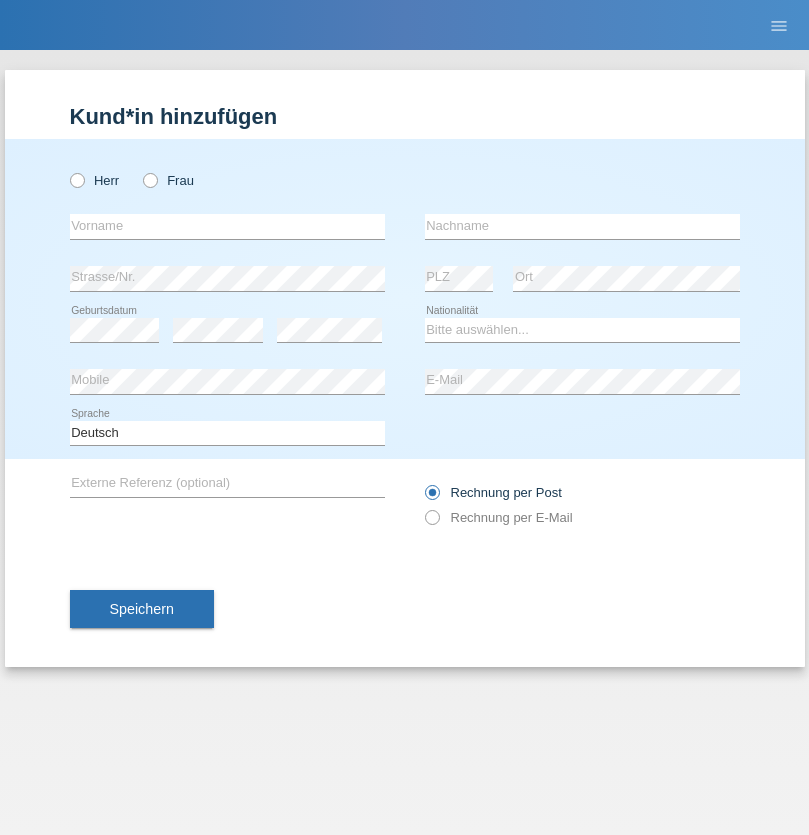 scroll, scrollTop: 0, scrollLeft: 0, axis: both 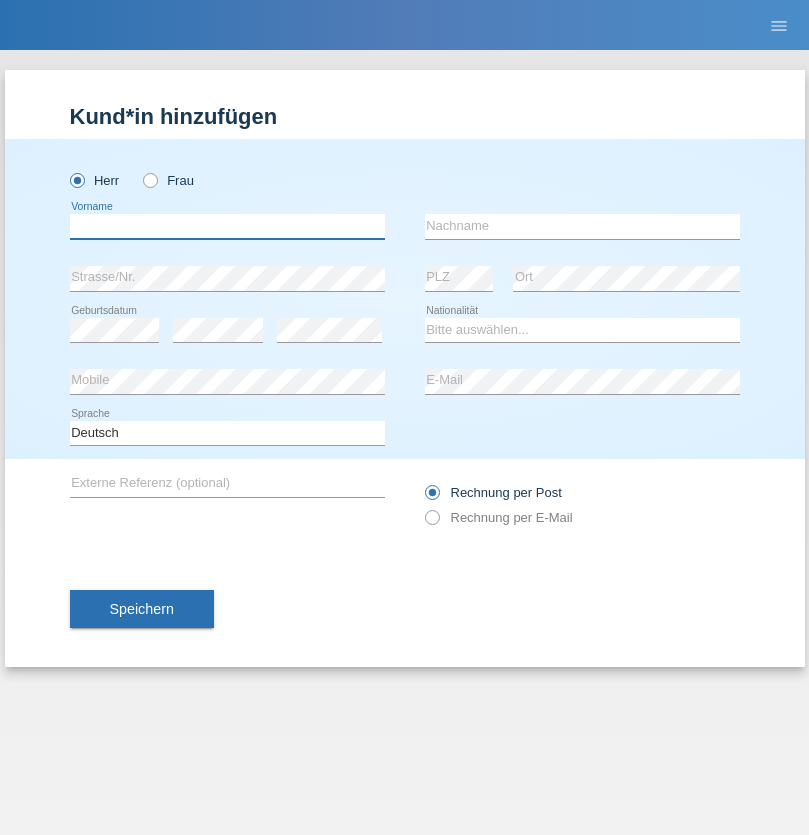 click at bounding box center (227, 226) 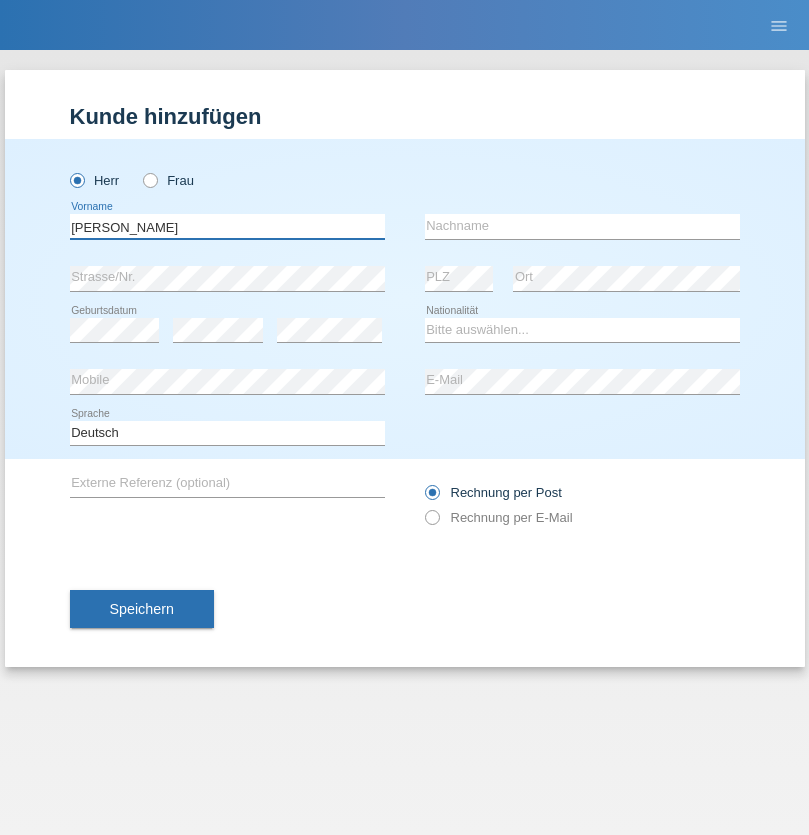 type on "[PERSON_NAME]" 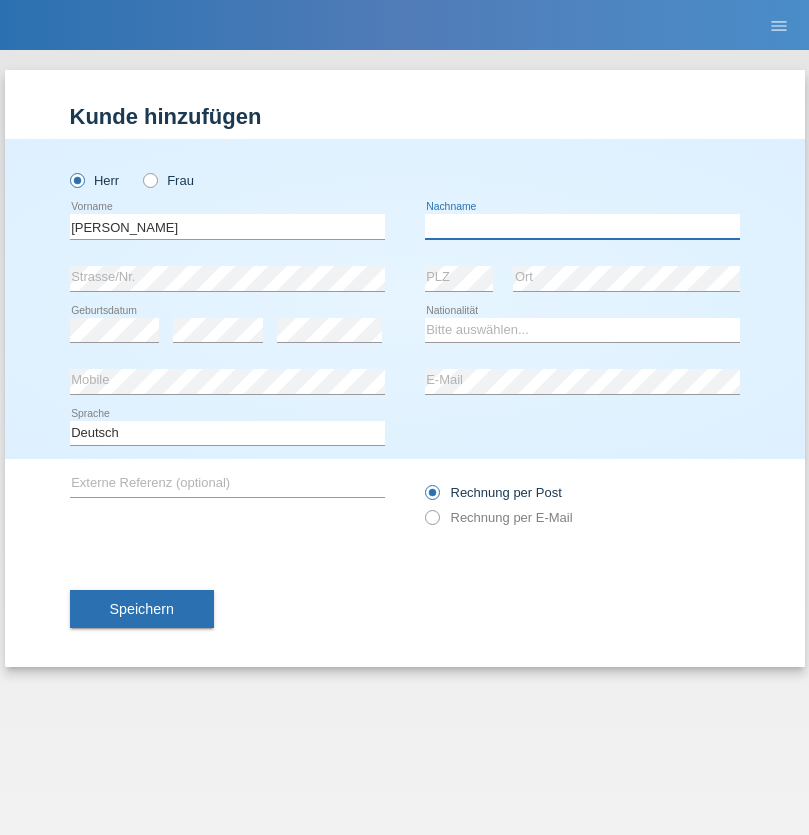 click at bounding box center (582, 226) 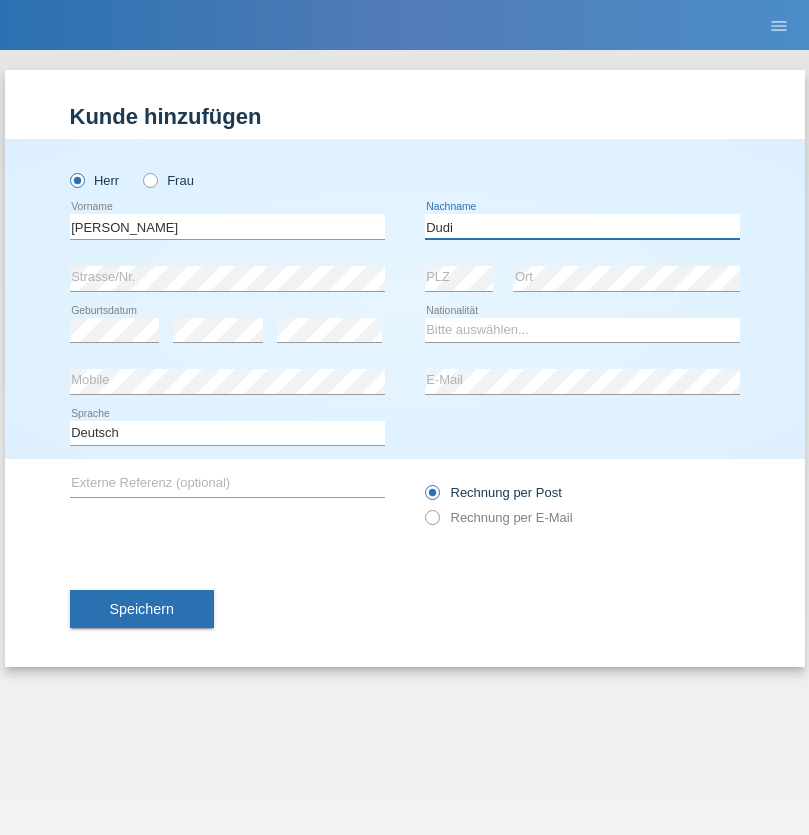 type on "Dudi" 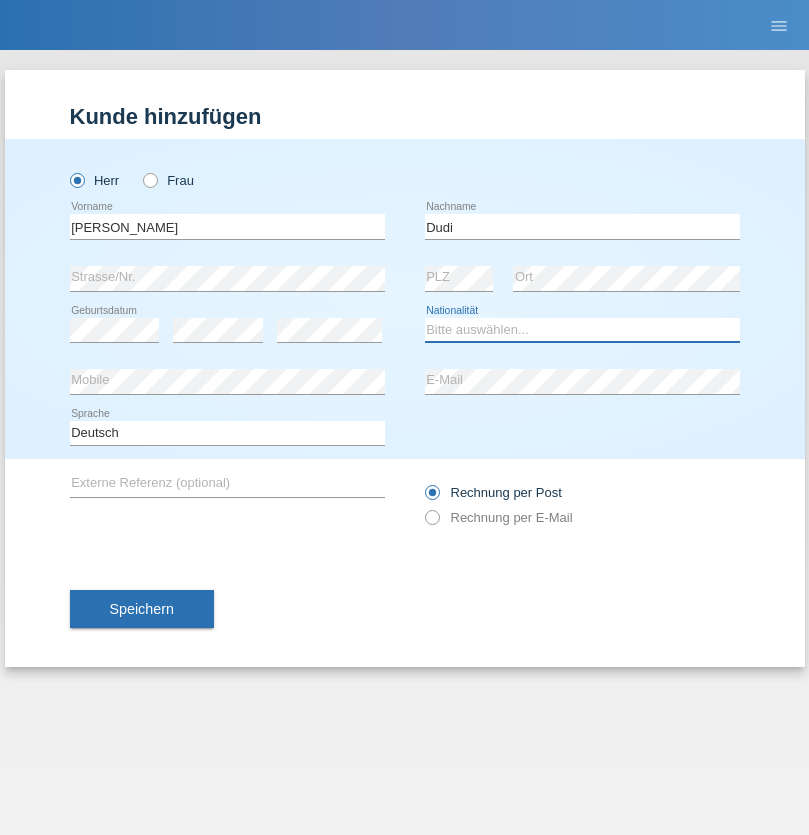 select on "SK" 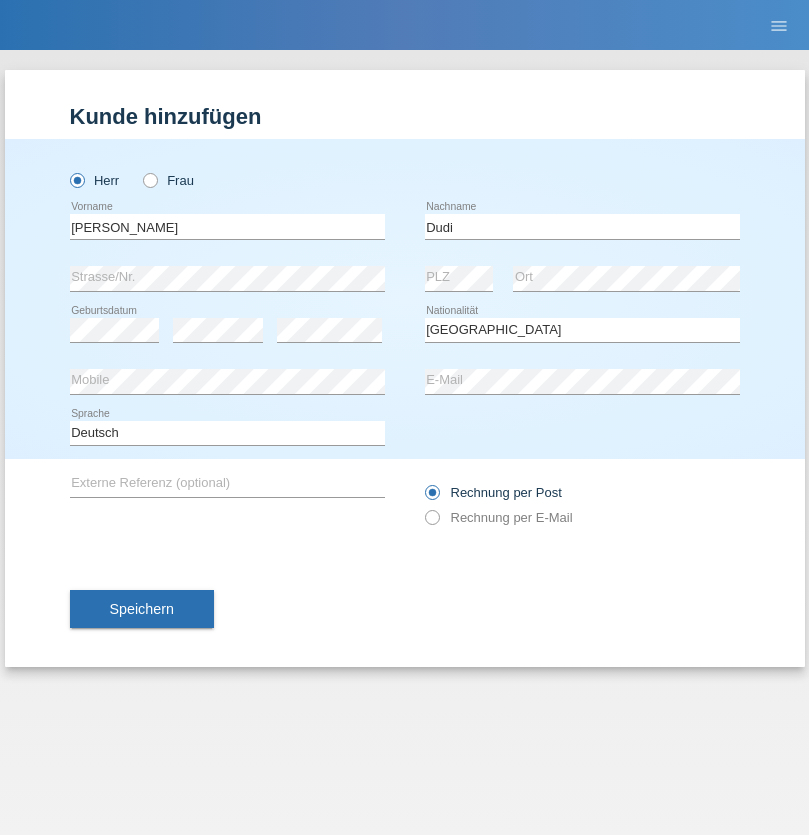 select on "C" 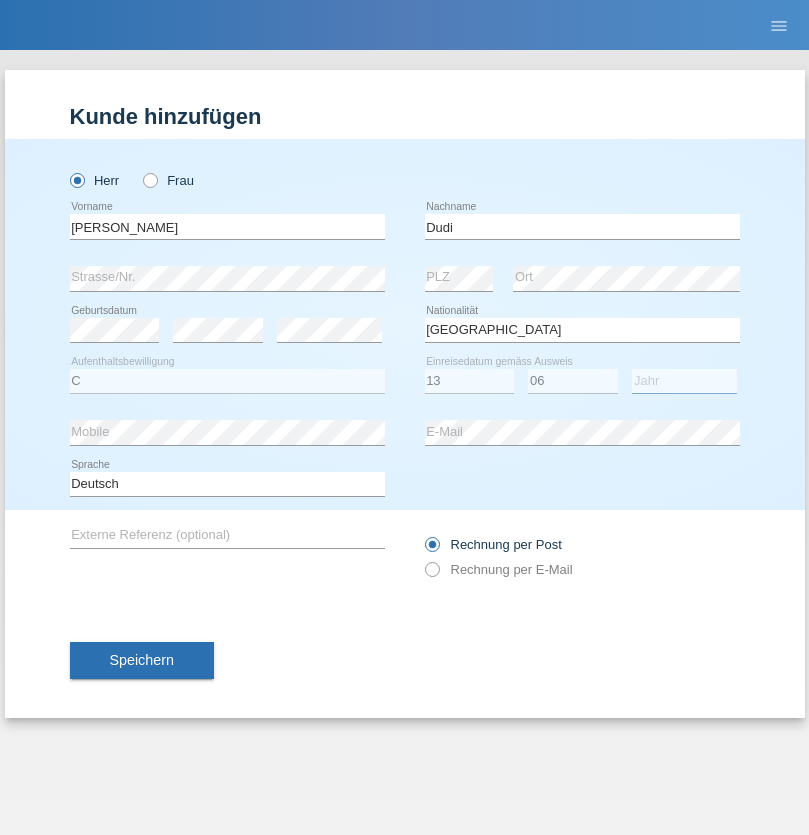 select on "2021" 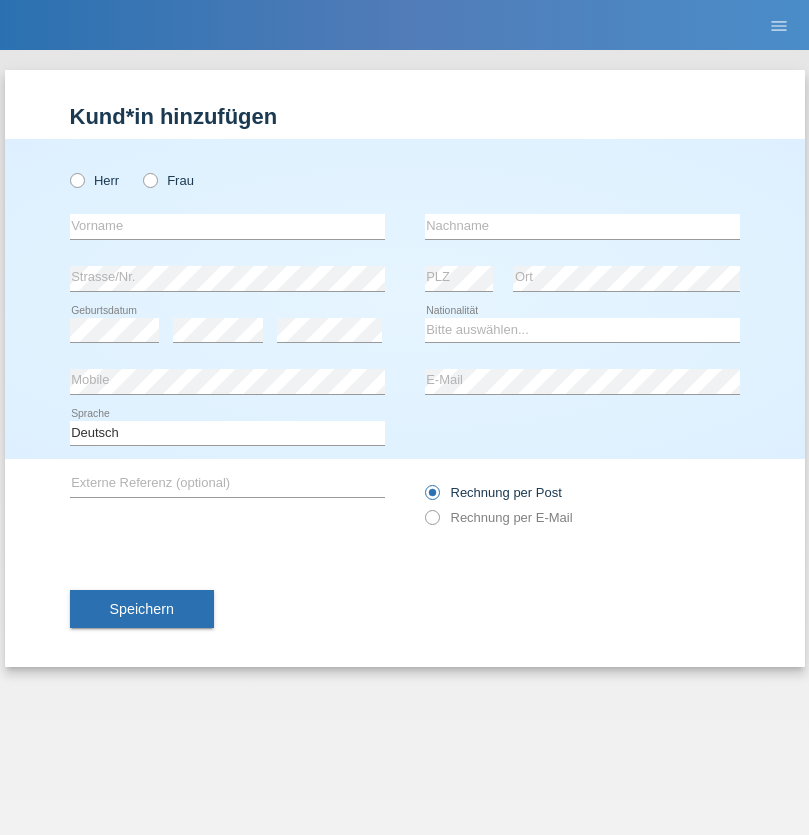 scroll, scrollTop: 0, scrollLeft: 0, axis: both 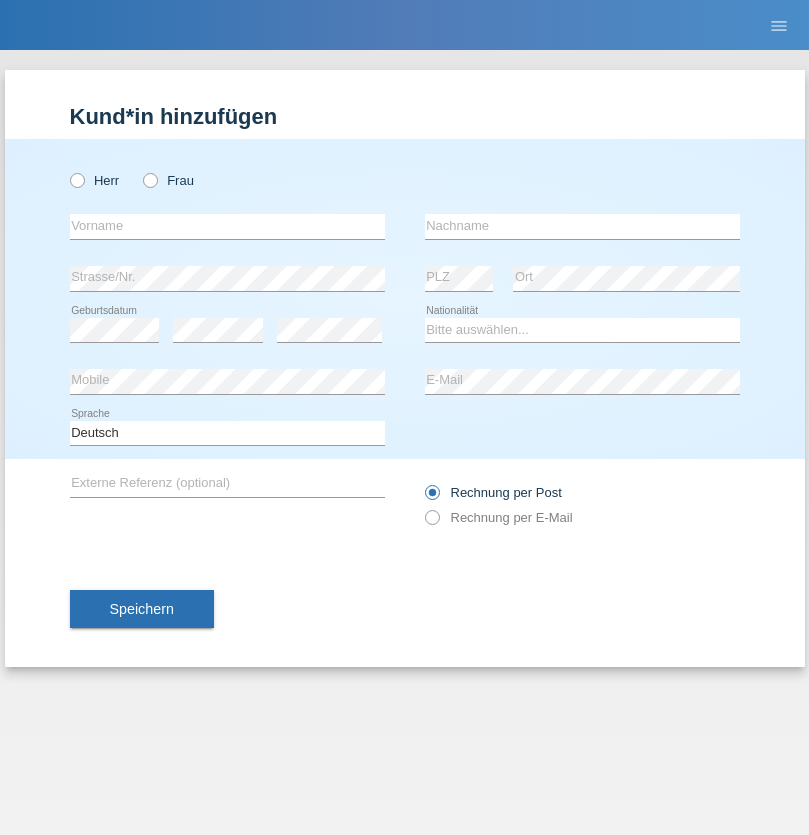 radio on "true" 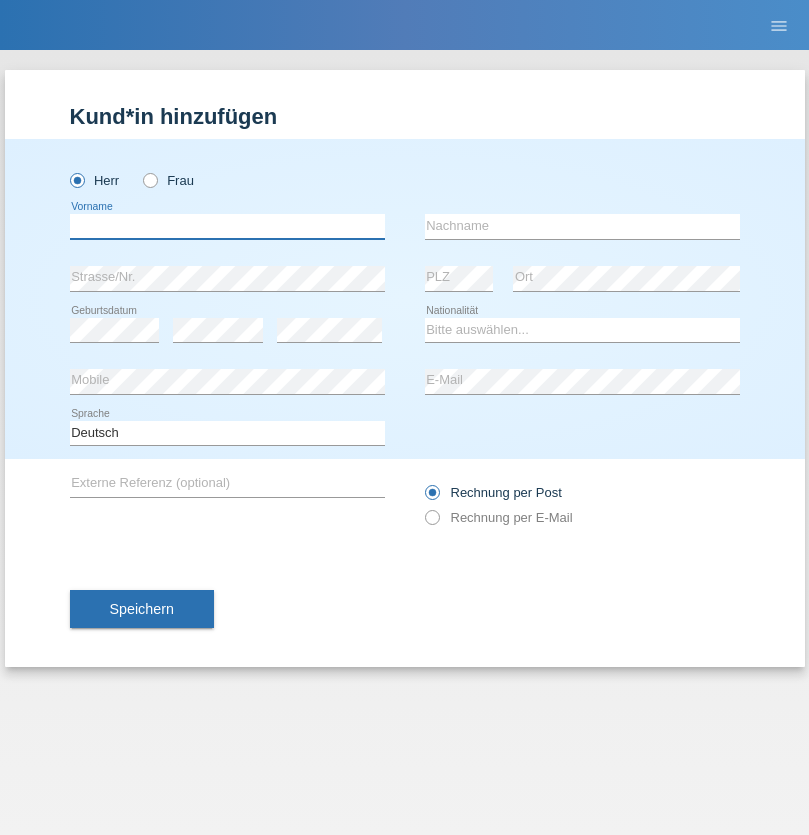 click at bounding box center [227, 226] 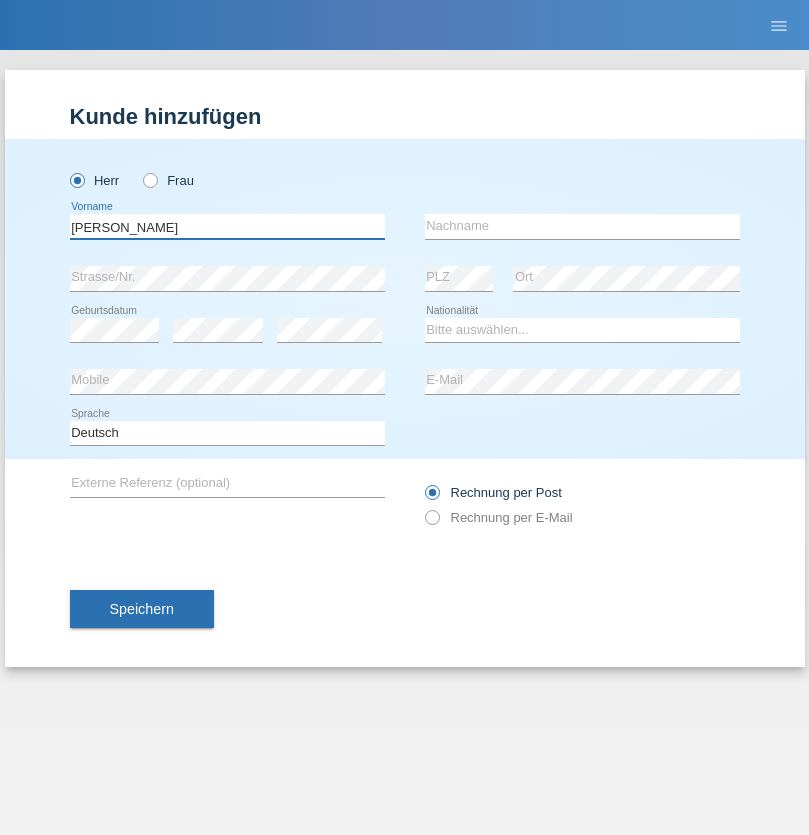 type on "Artur" 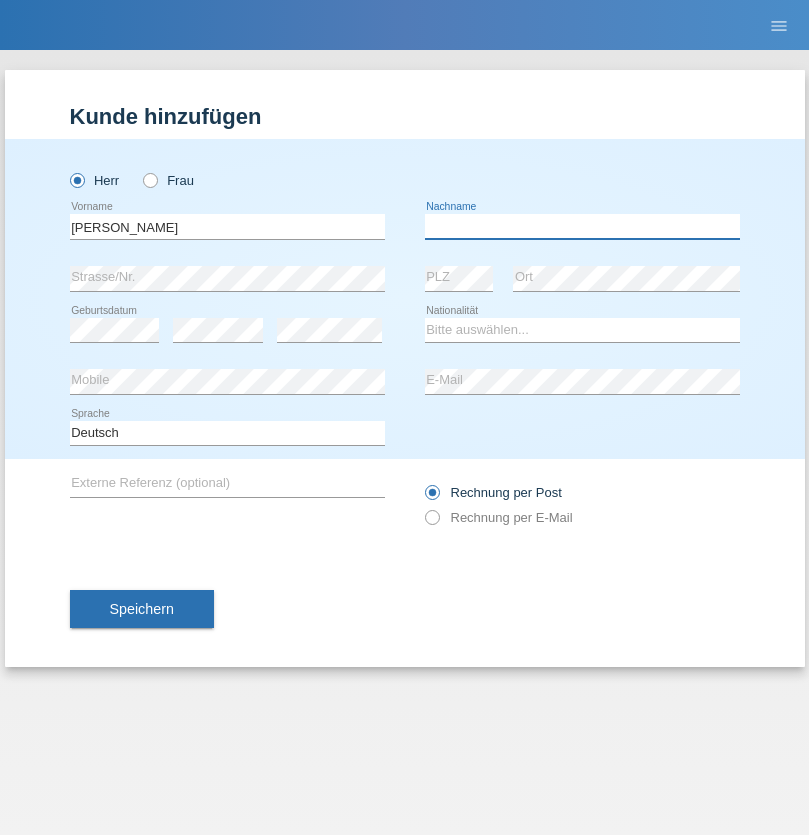 click at bounding box center [582, 226] 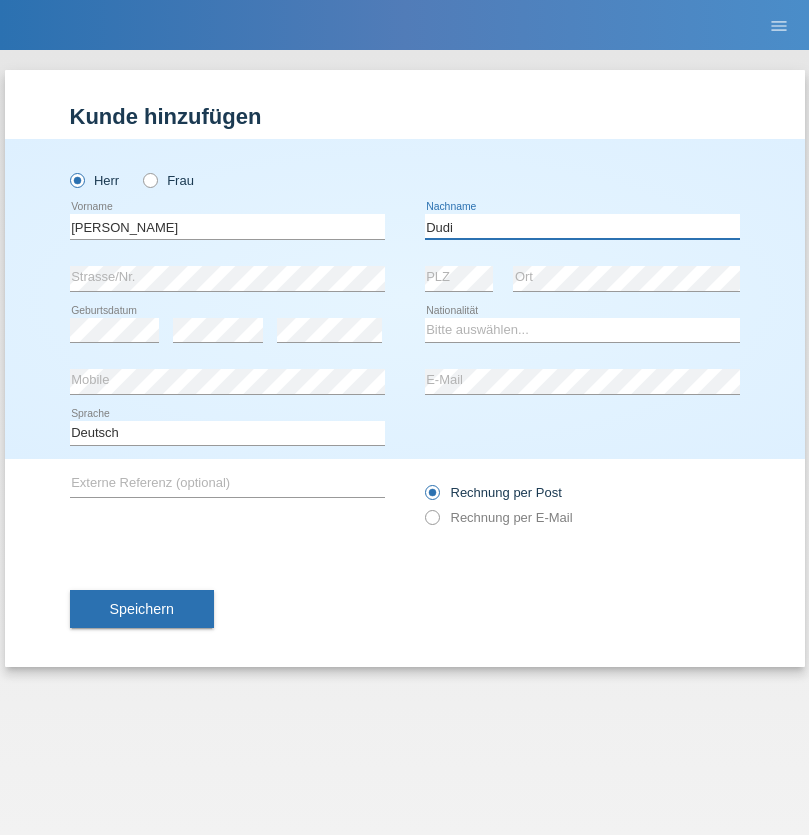 type on "Dudi" 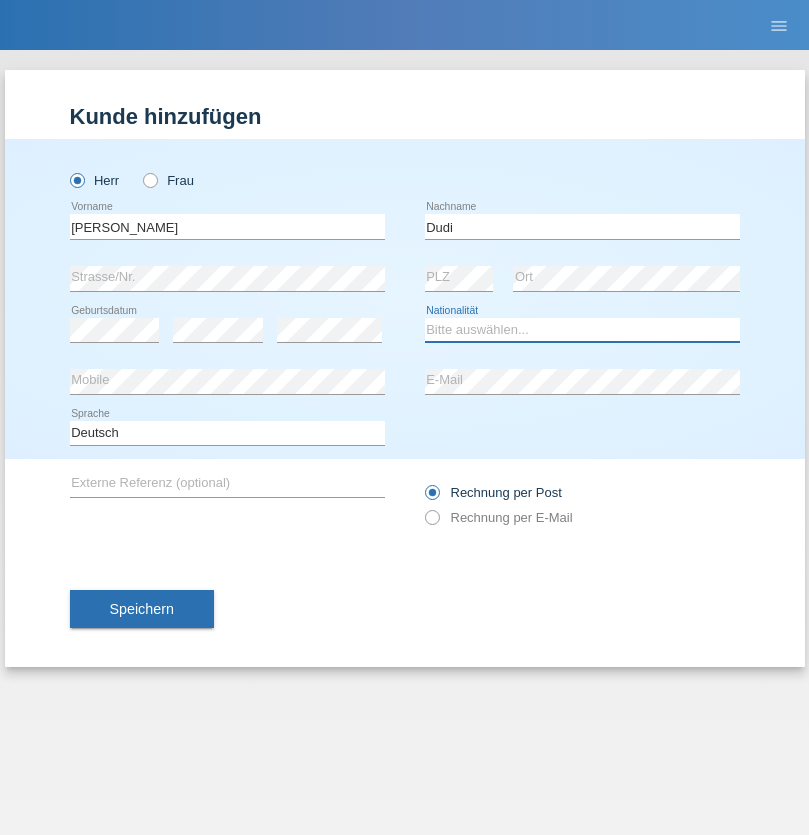 select on "SK" 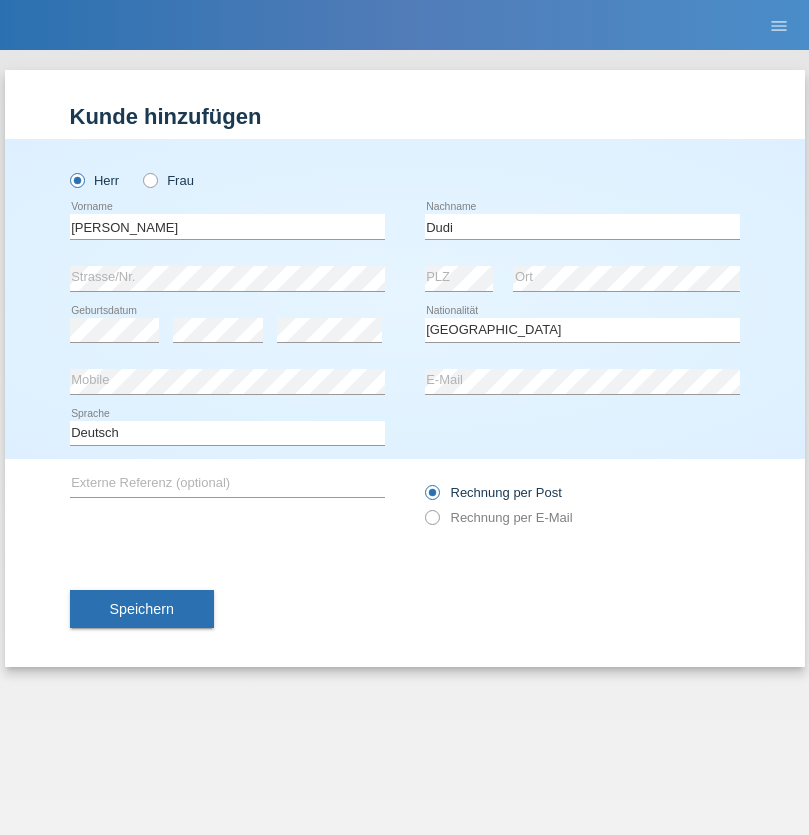 select on "C" 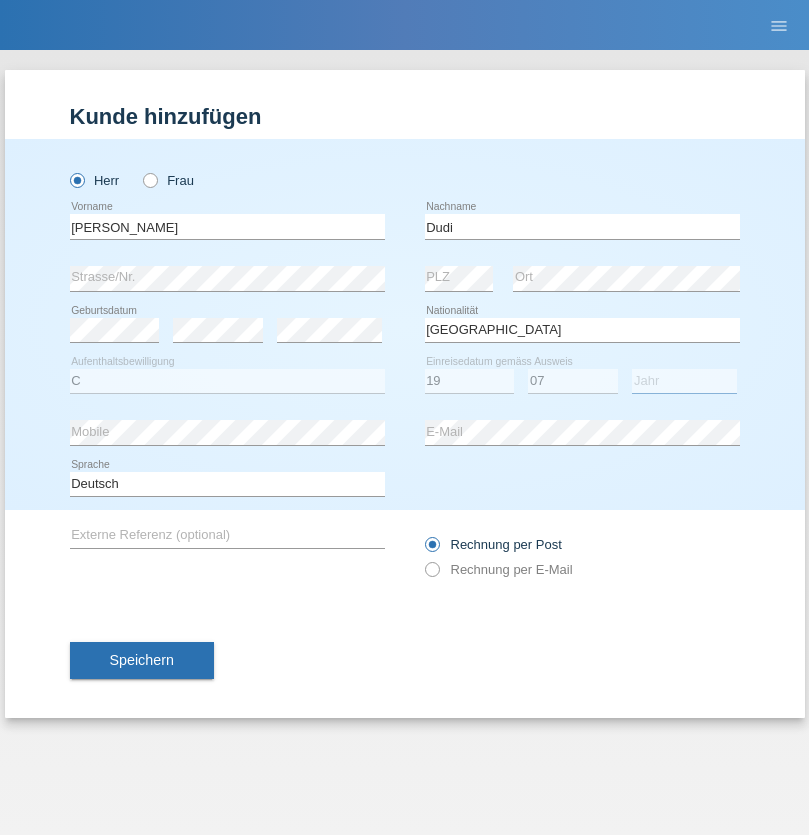 select on "2021" 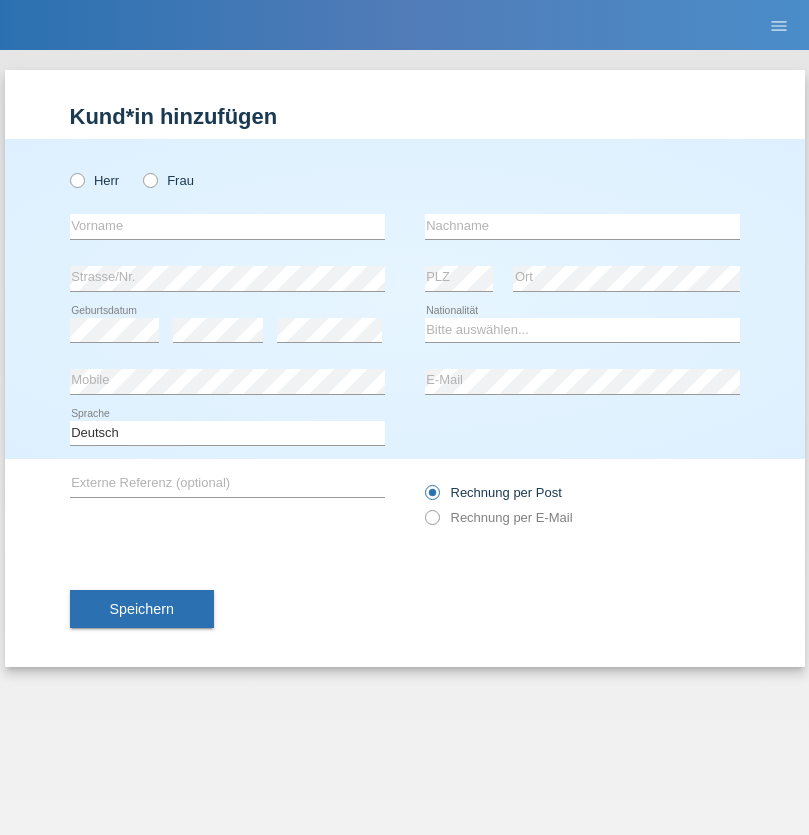 scroll, scrollTop: 0, scrollLeft: 0, axis: both 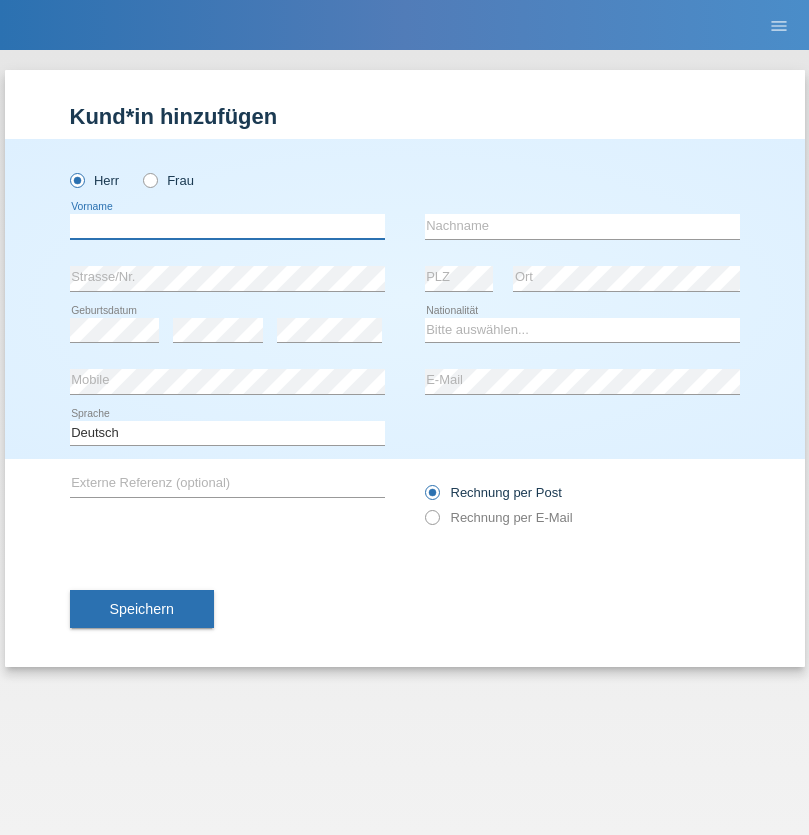 click at bounding box center [227, 226] 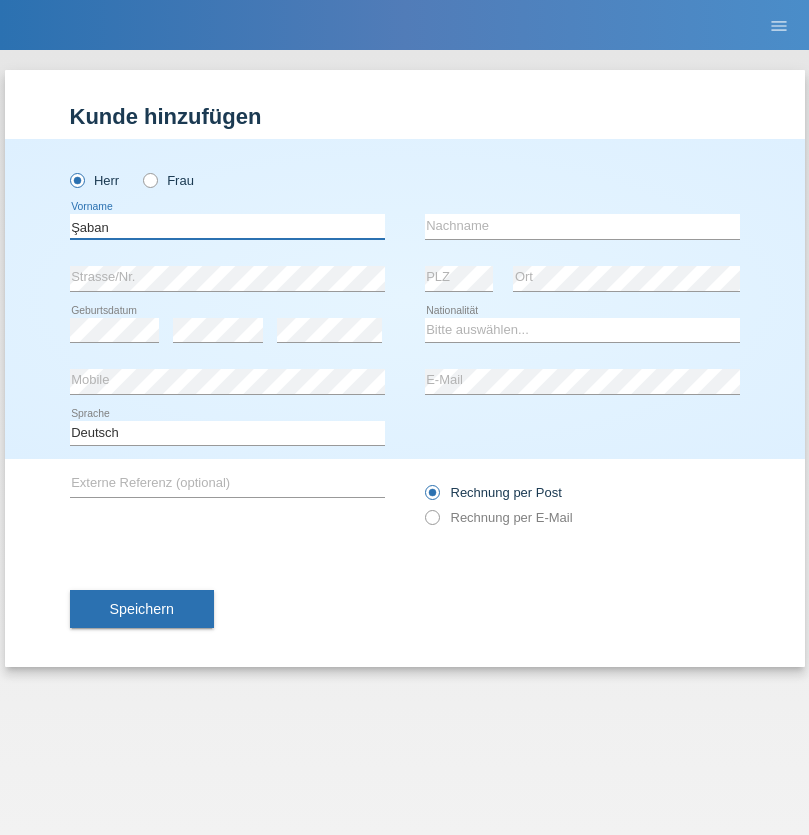 type on "Şaban" 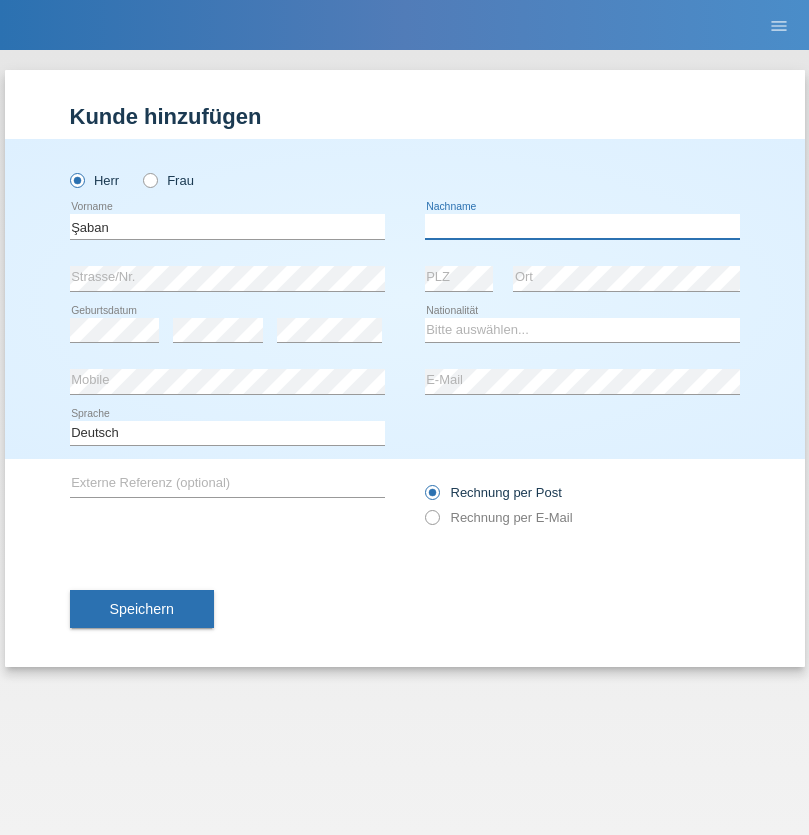 click at bounding box center [582, 226] 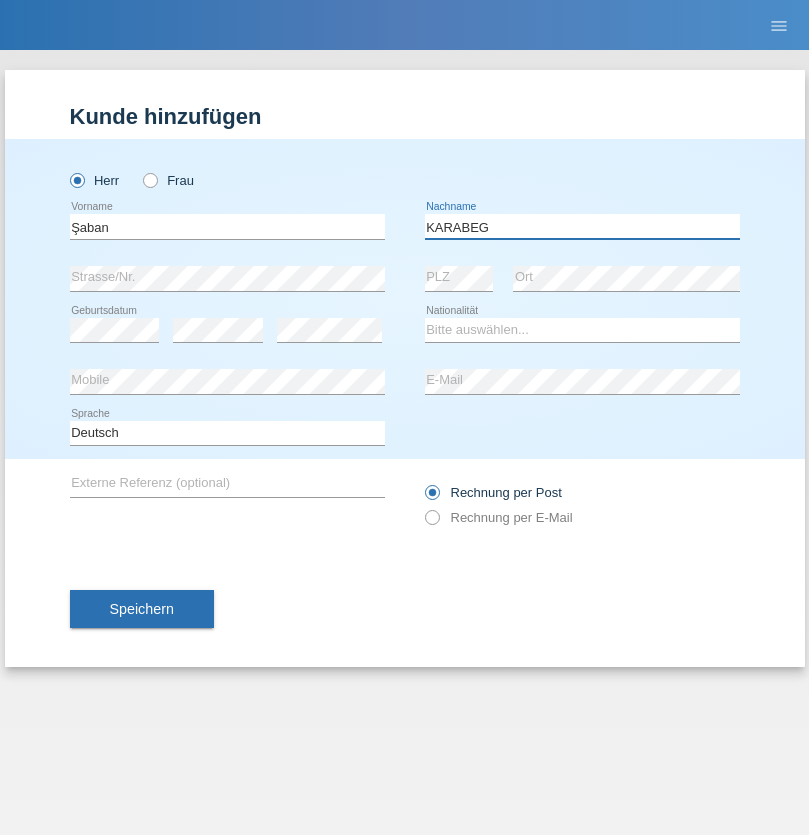 type on "KARABEG" 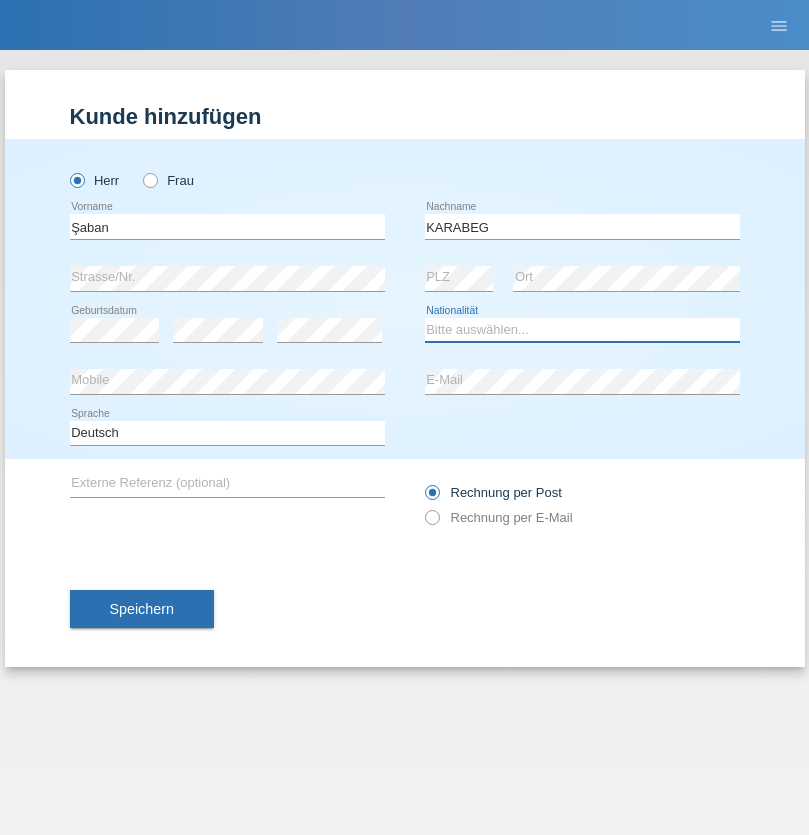 select on "TR" 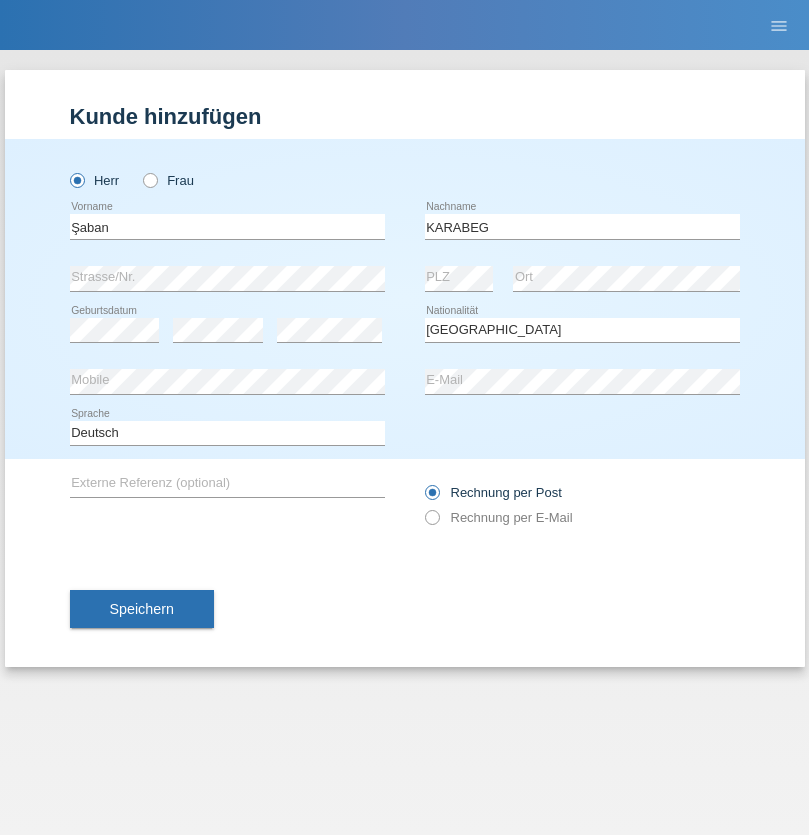 select on "C" 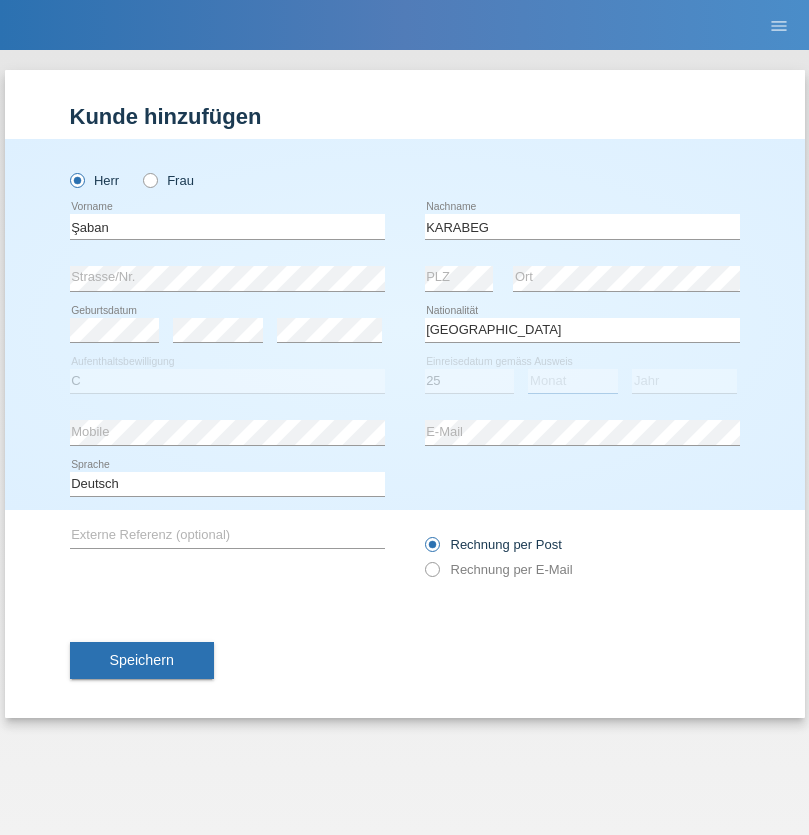 select on "09" 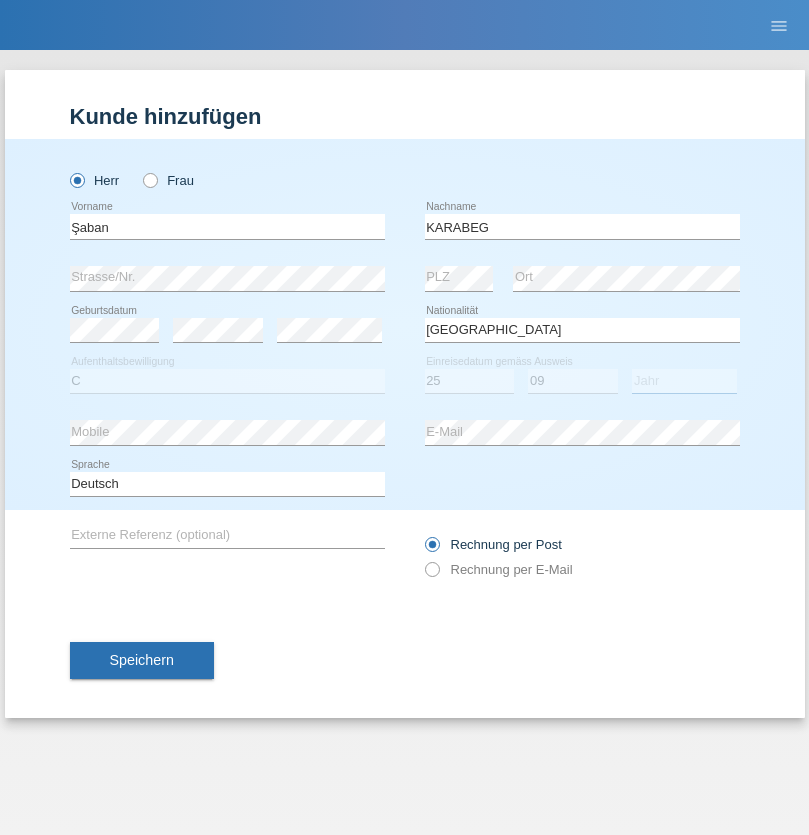 select on "2021" 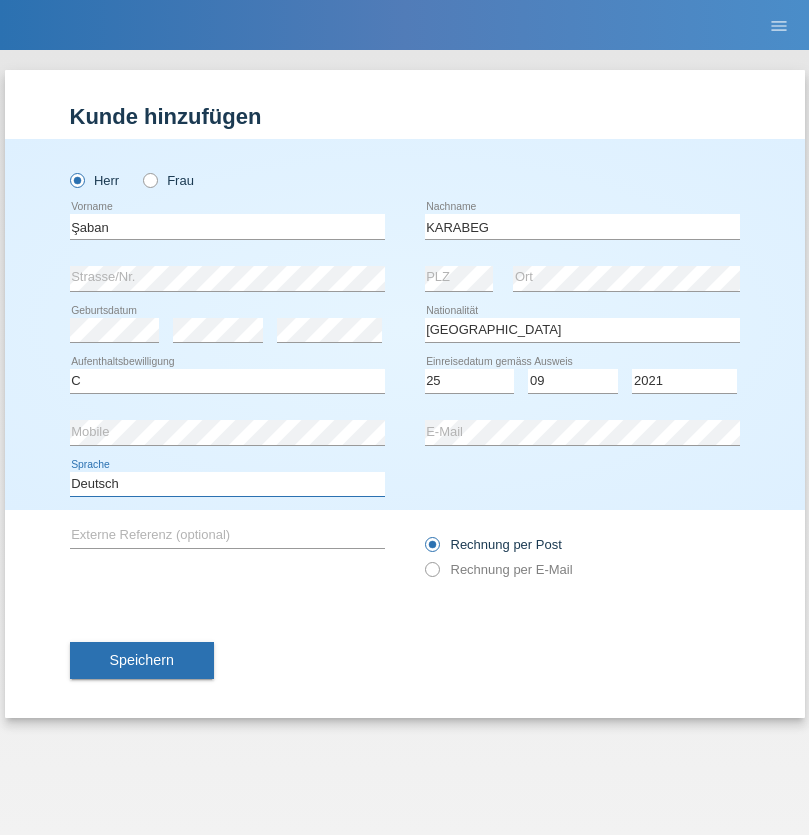 select on "en" 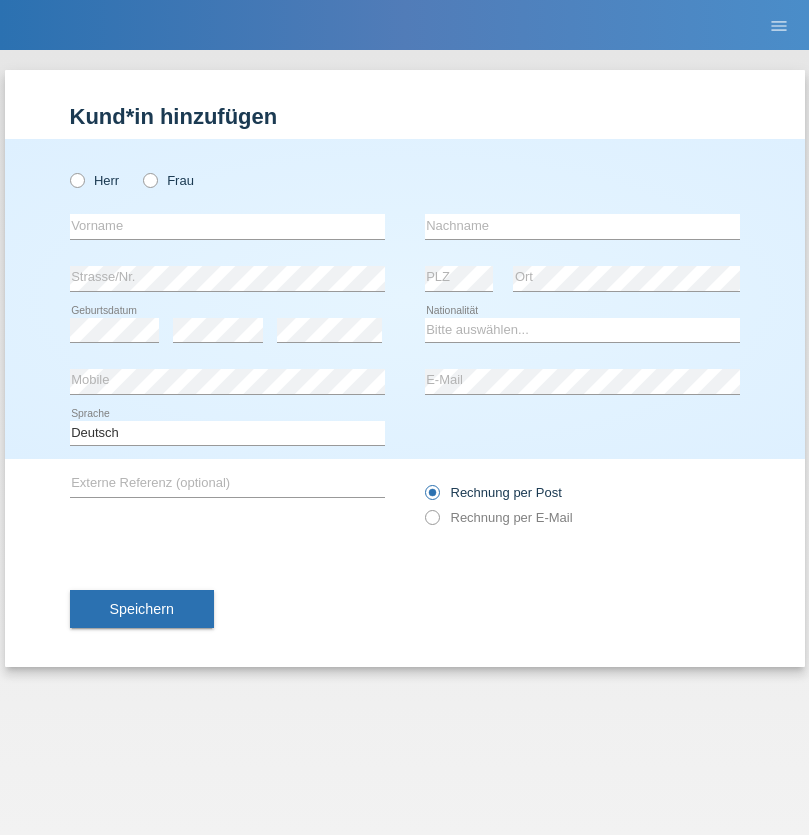 scroll, scrollTop: 0, scrollLeft: 0, axis: both 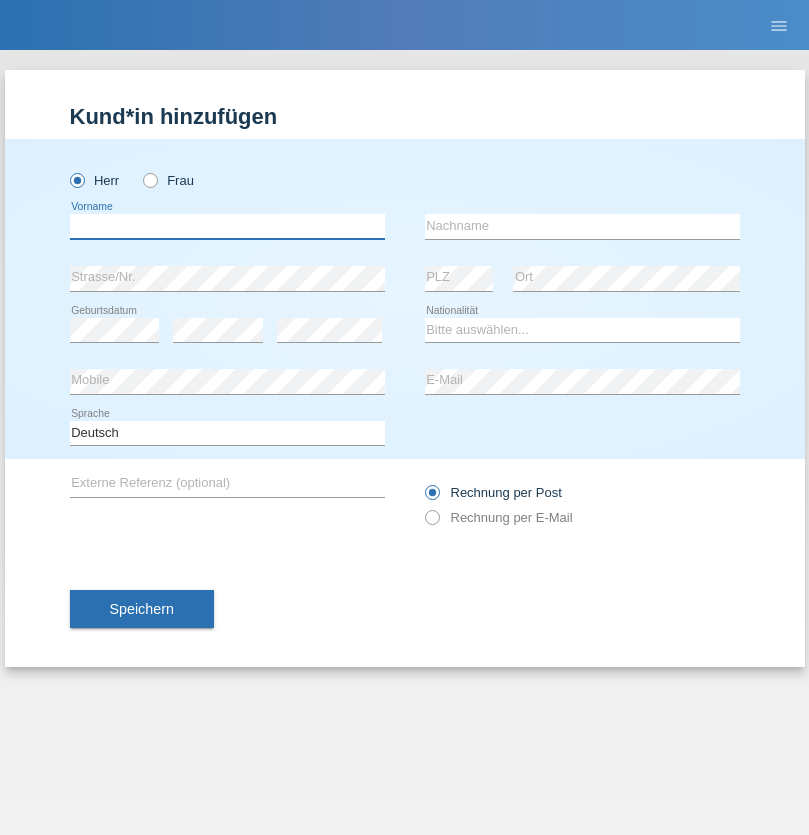 click at bounding box center [227, 226] 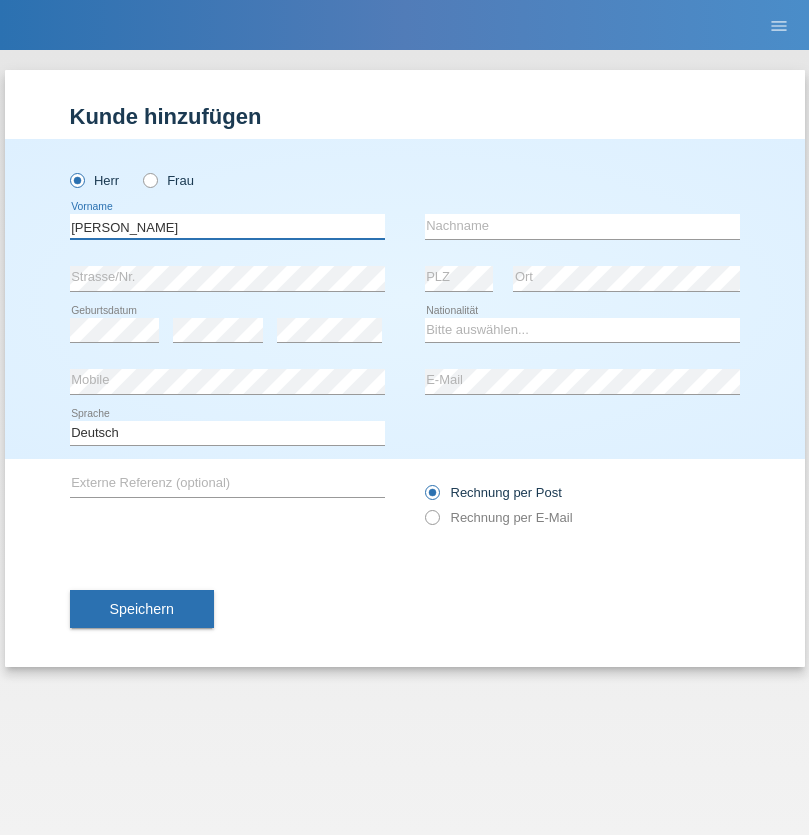 type on "Janior francisco" 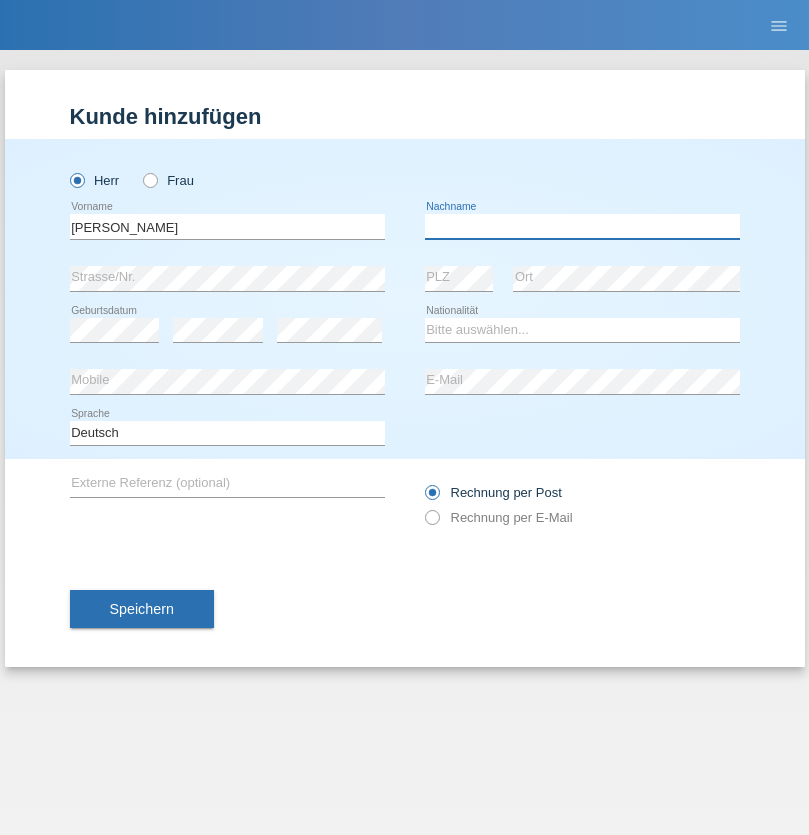 click at bounding box center (582, 226) 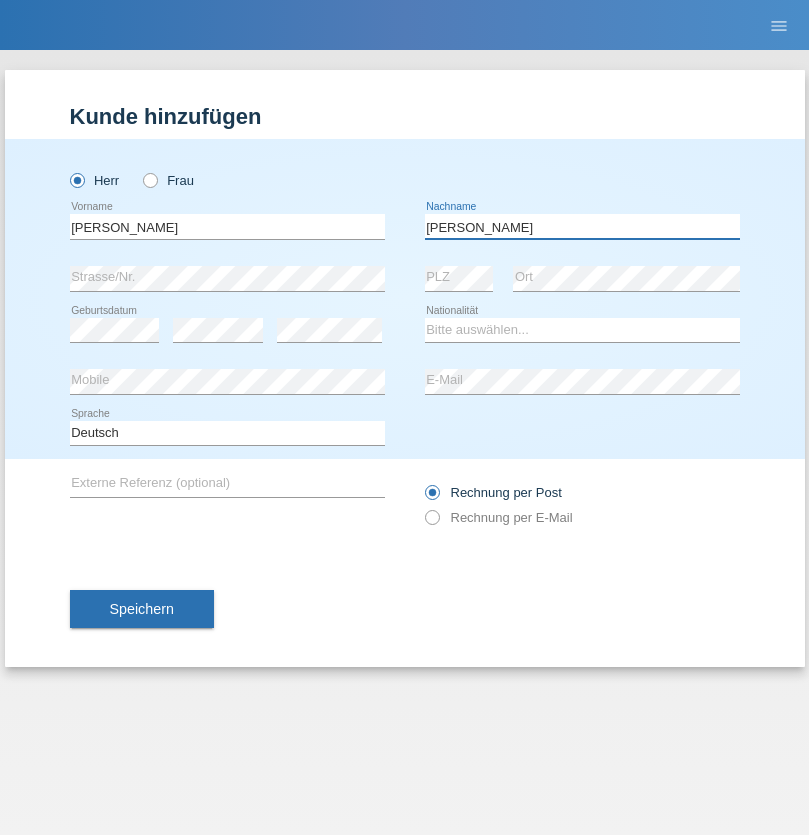 type on "Romero romero" 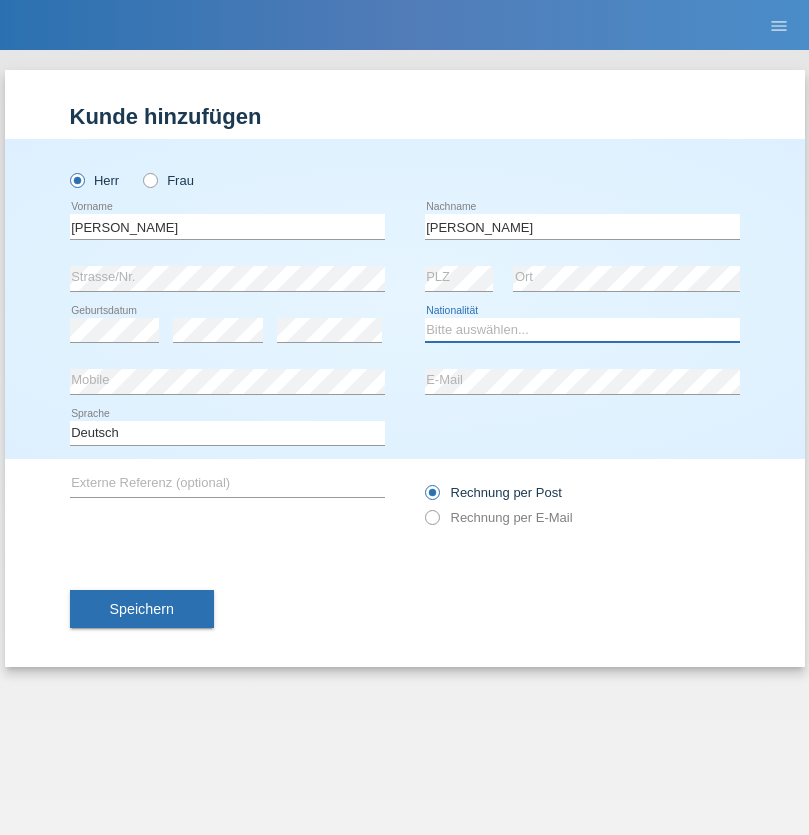 select on "AO" 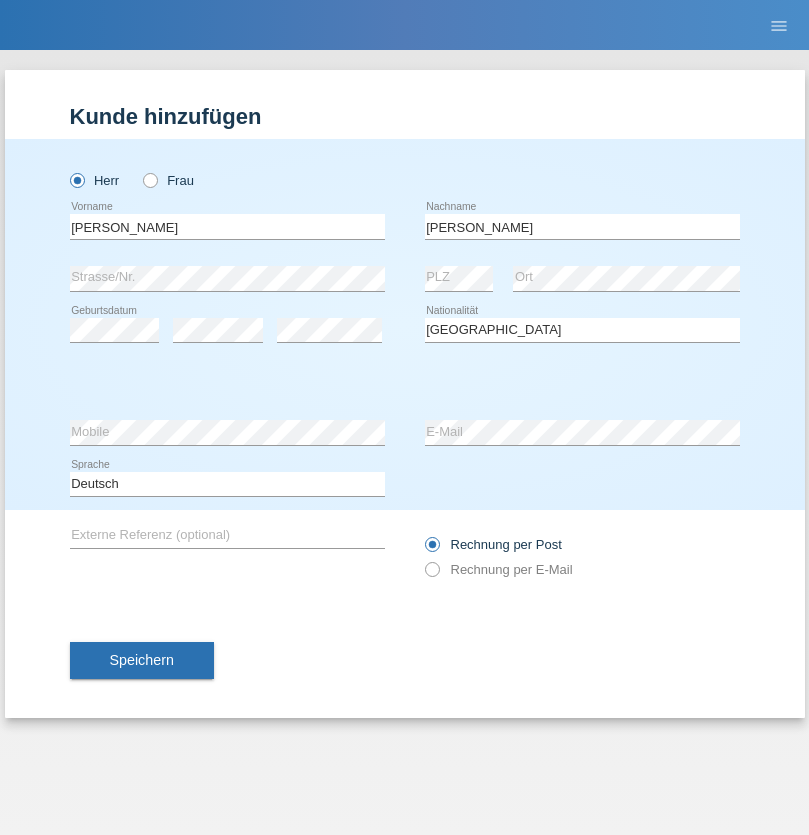 select on "C" 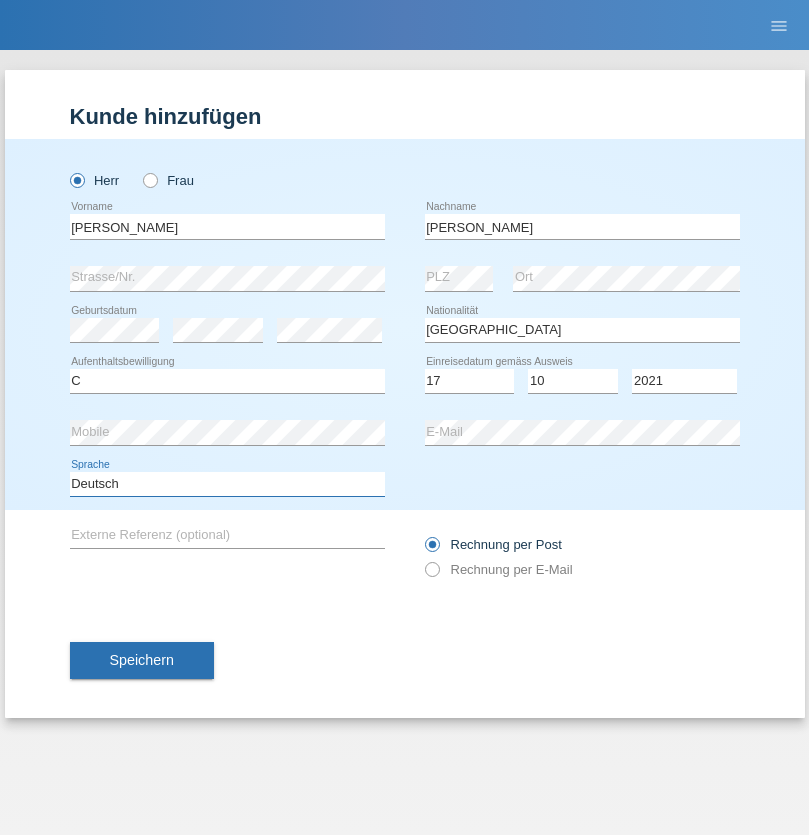 select on "en" 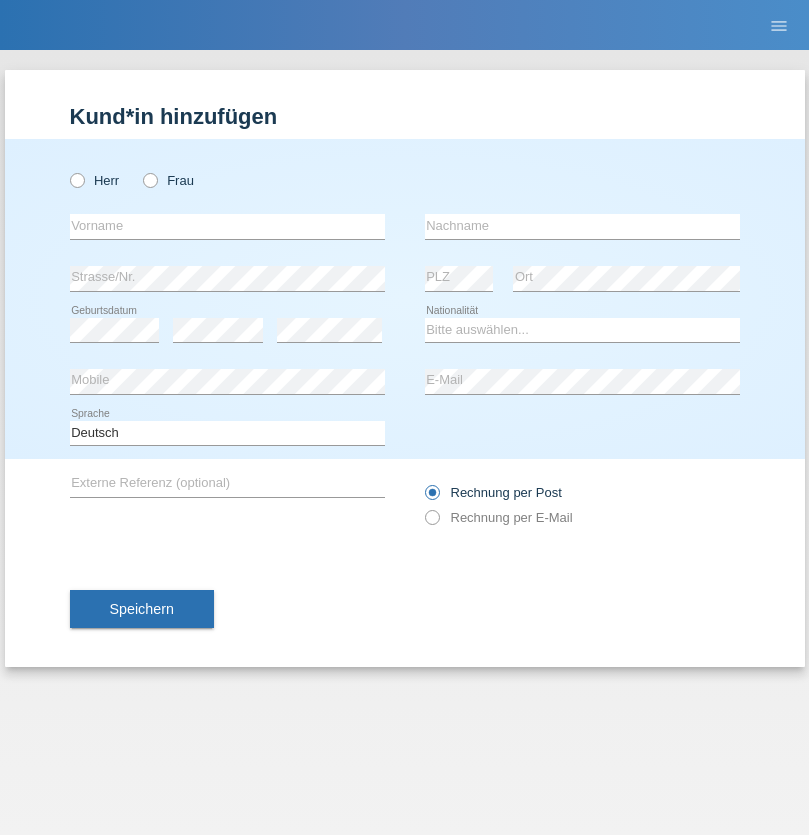 scroll, scrollTop: 0, scrollLeft: 0, axis: both 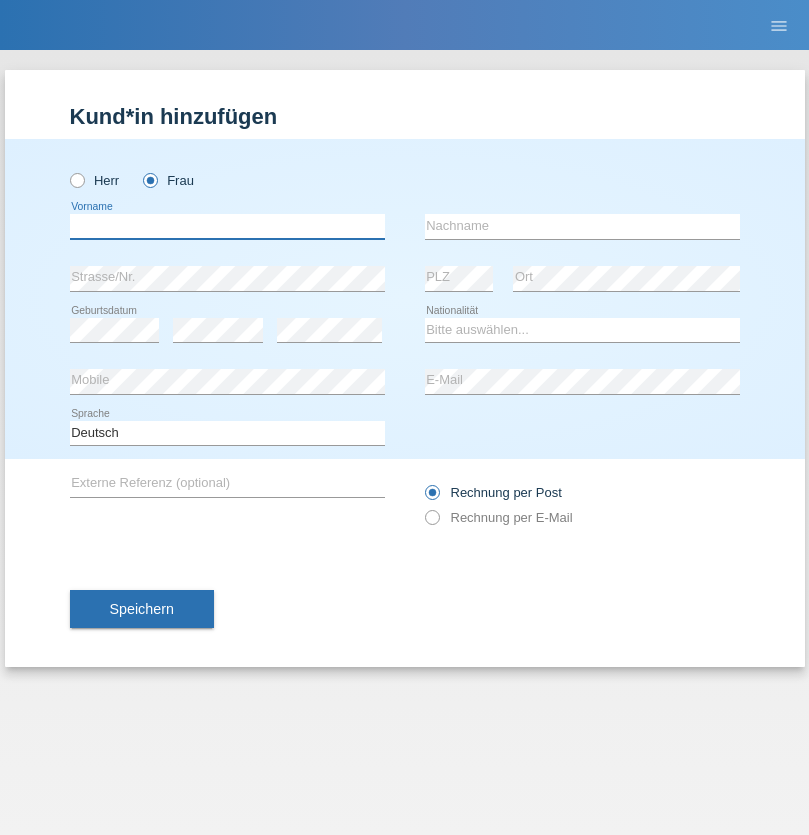 click at bounding box center (227, 226) 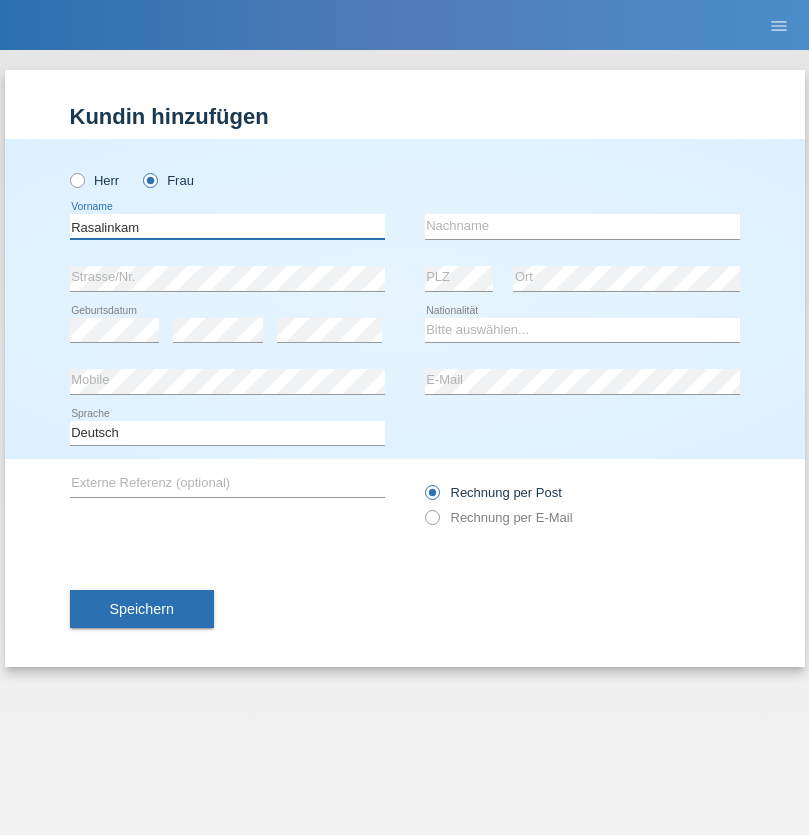 type on "Rasalinkam" 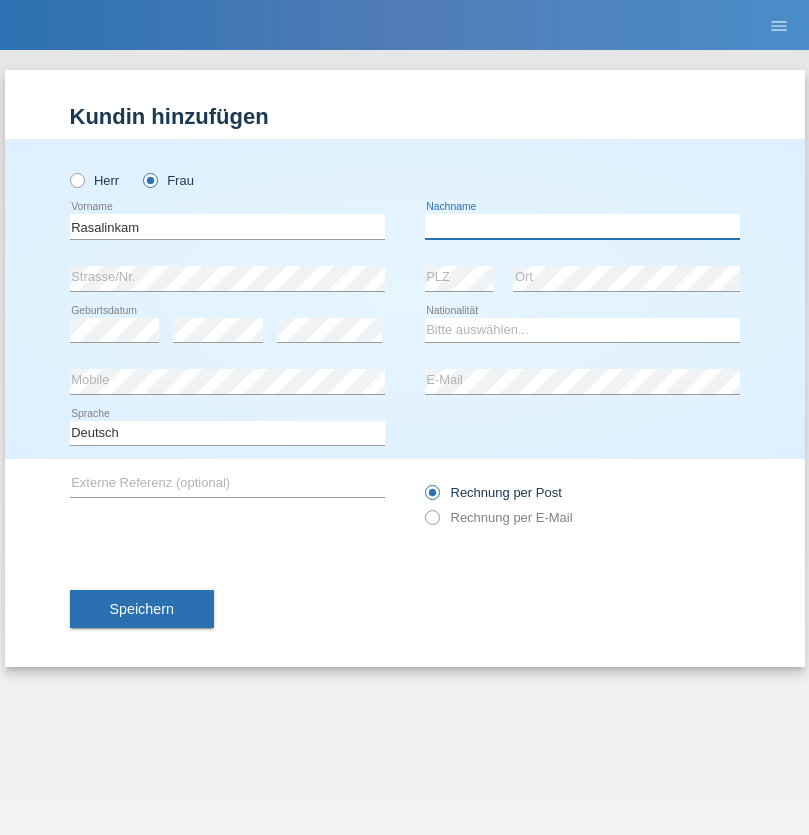 click at bounding box center [582, 226] 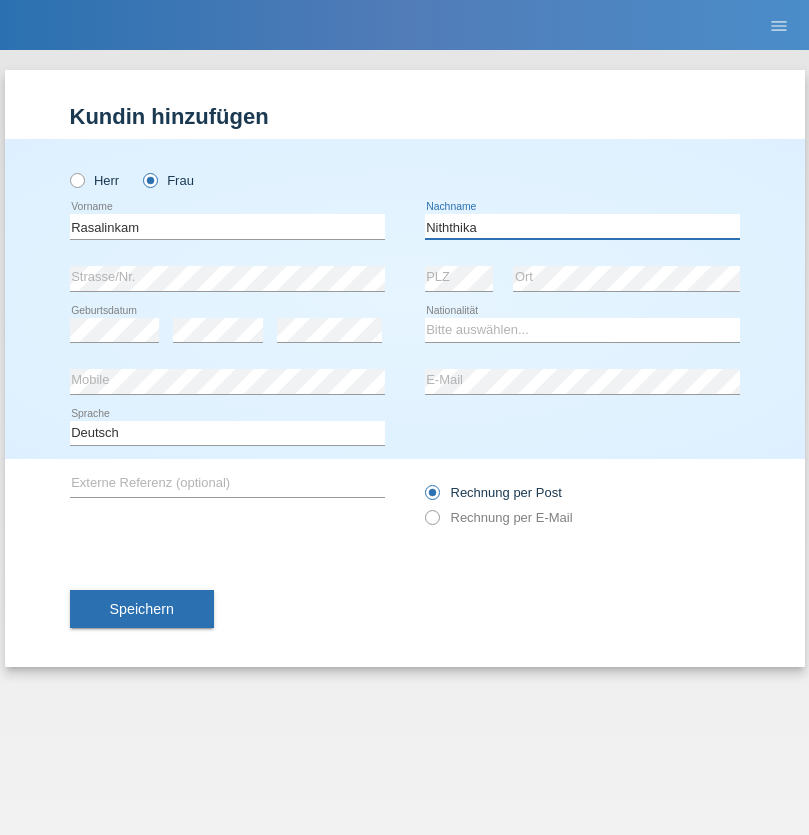 type on "Niththika" 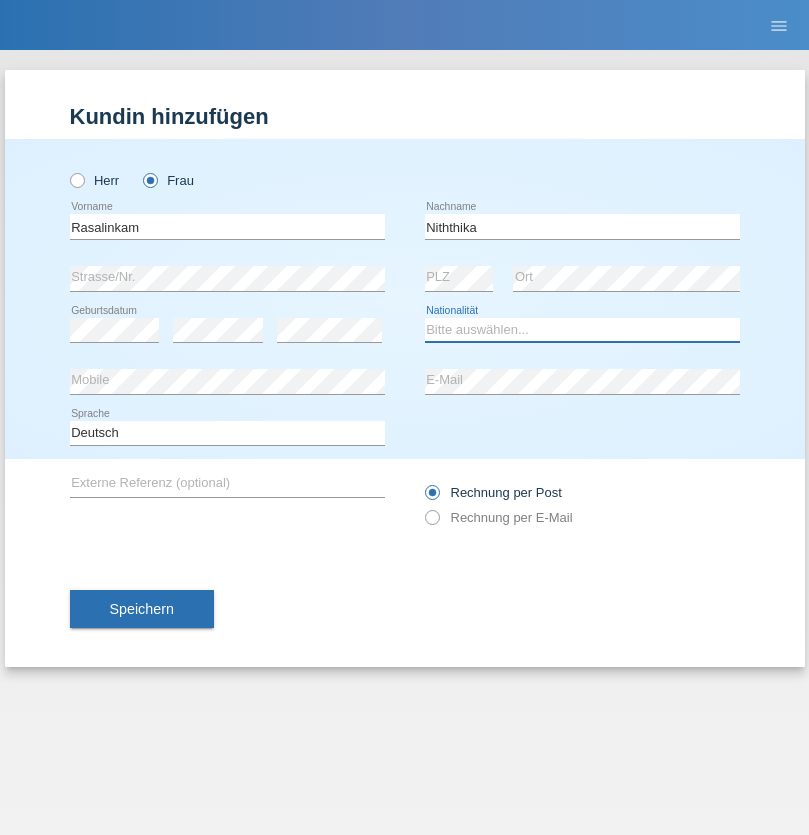 select on "LK" 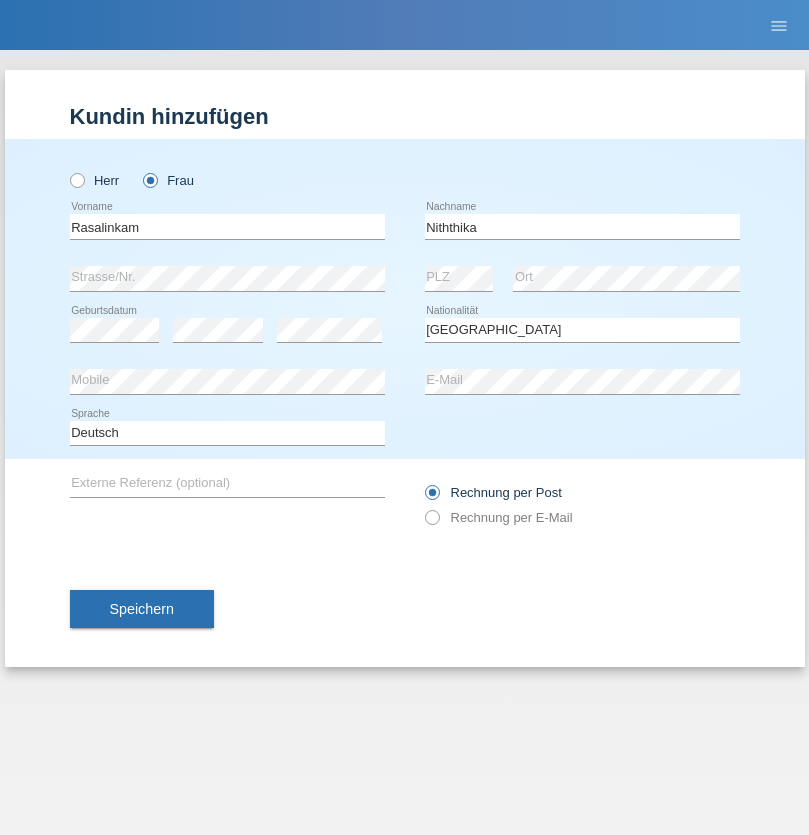 select on "C" 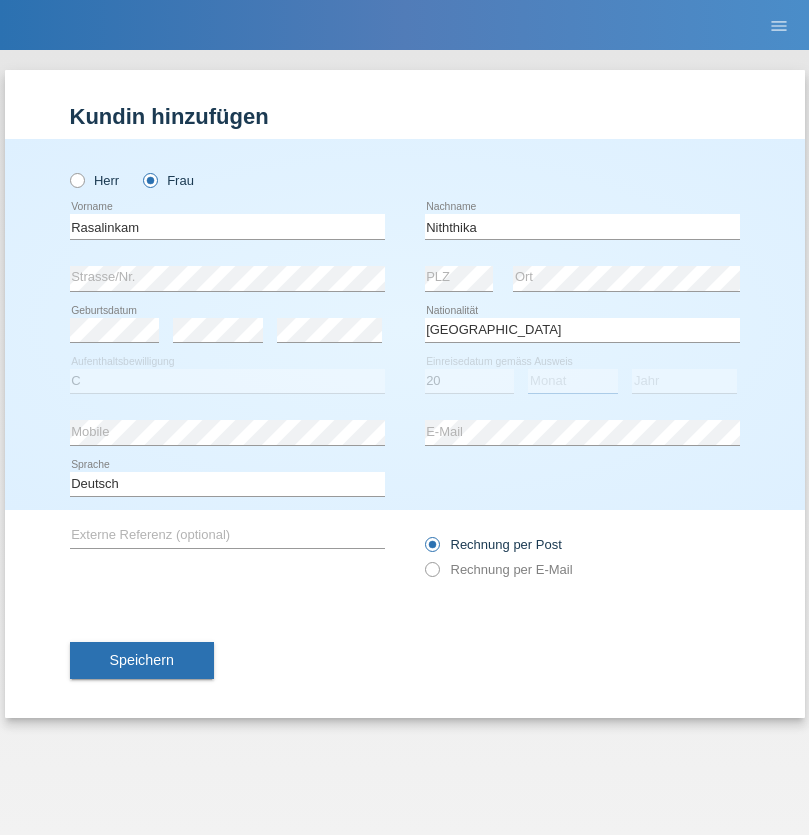 select on "07" 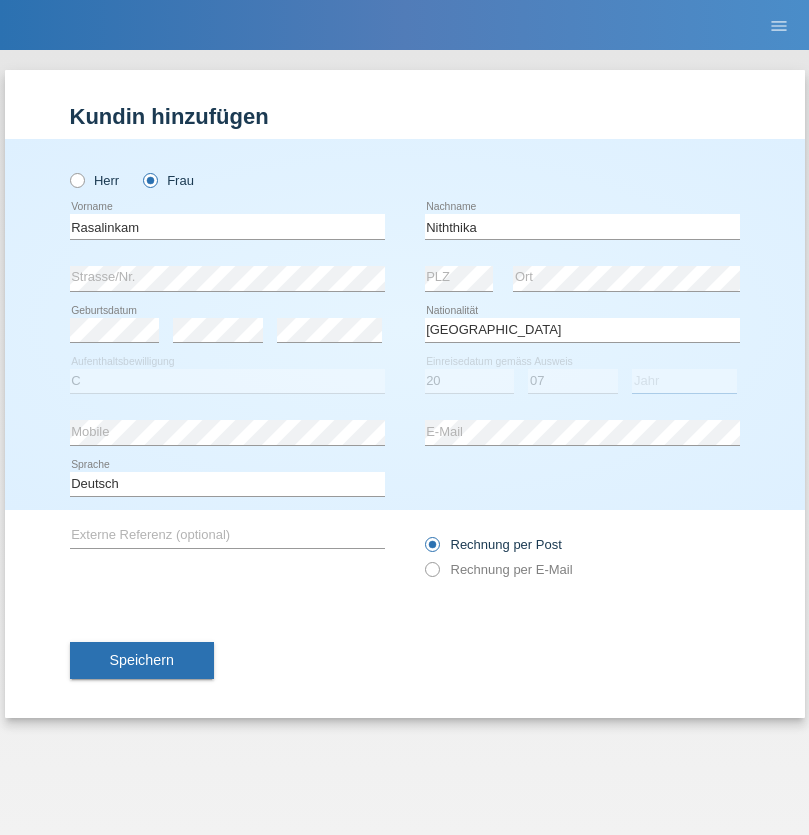 select on "2021" 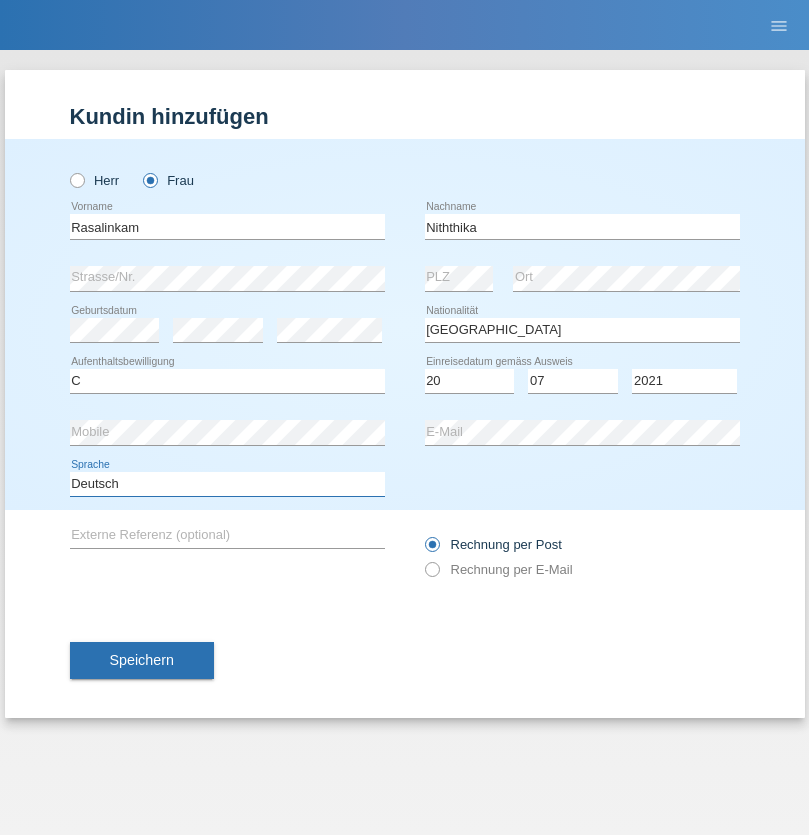 select on "en" 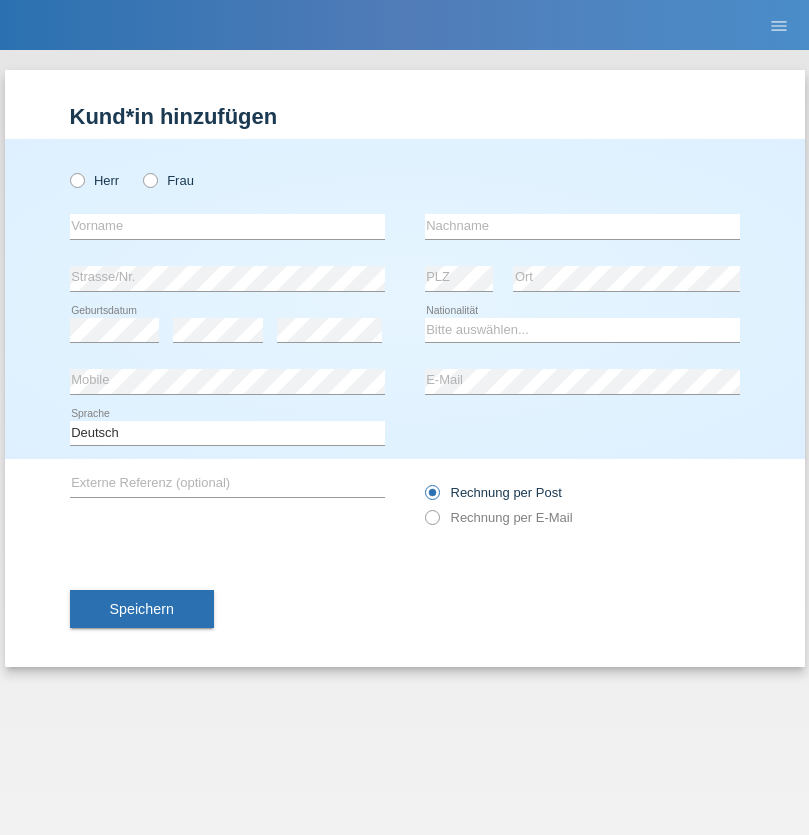scroll, scrollTop: 0, scrollLeft: 0, axis: both 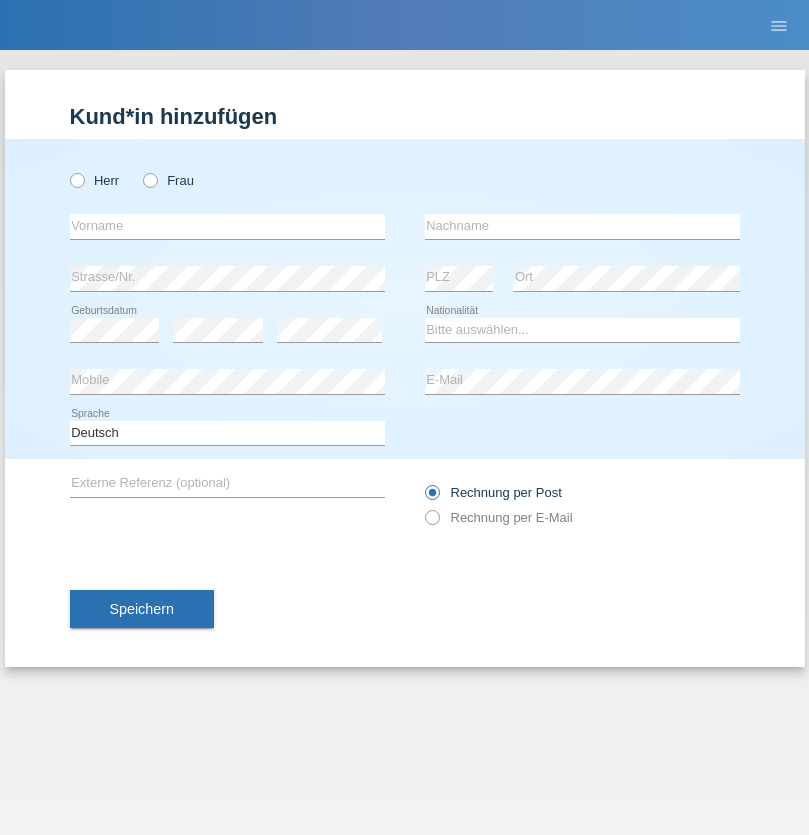 radio on "true" 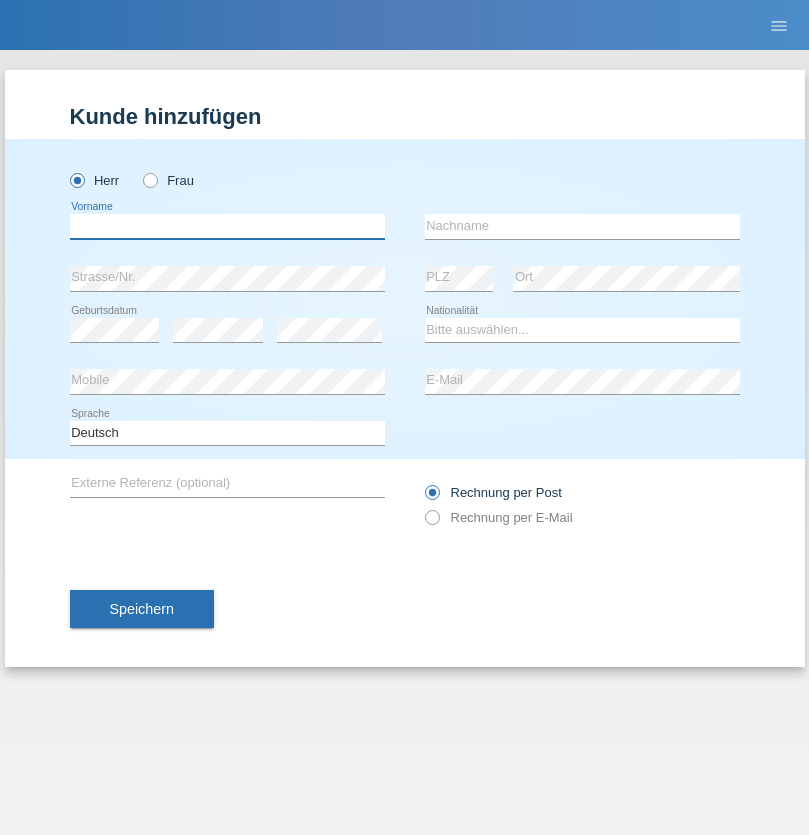 click at bounding box center (227, 226) 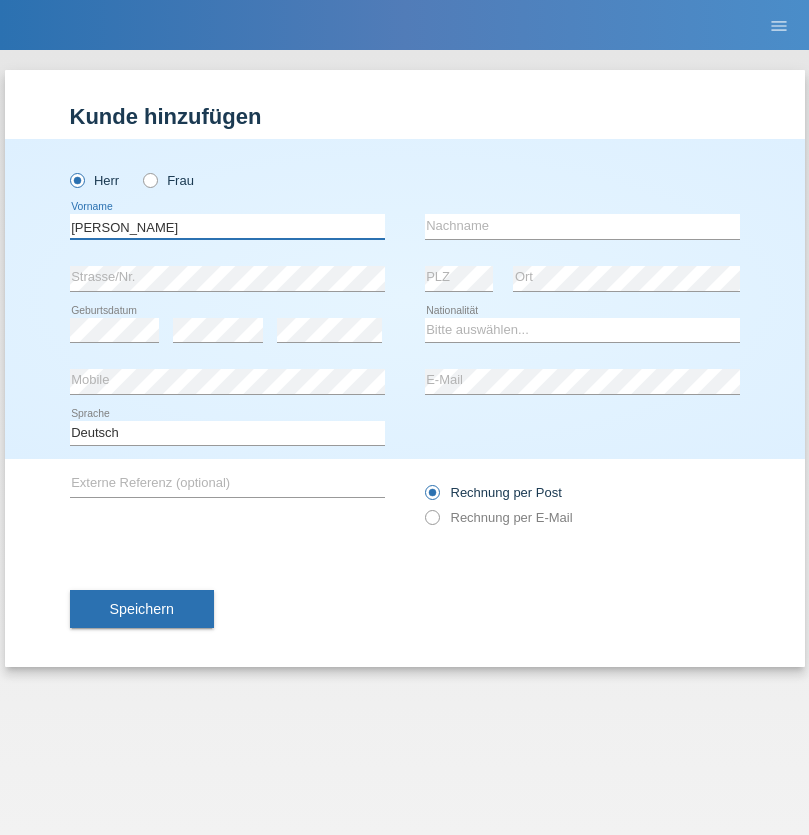 type on "[PERSON_NAME]" 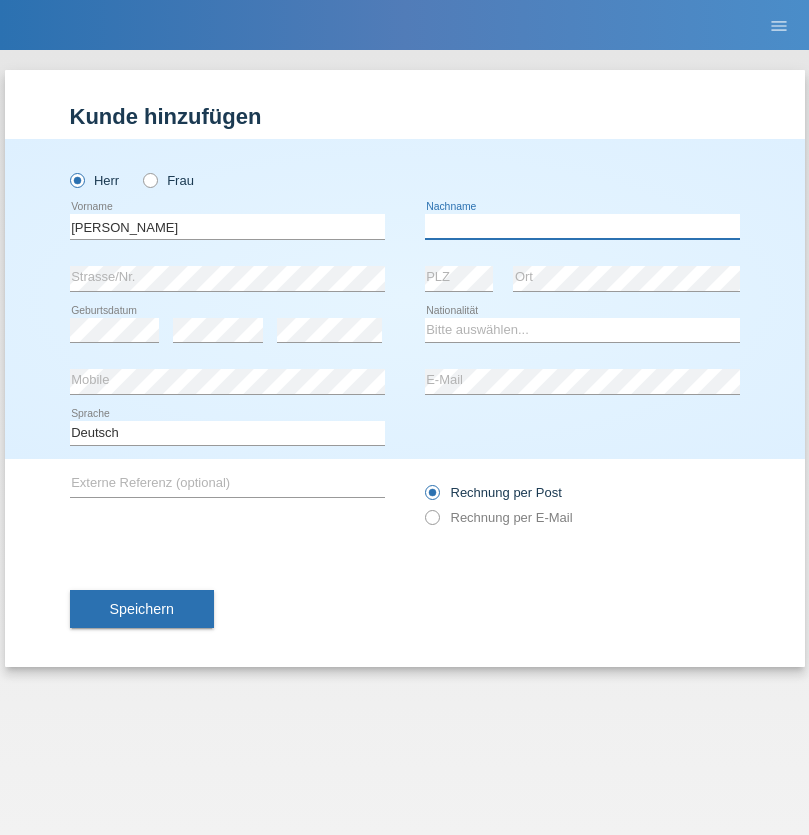 click at bounding box center (582, 226) 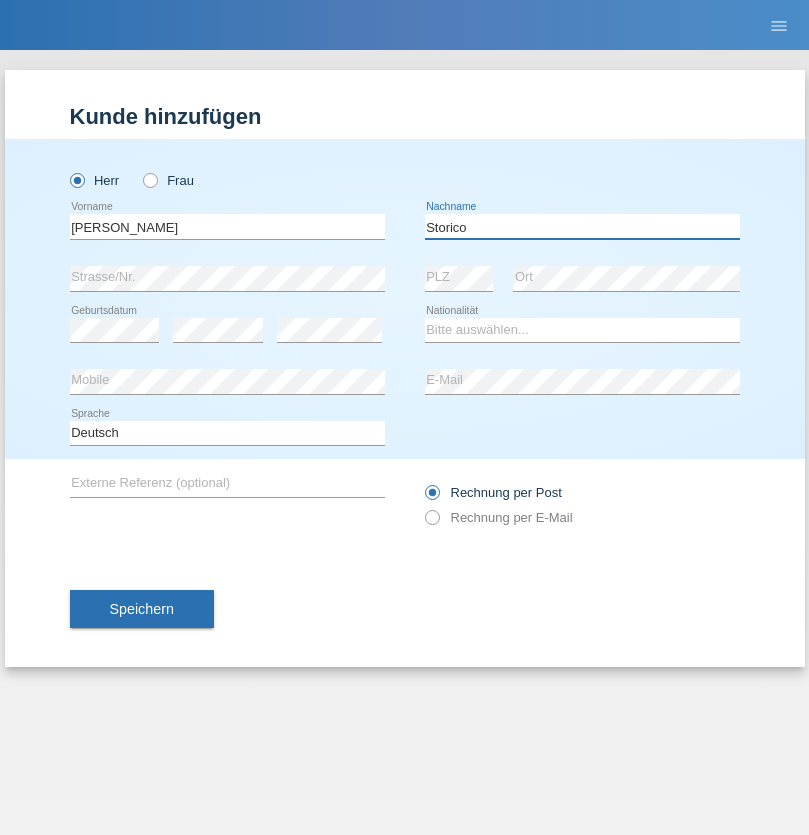 type on "Storico" 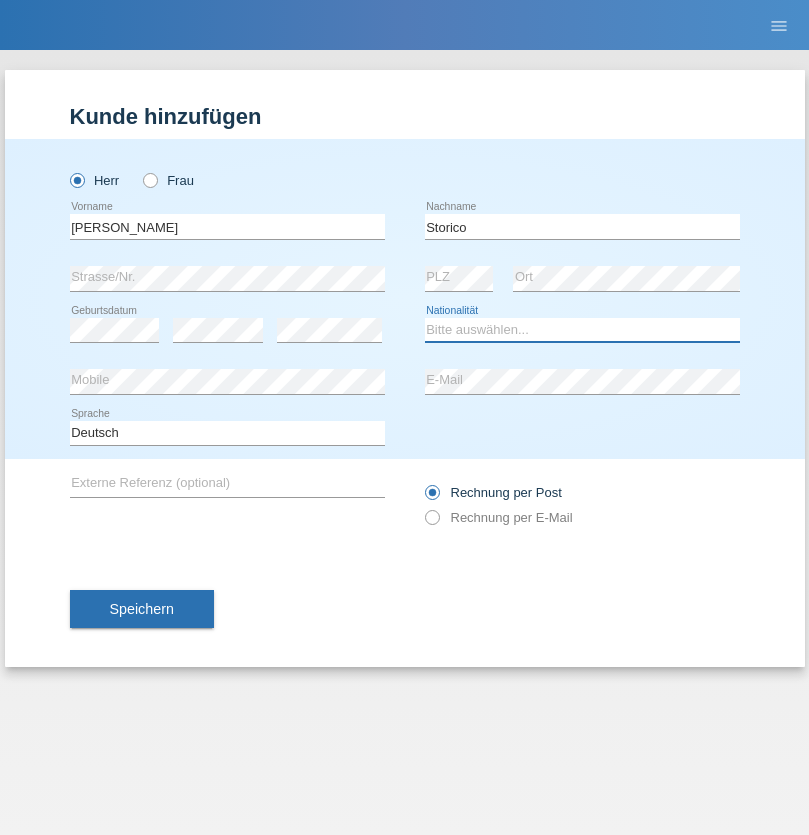 select on "IT" 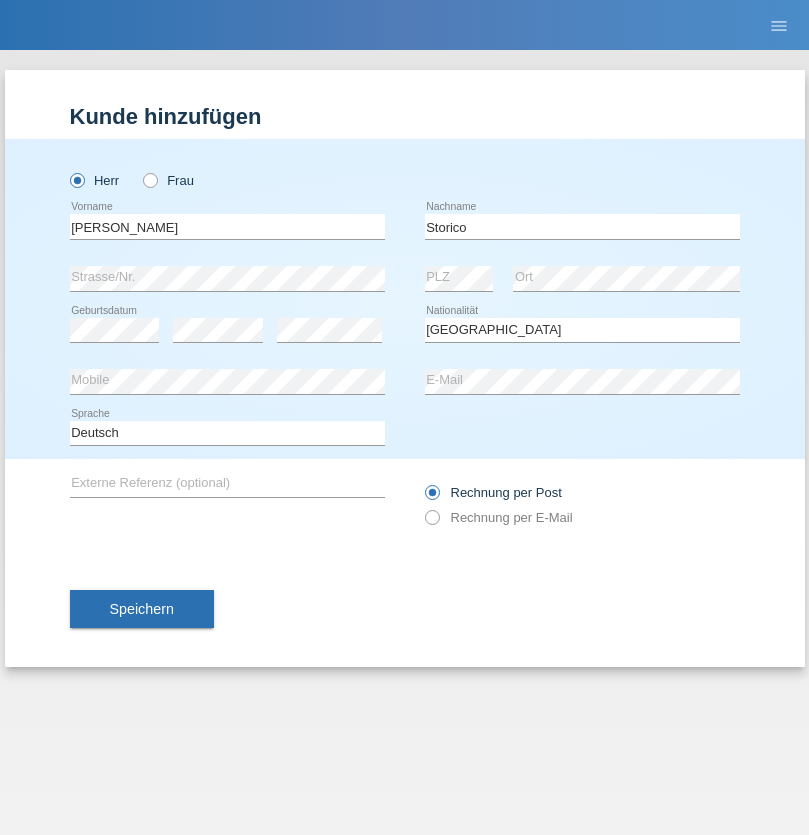 select on "C" 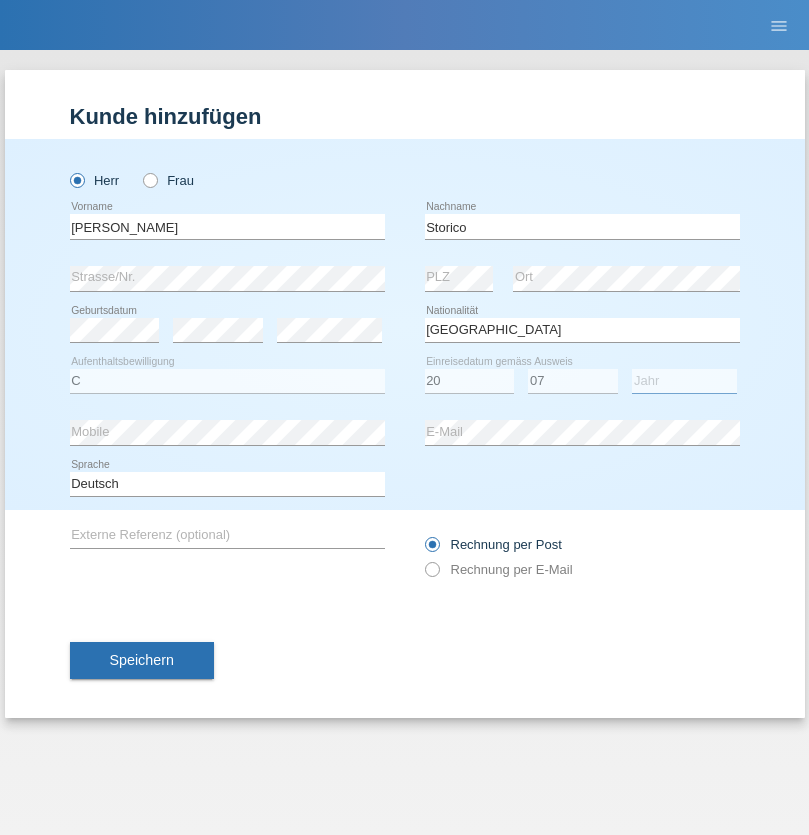 select on "2021" 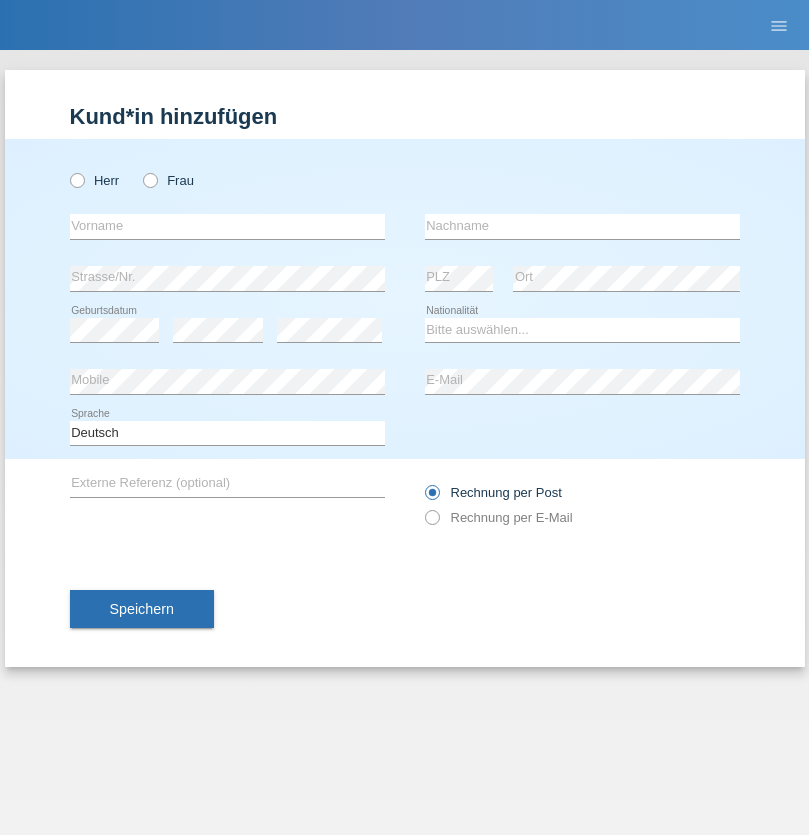 scroll, scrollTop: 0, scrollLeft: 0, axis: both 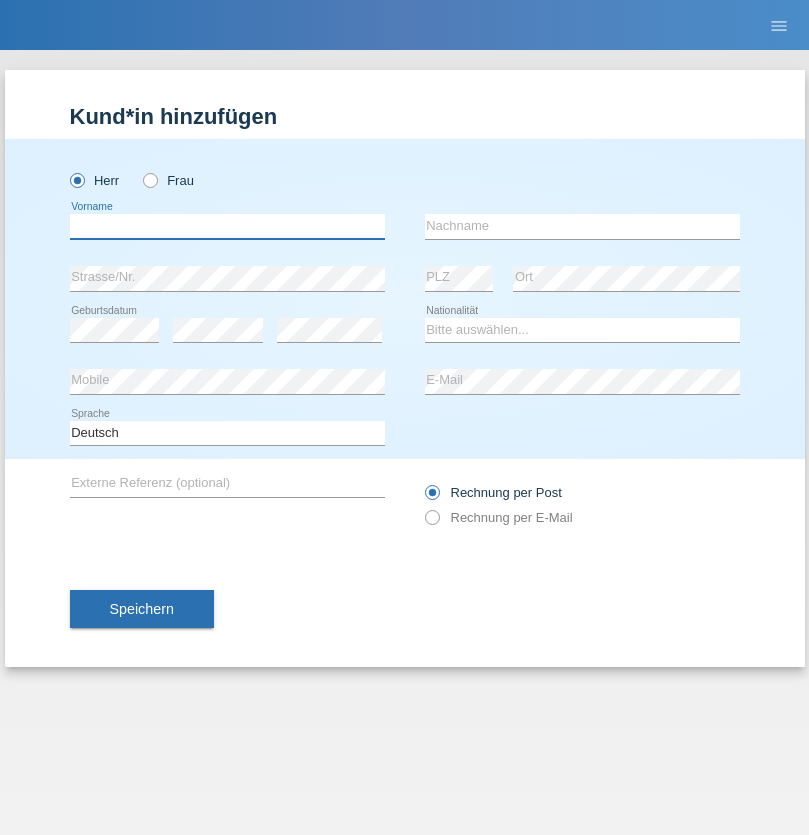 click at bounding box center (227, 226) 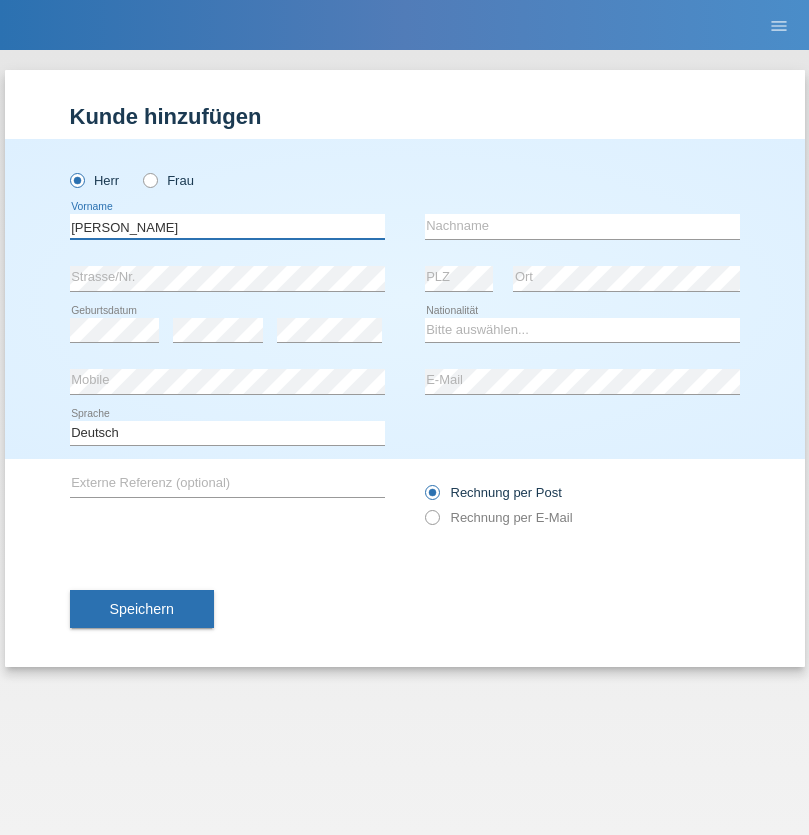 type on "Sven" 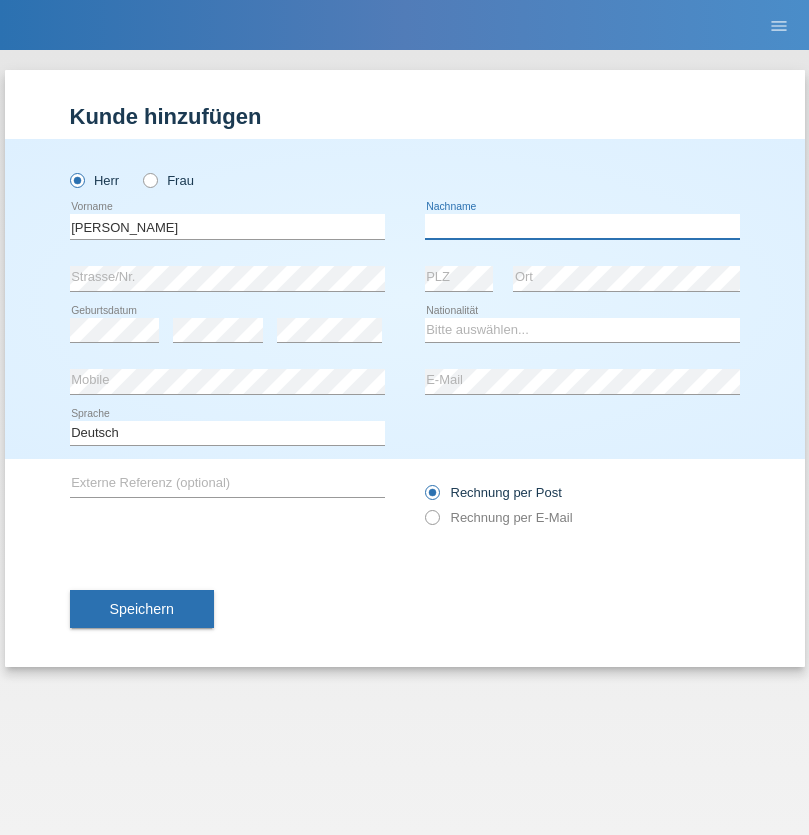 click at bounding box center (582, 226) 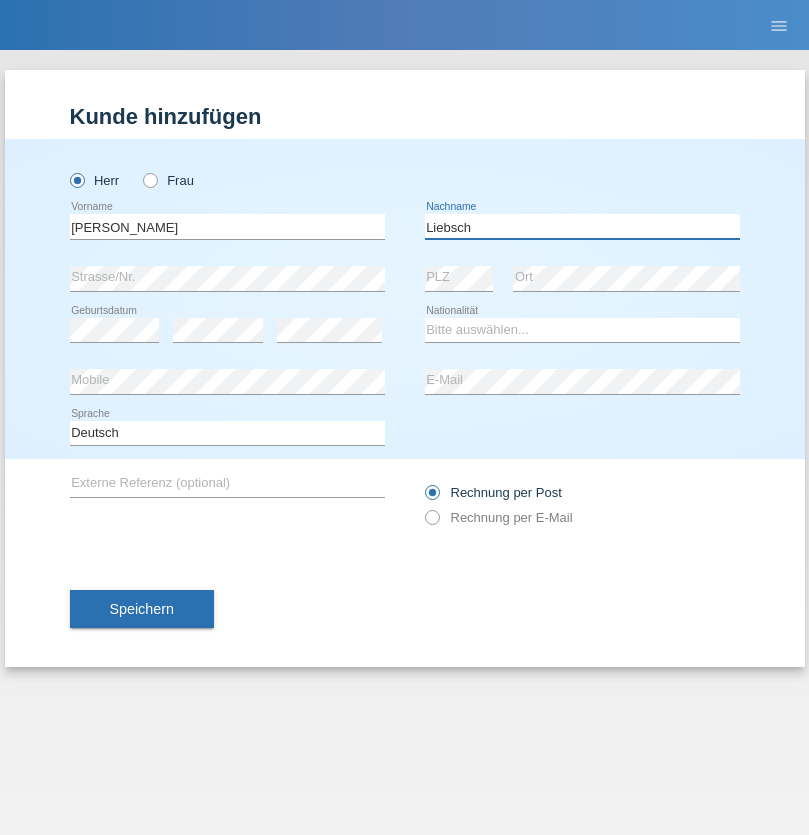 type on "Liebsch" 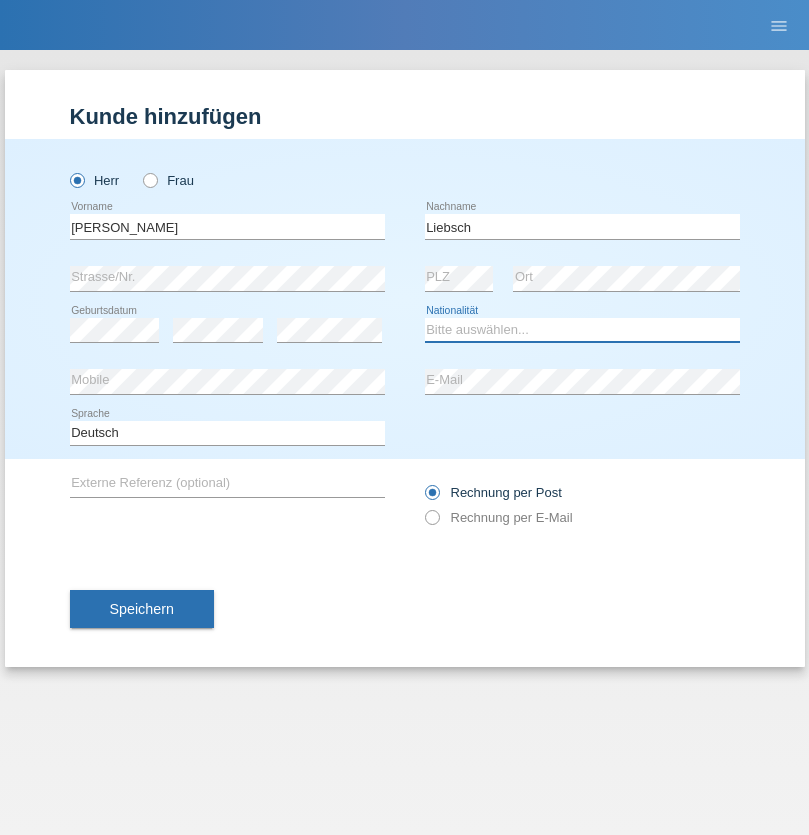 select on "DE" 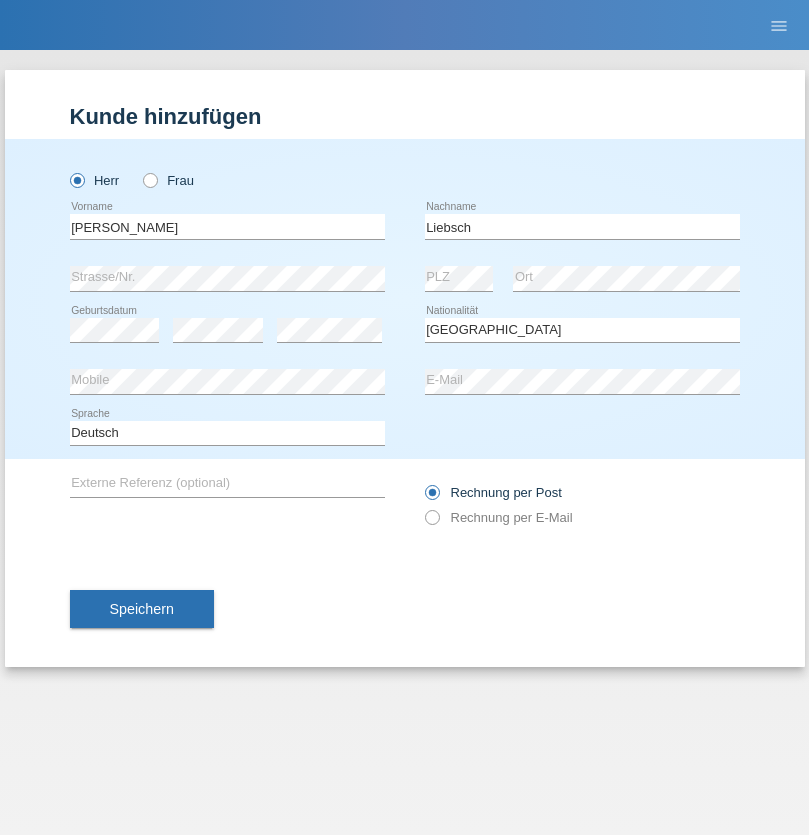 select on "C" 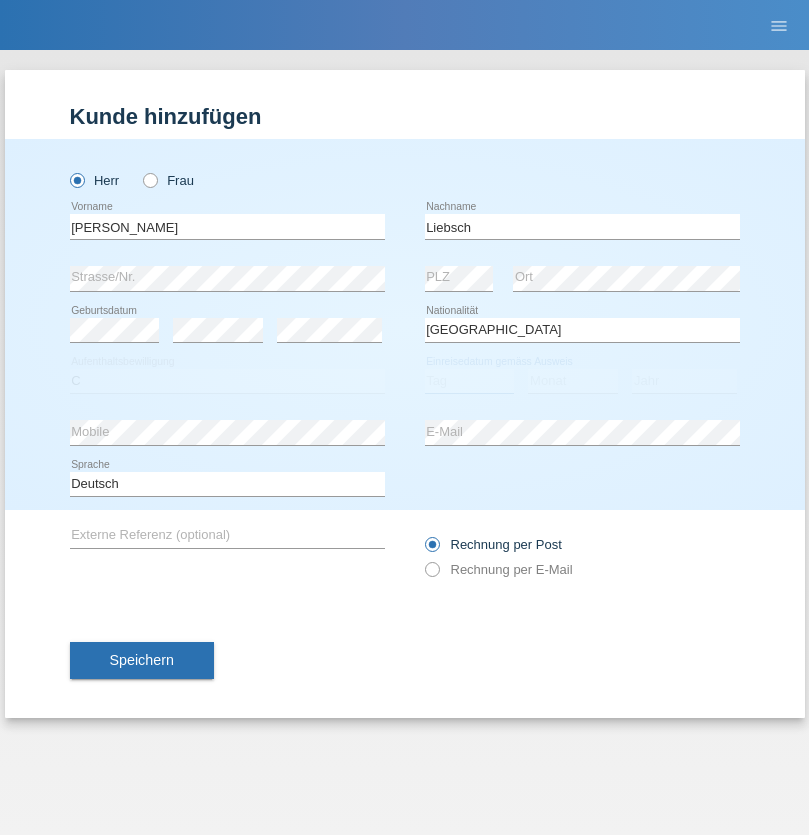 select on "20" 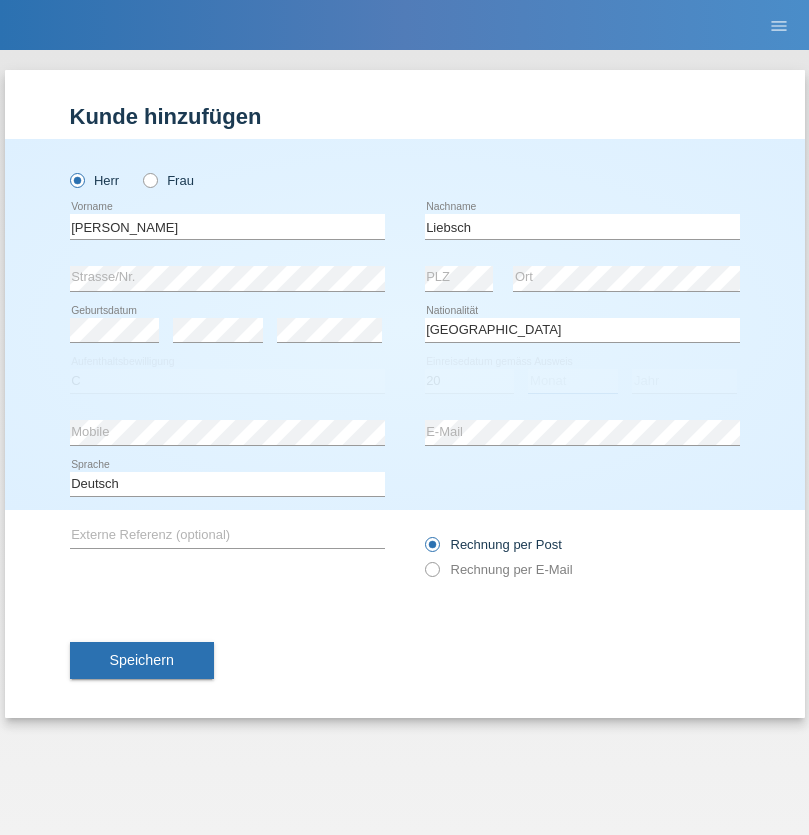 select on "07" 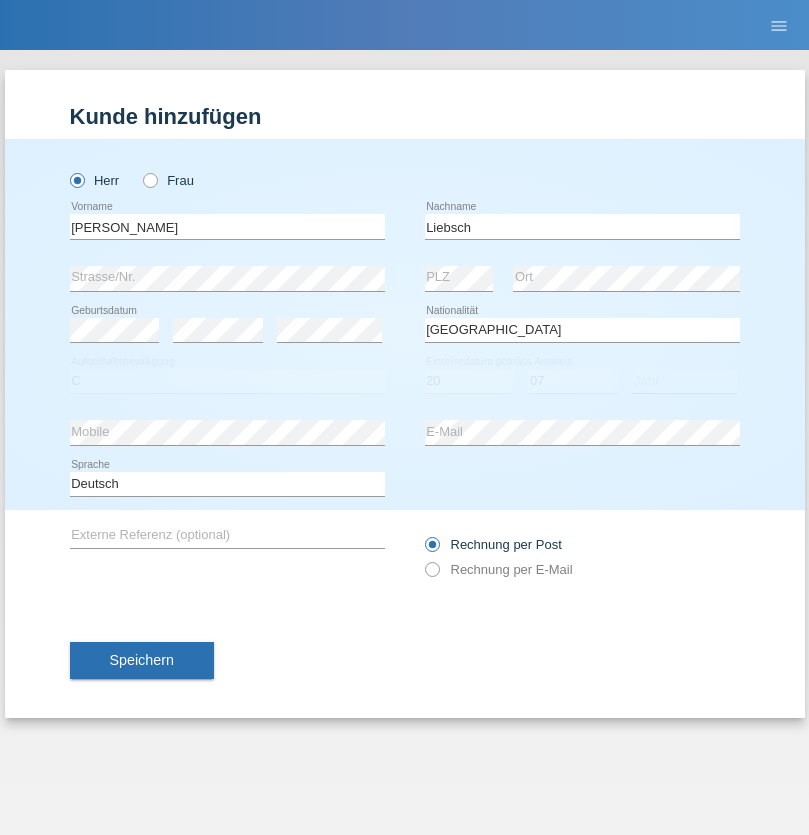 select on "2021" 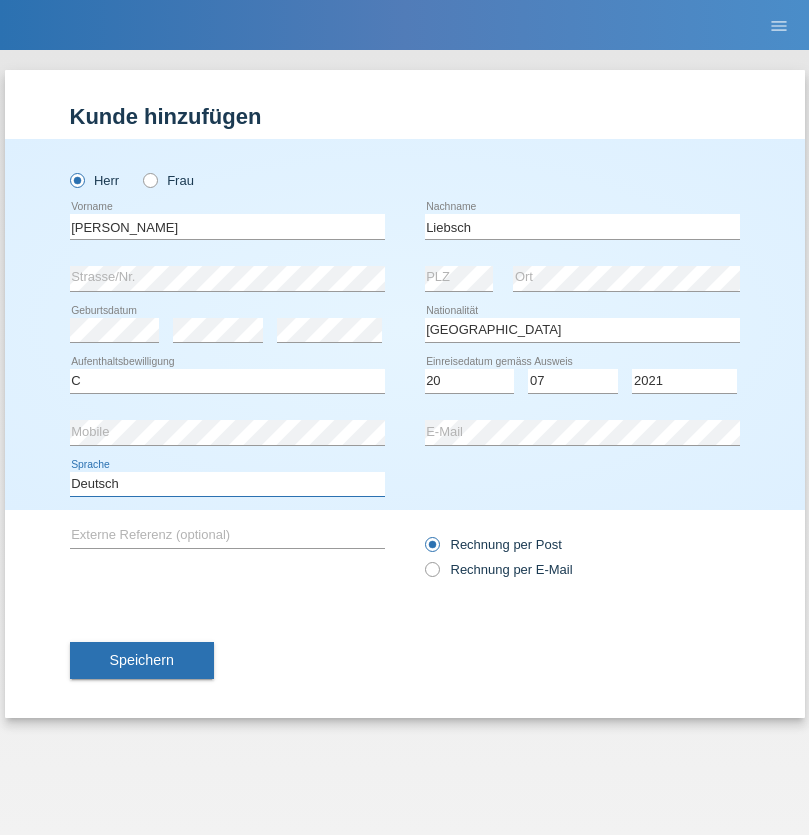 select on "en" 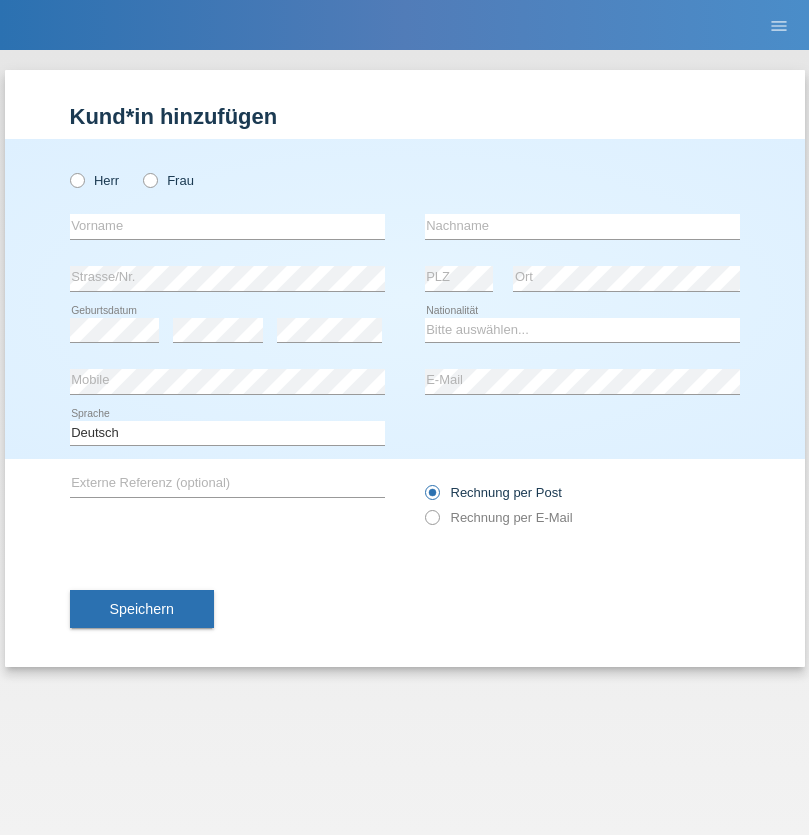scroll, scrollTop: 0, scrollLeft: 0, axis: both 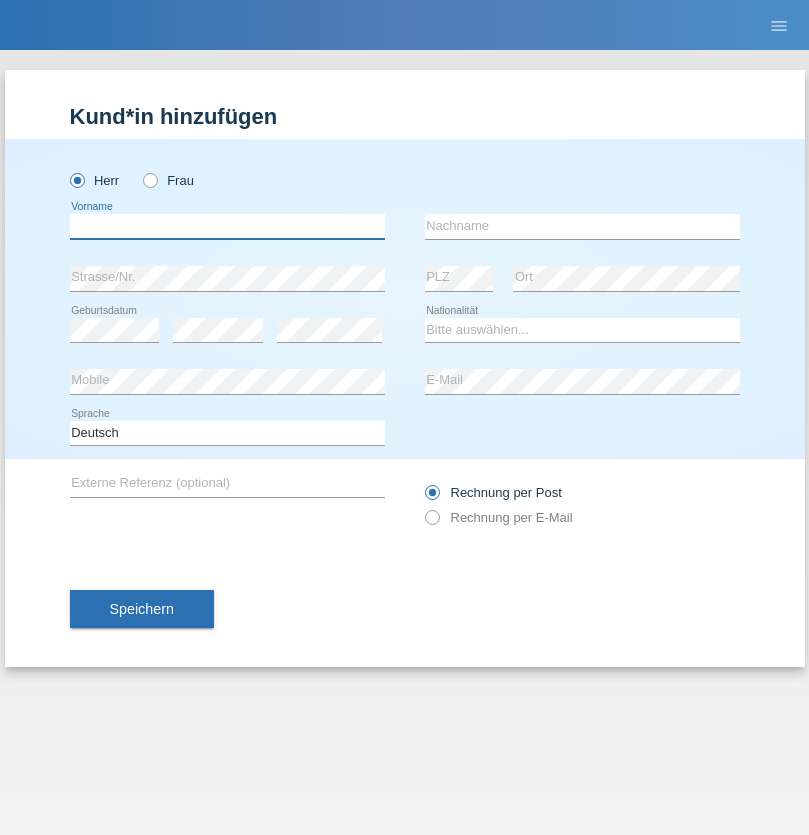 click at bounding box center (227, 226) 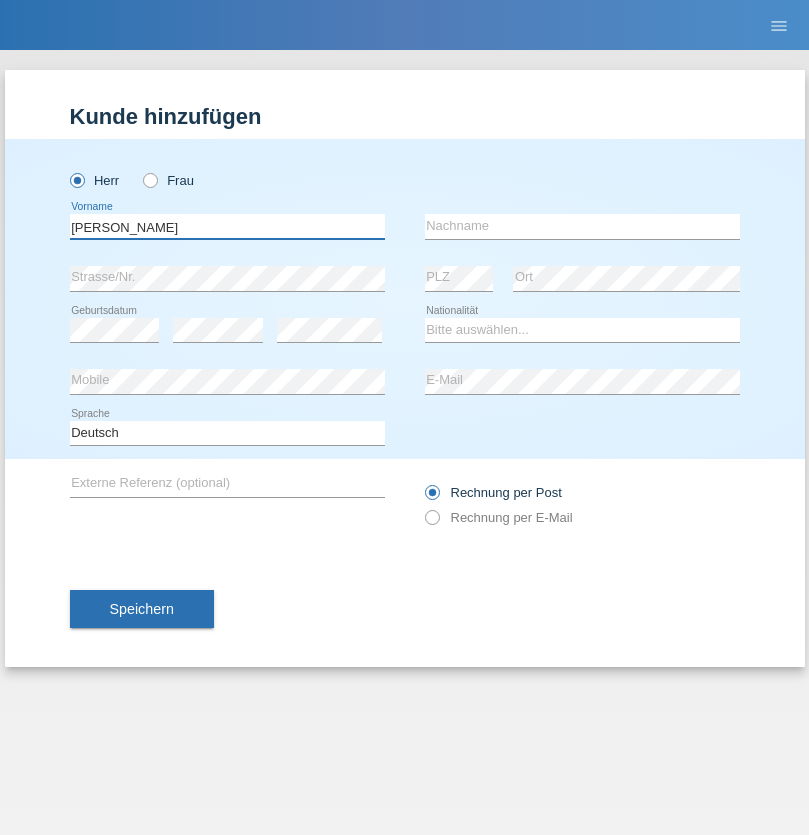 type on "Paolo" 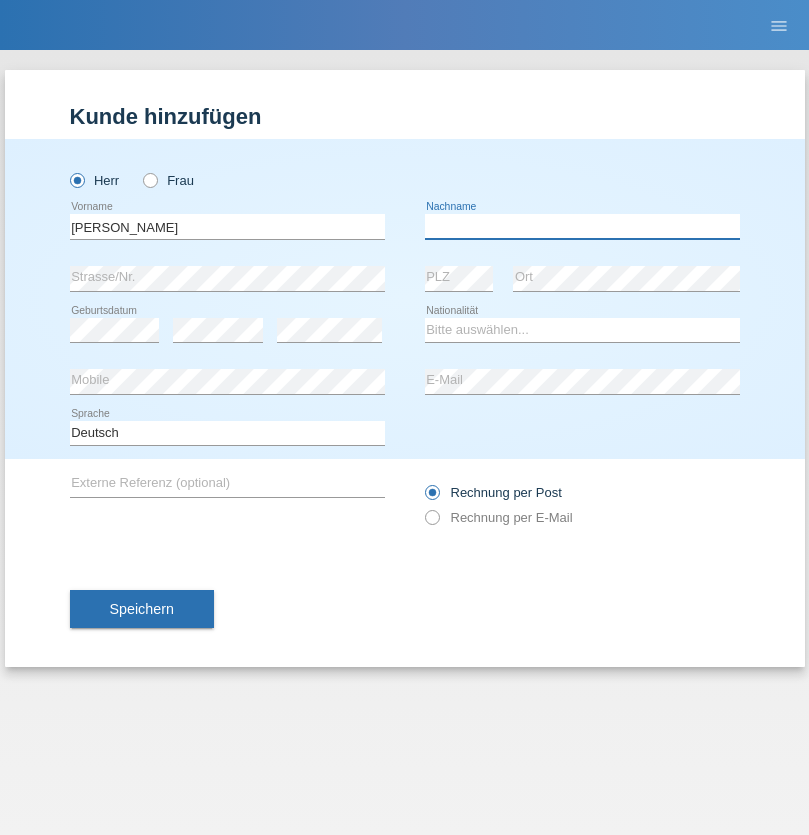 click at bounding box center (582, 226) 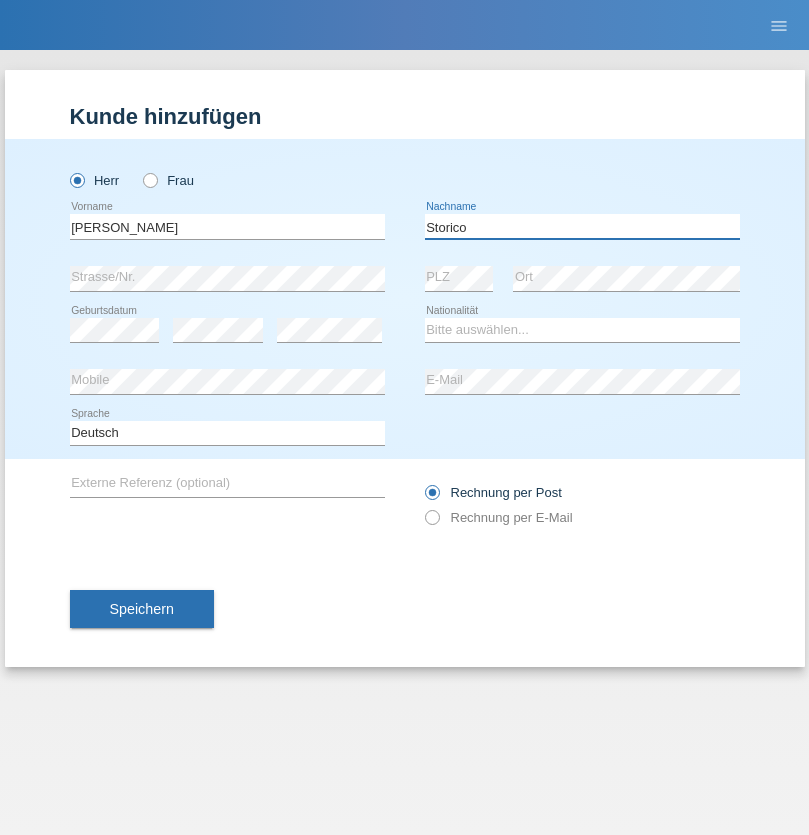 type on "Storico" 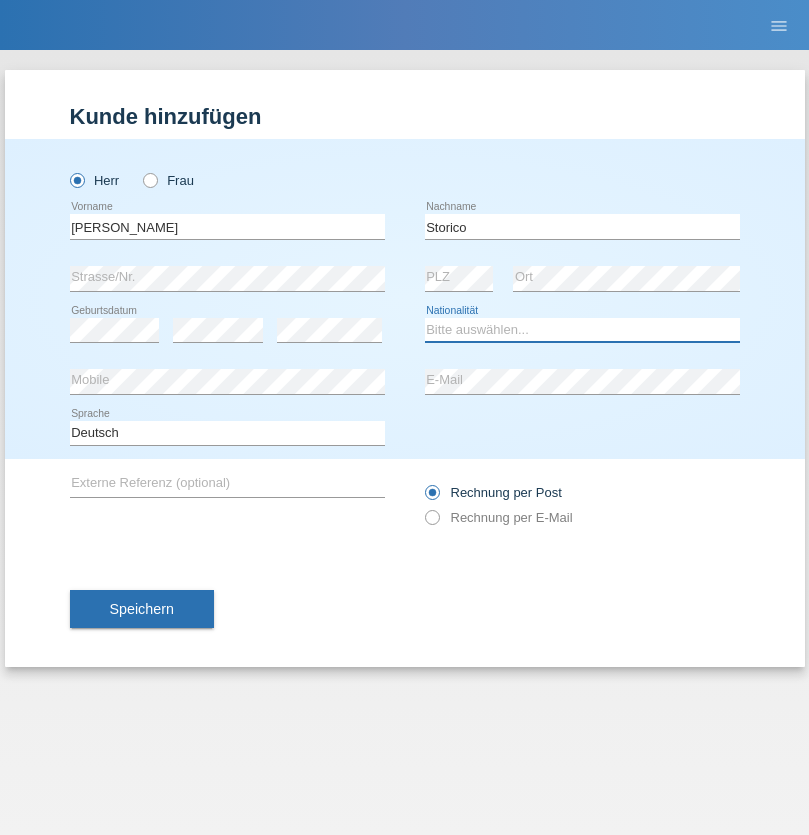 select on "IT" 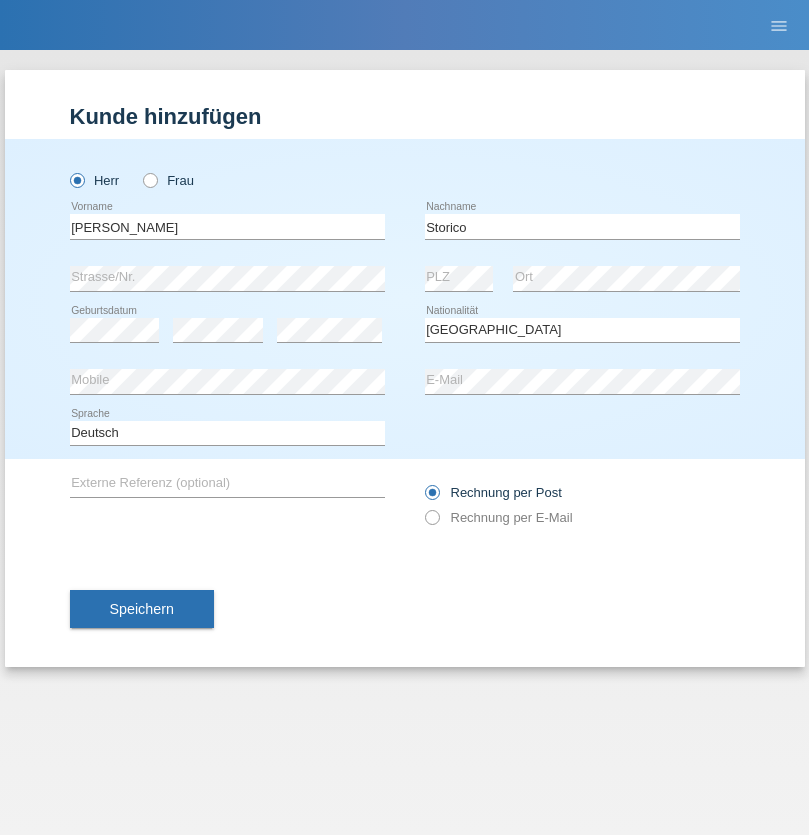 select on "C" 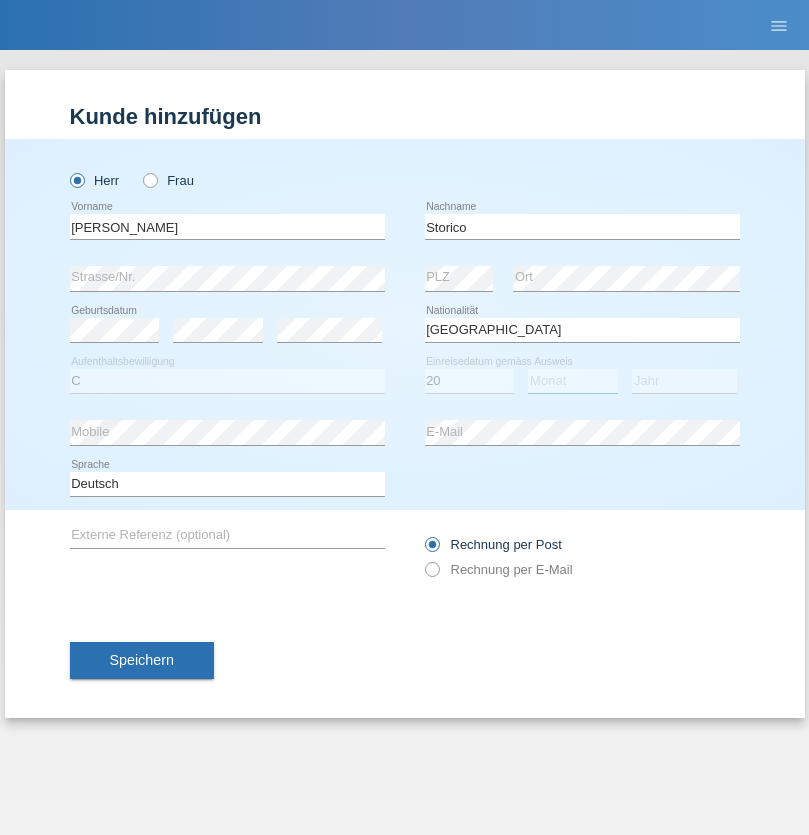 select on "07" 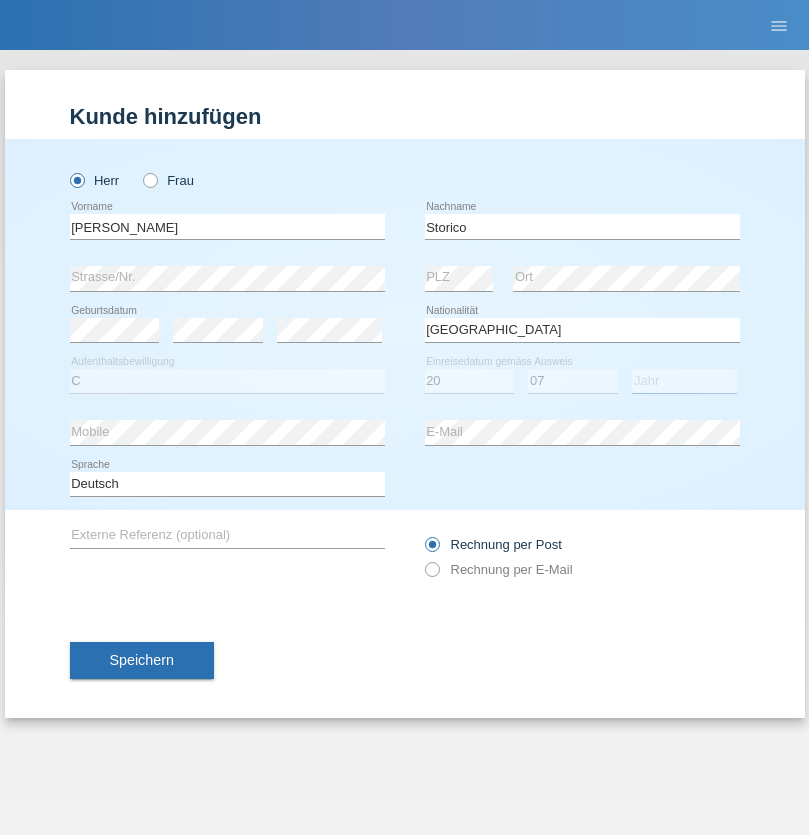 select on "2021" 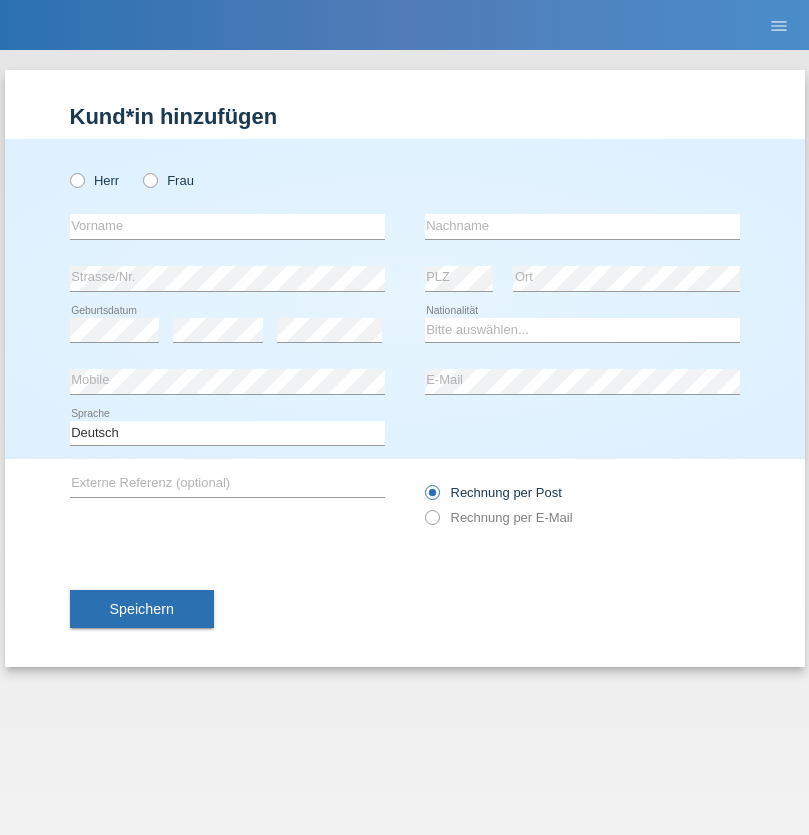 scroll, scrollTop: 0, scrollLeft: 0, axis: both 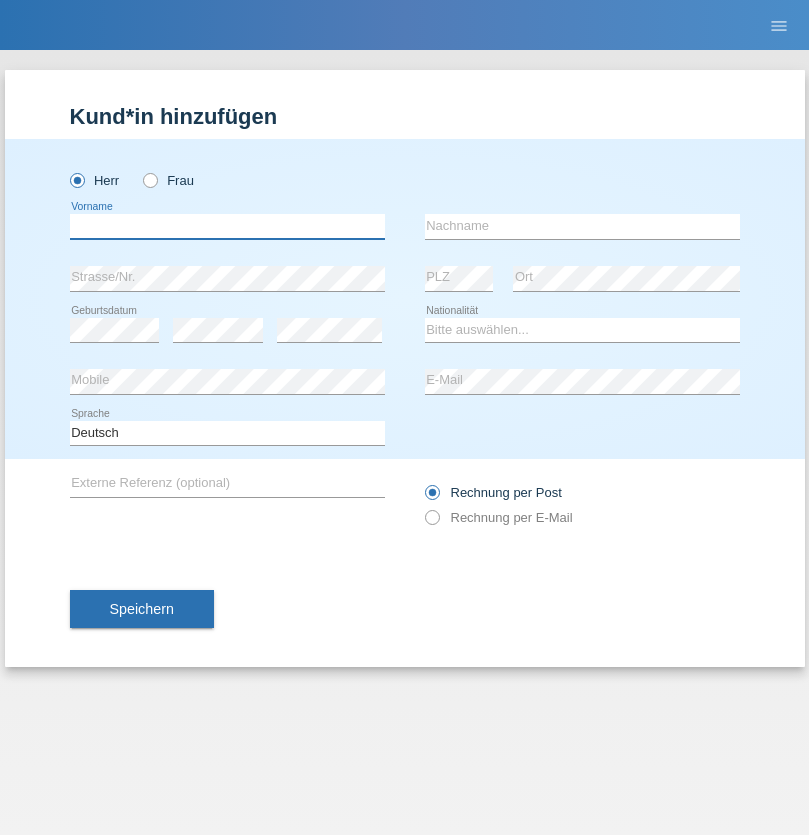 click at bounding box center (227, 226) 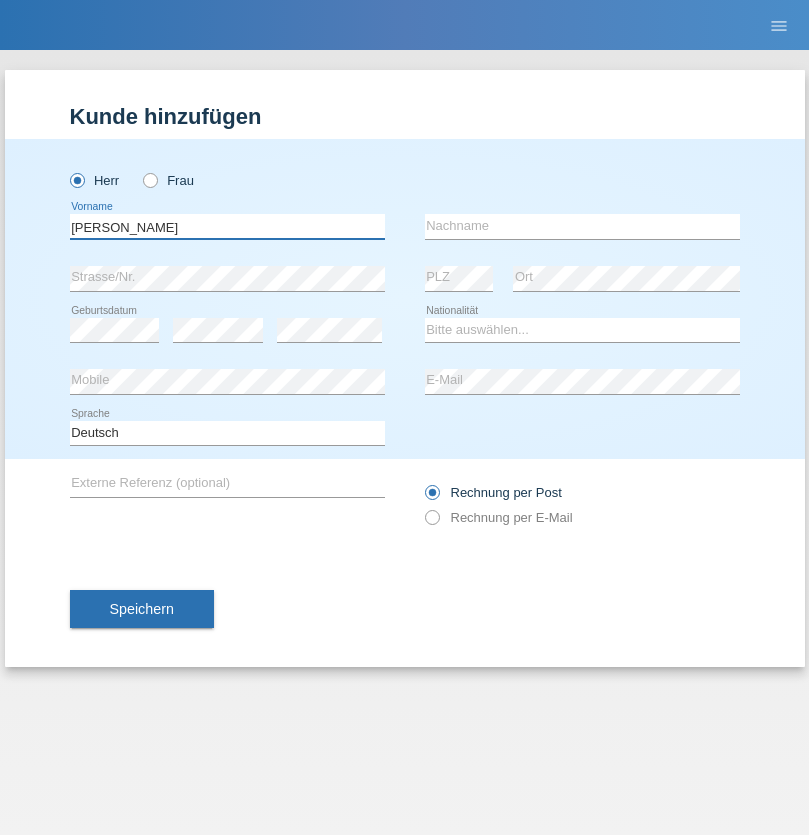 type on "[PERSON_NAME]" 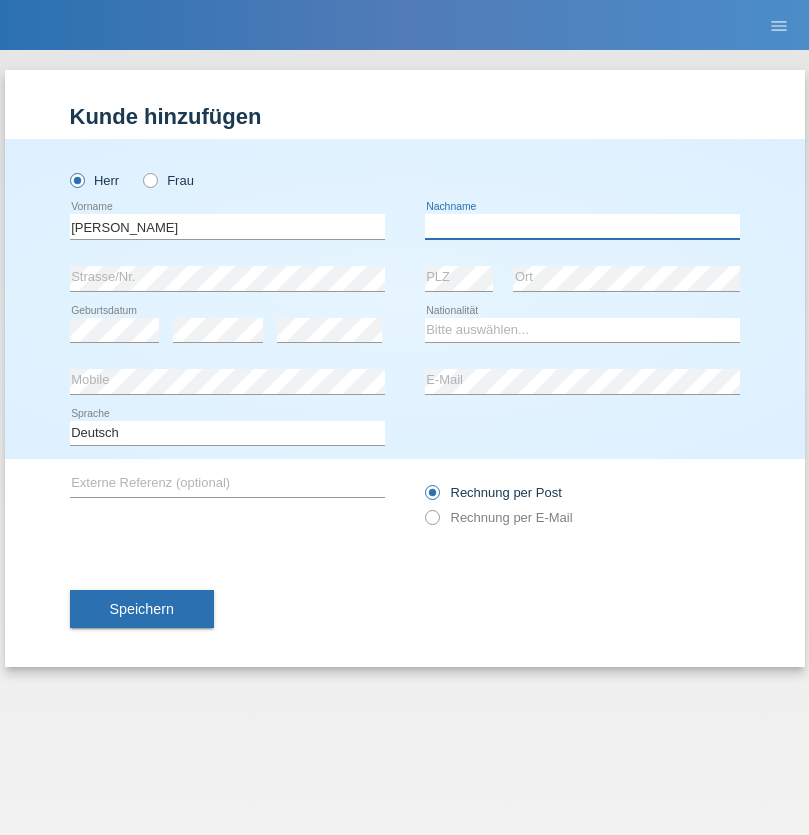 click at bounding box center [582, 226] 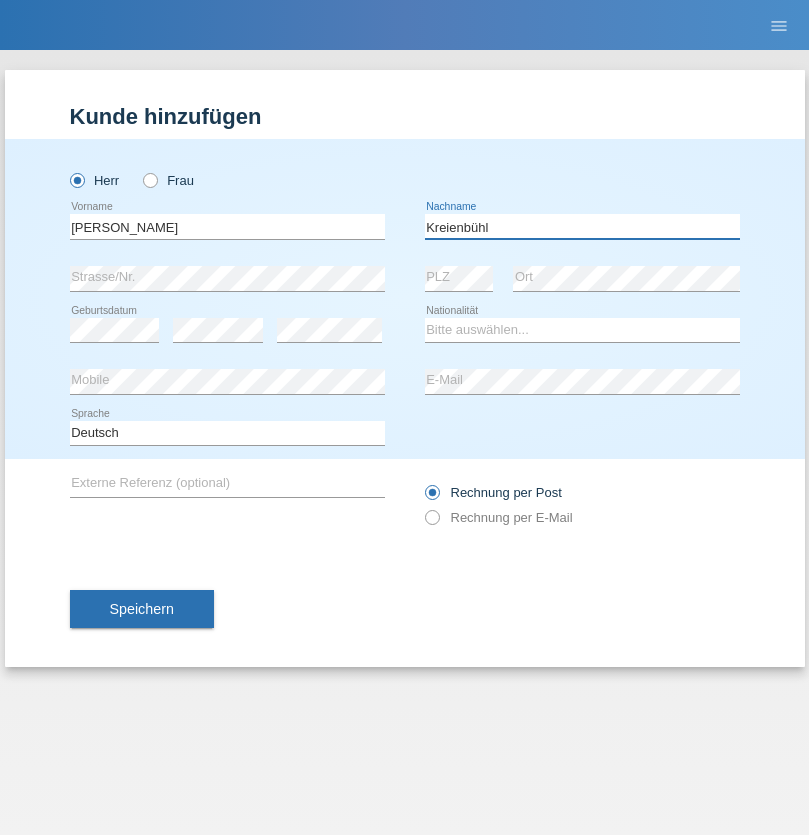 type on "Kreienbühl" 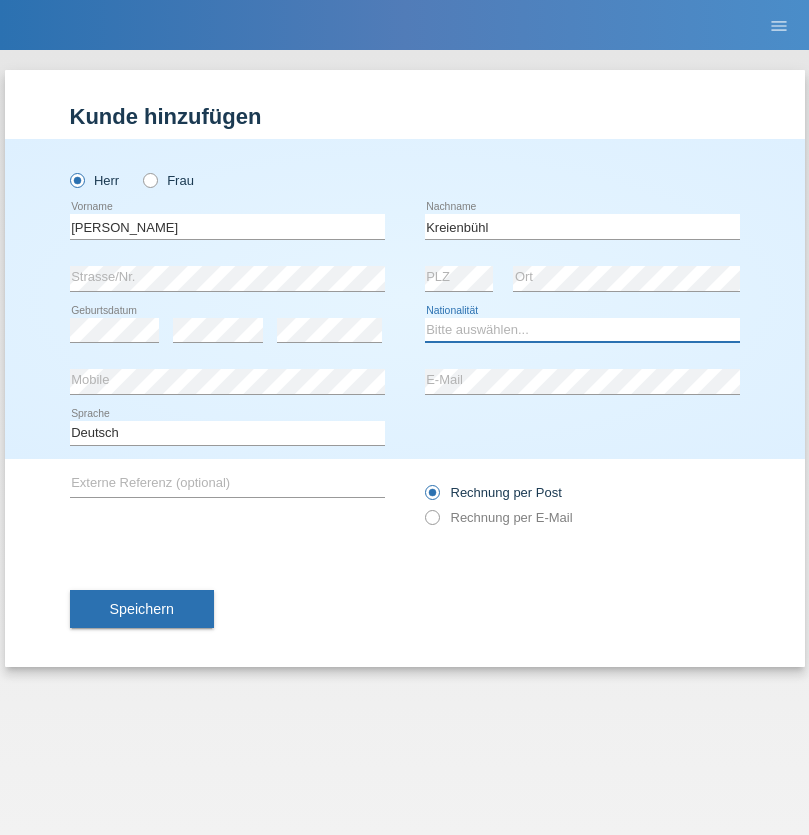 select on "CH" 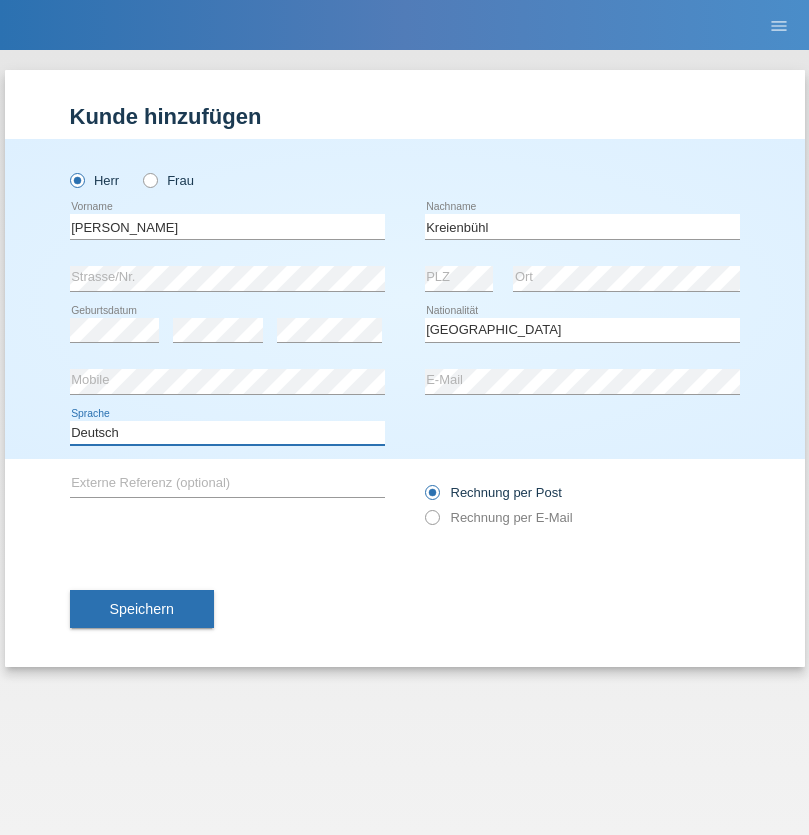 select on "en" 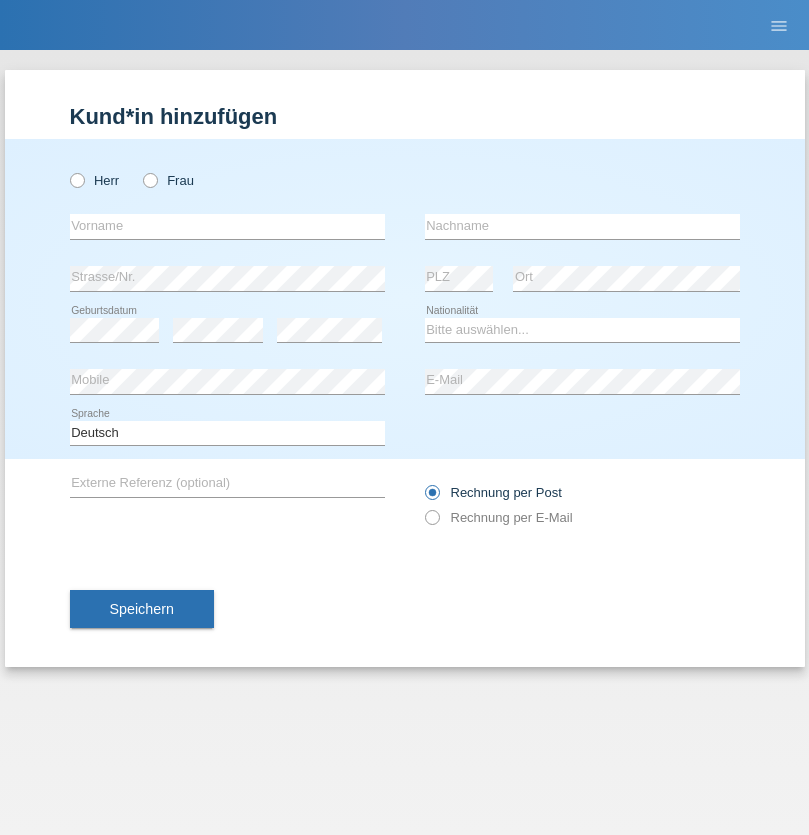 scroll, scrollTop: 0, scrollLeft: 0, axis: both 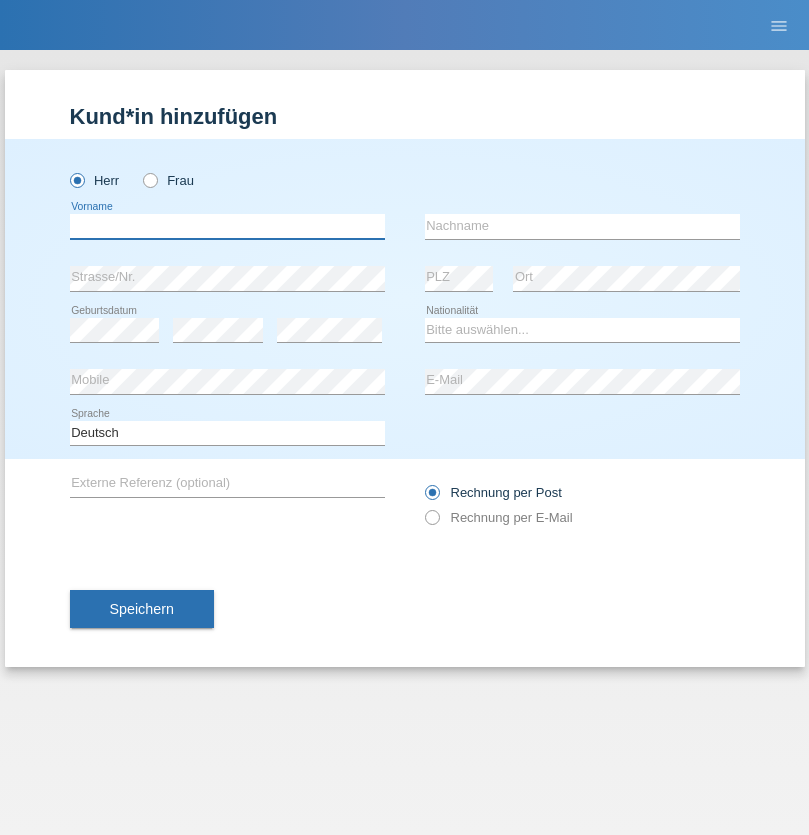 click at bounding box center [227, 226] 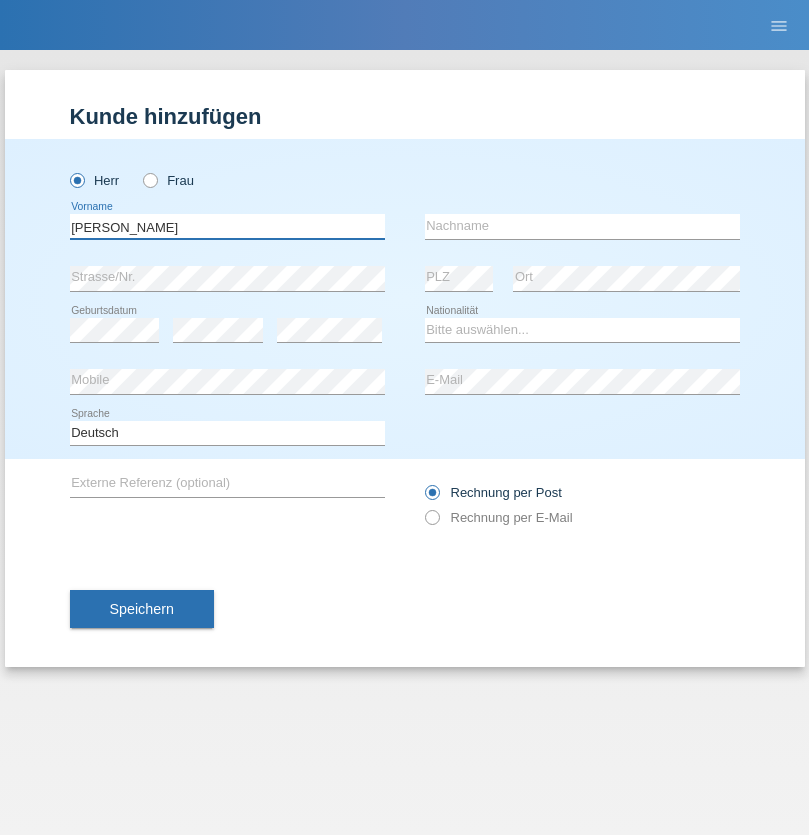 type on "Artur" 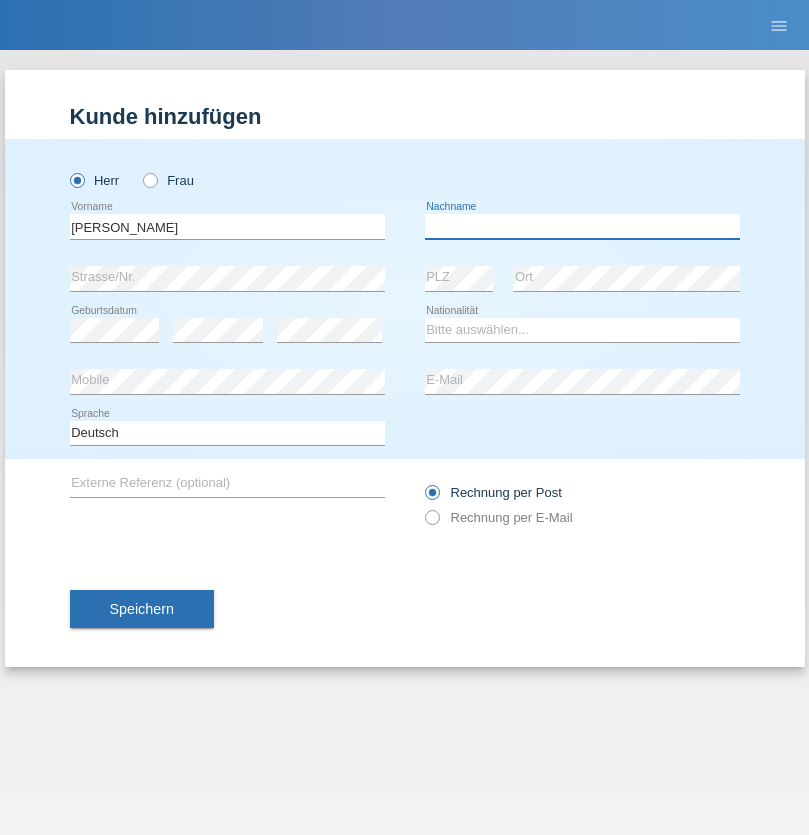 click at bounding box center (582, 226) 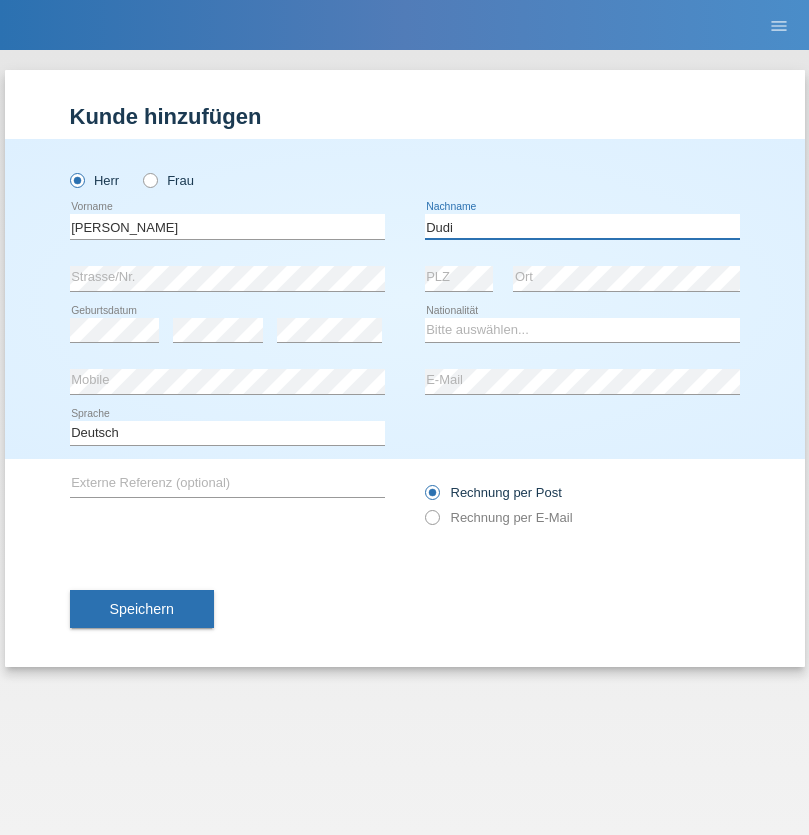 type on "Dudi" 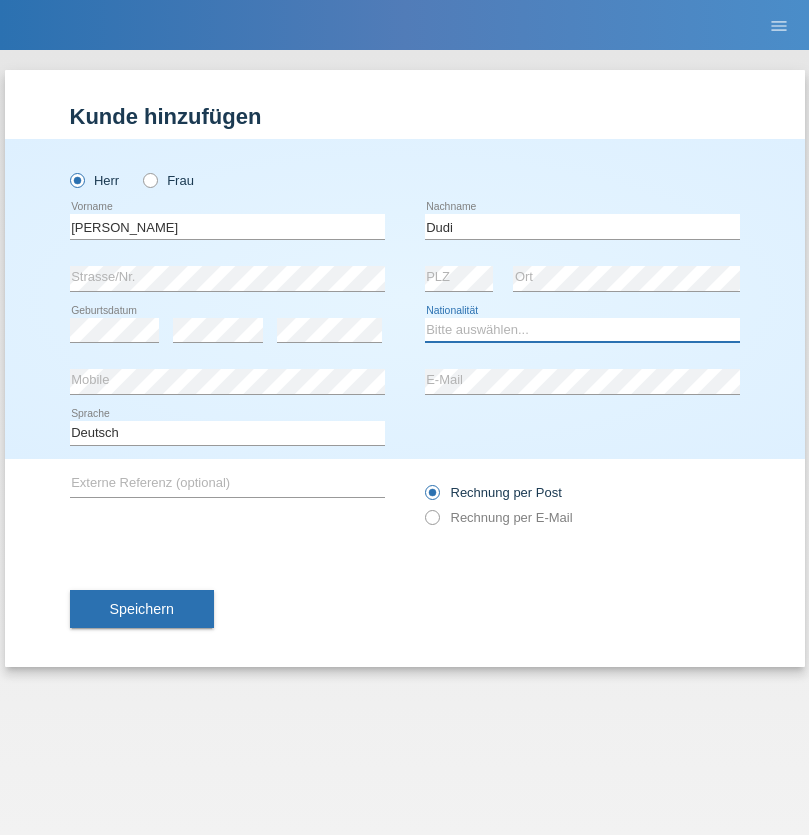 select on "SK" 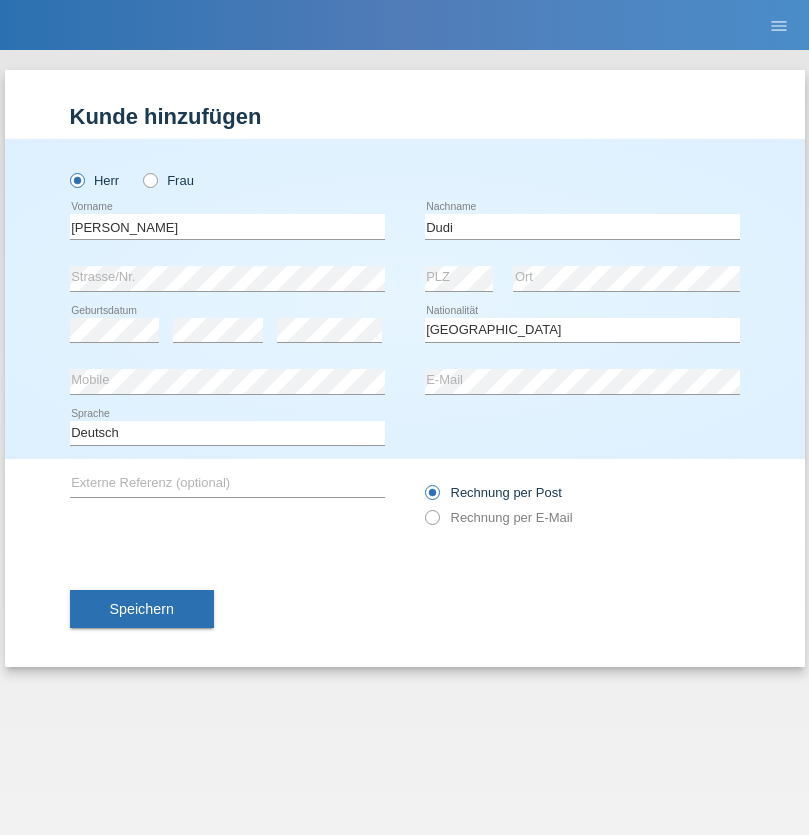 select on "C" 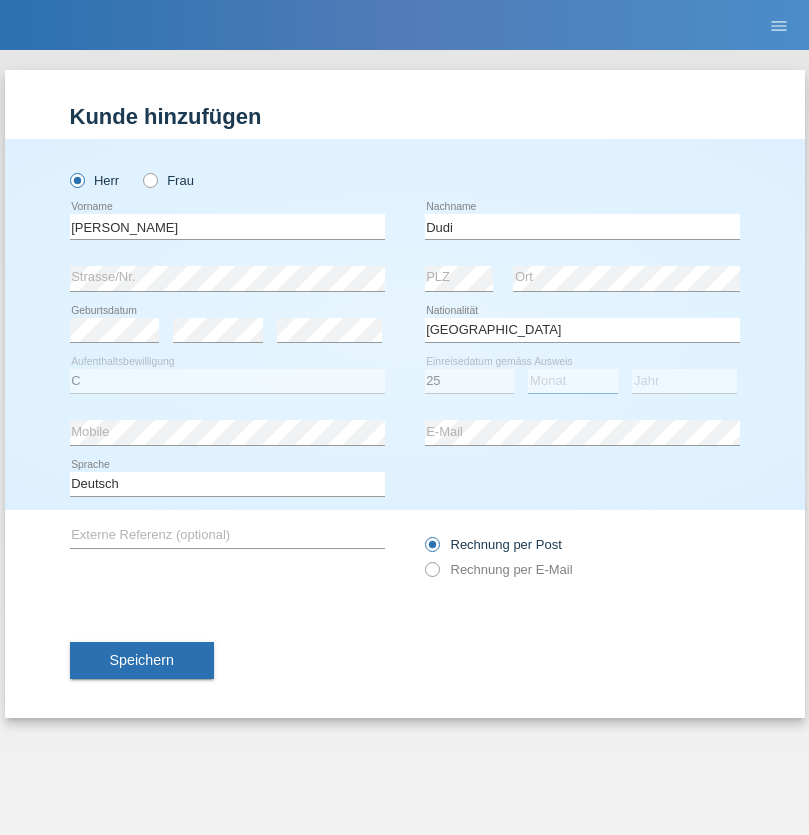 select on "05" 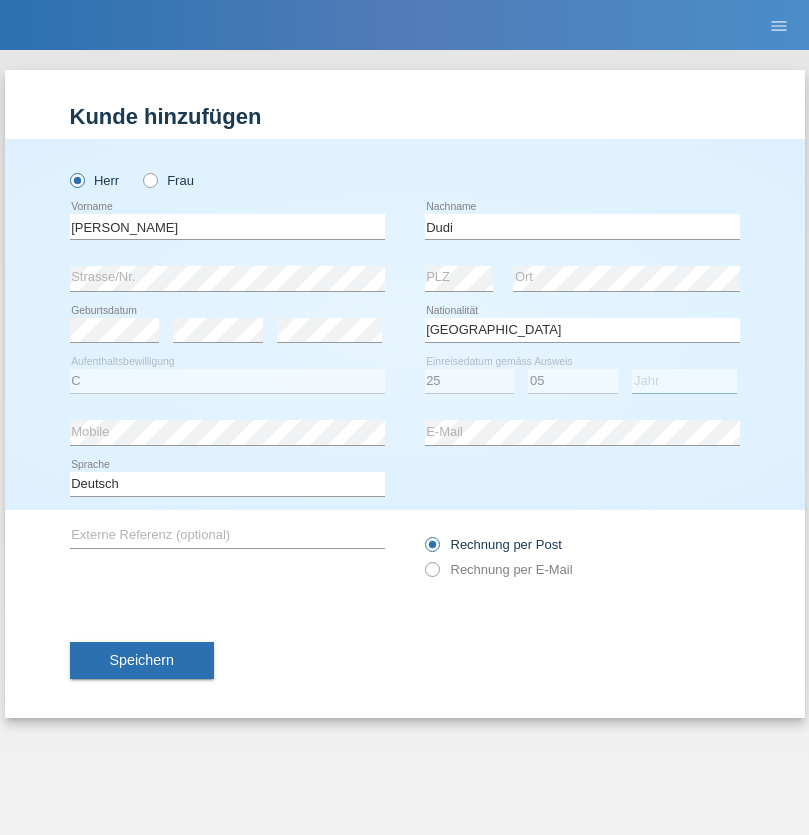 select on "2021" 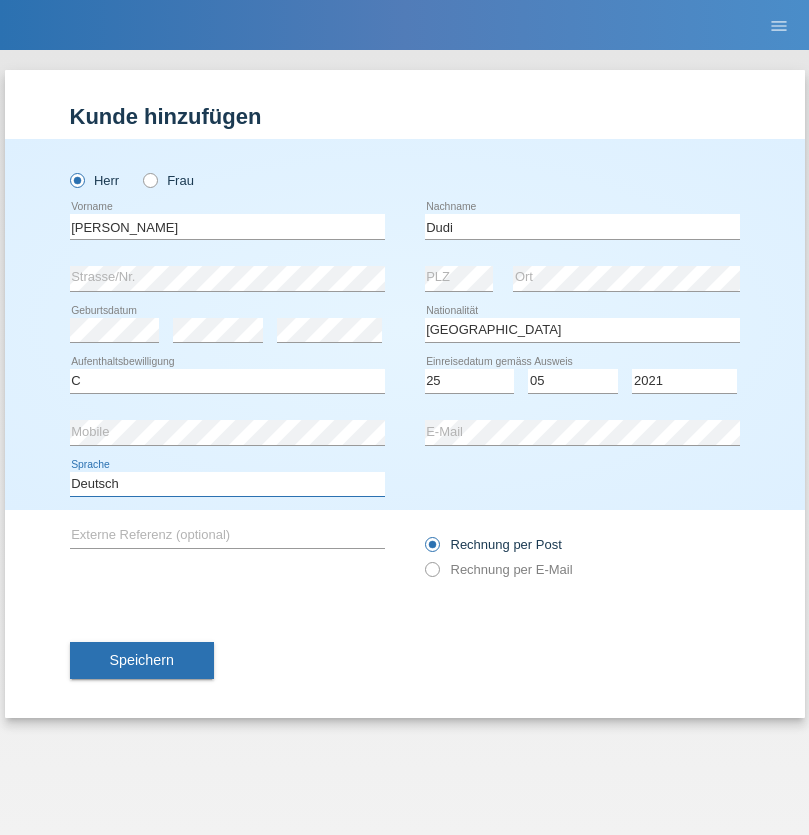 select on "en" 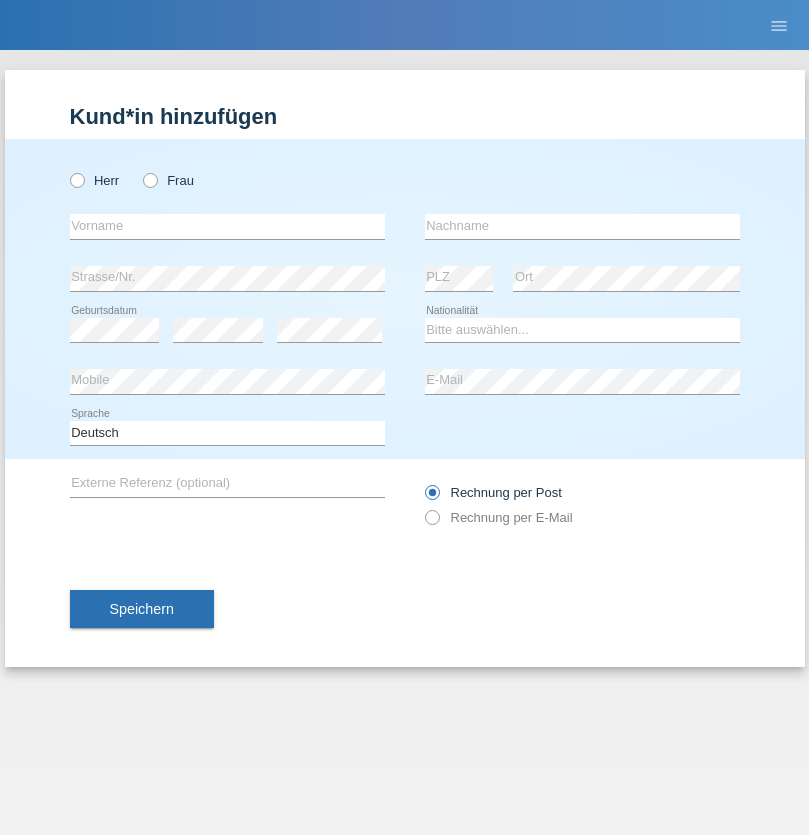 scroll, scrollTop: 0, scrollLeft: 0, axis: both 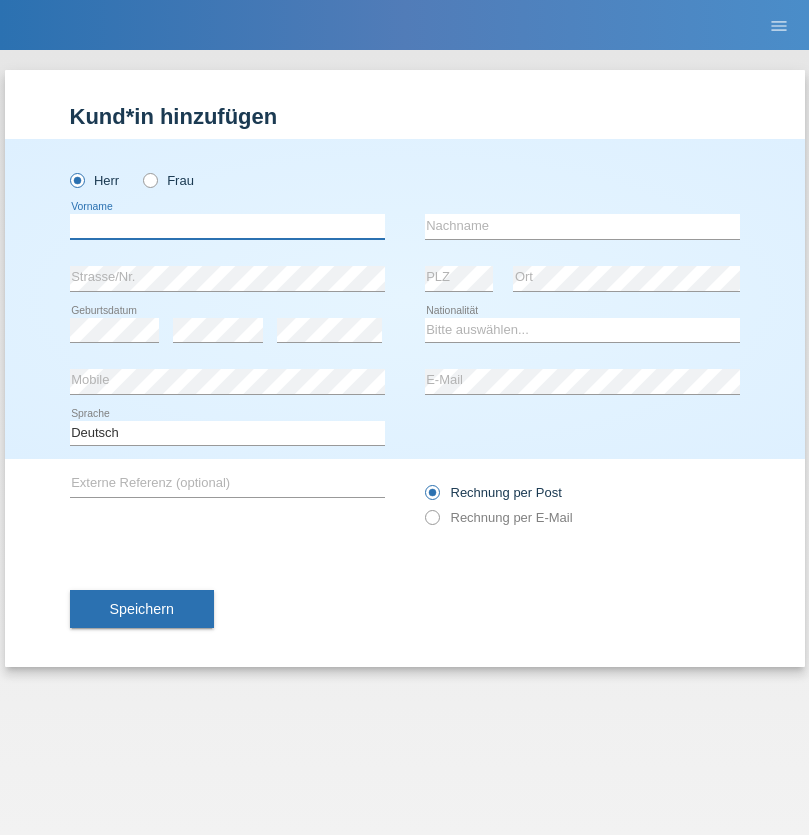 click at bounding box center (227, 226) 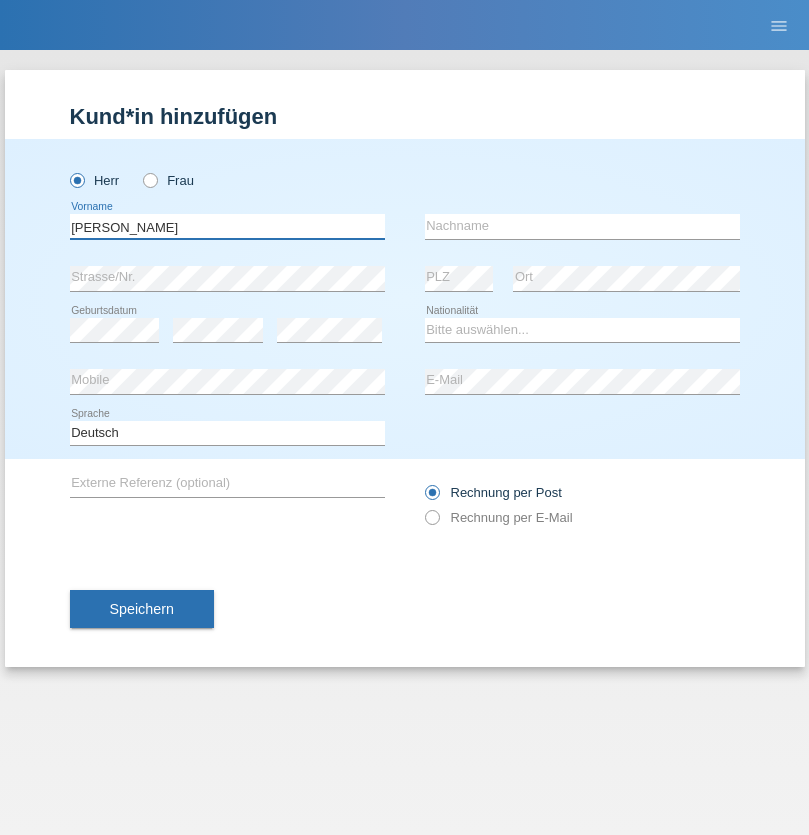 type on "Ahmetovic" 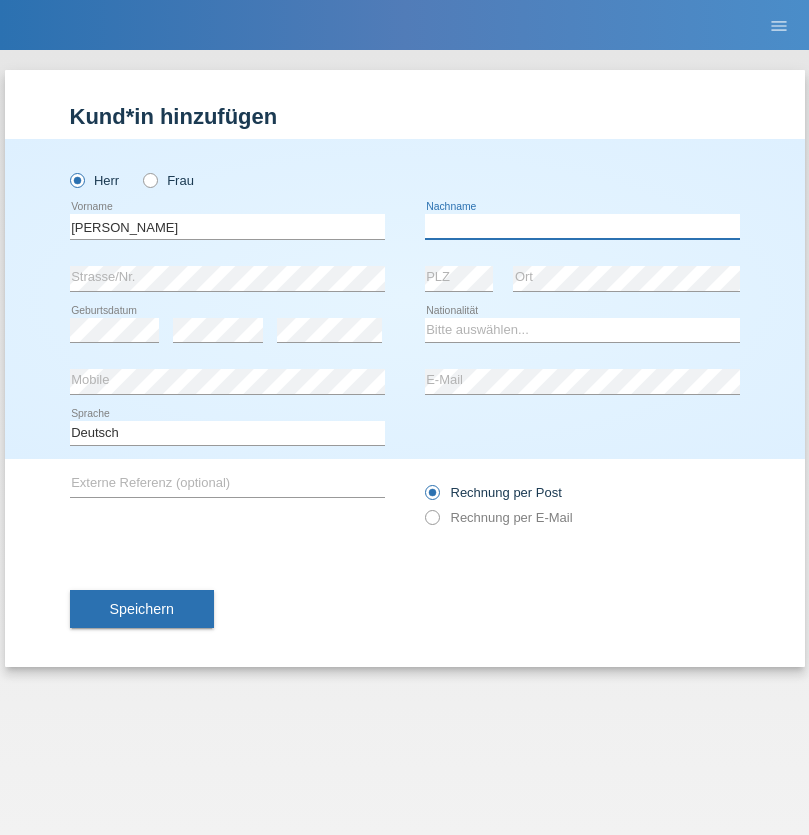 click at bounding box center (582, 226) 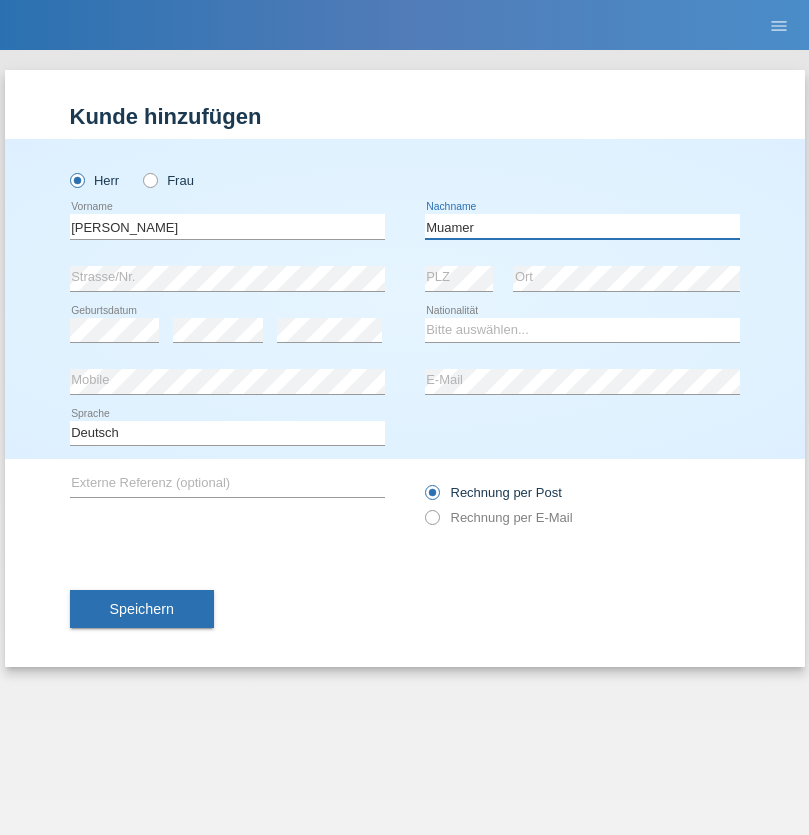 type on "Muamer" 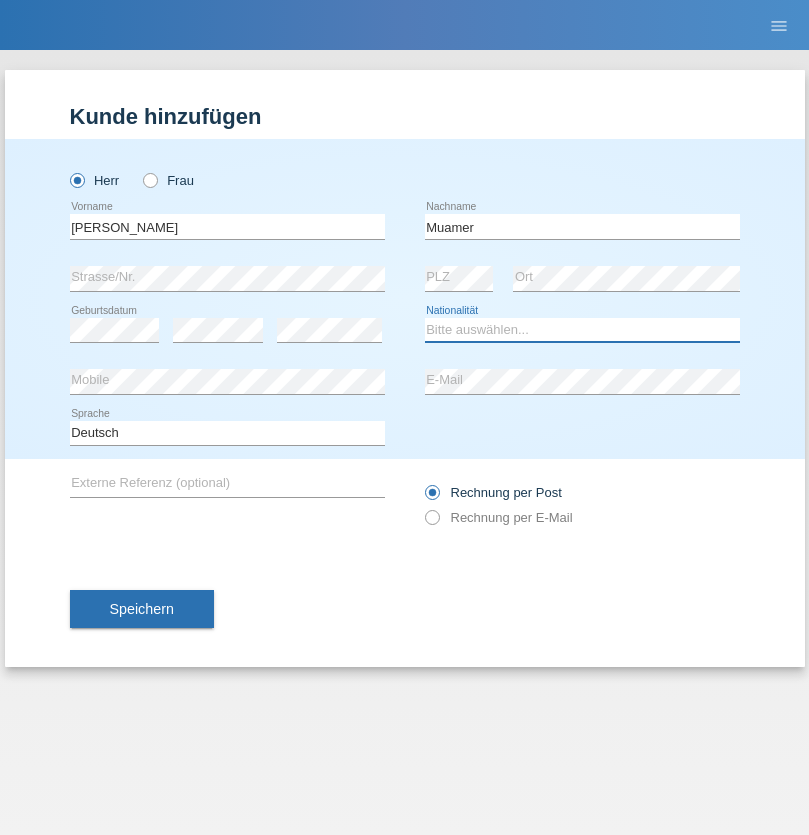 select on "CH" 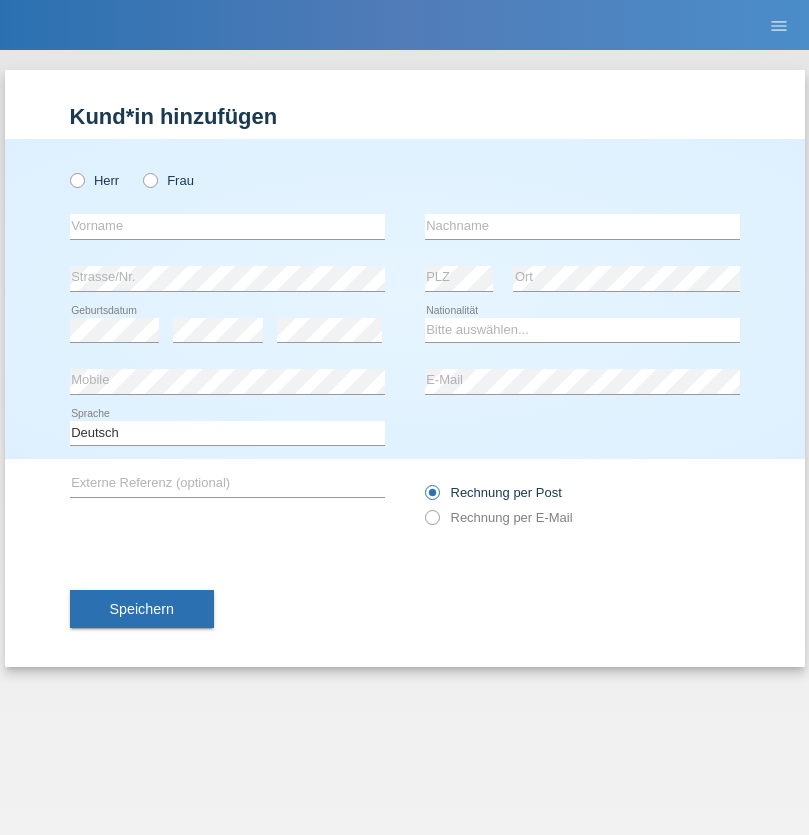 scroll, scrollTop: 0, scrollLeft: 0, axis: both 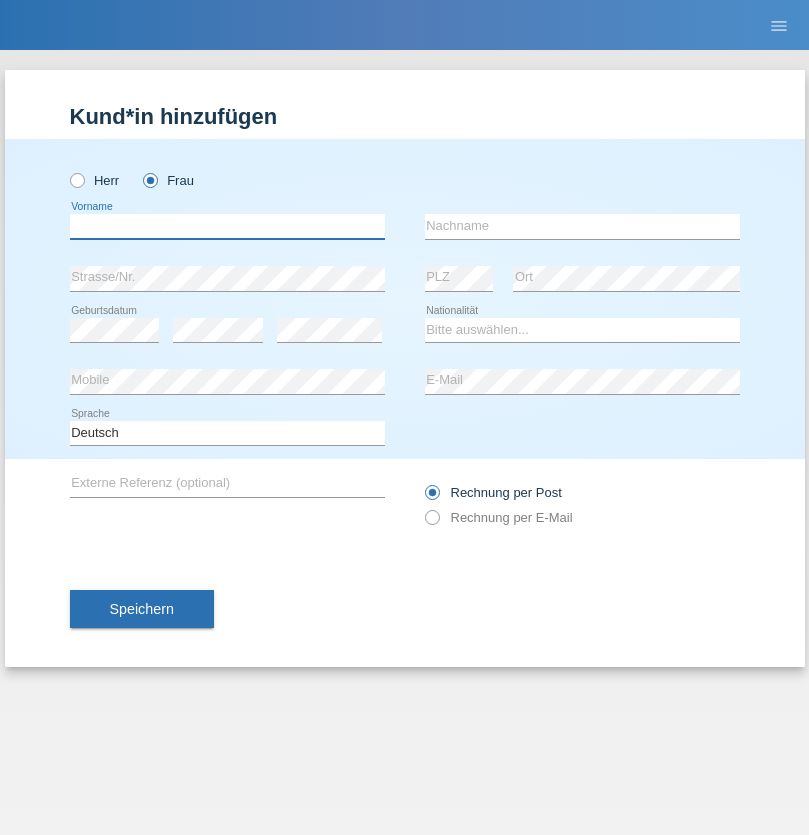 click at bounding box center (227, 226) 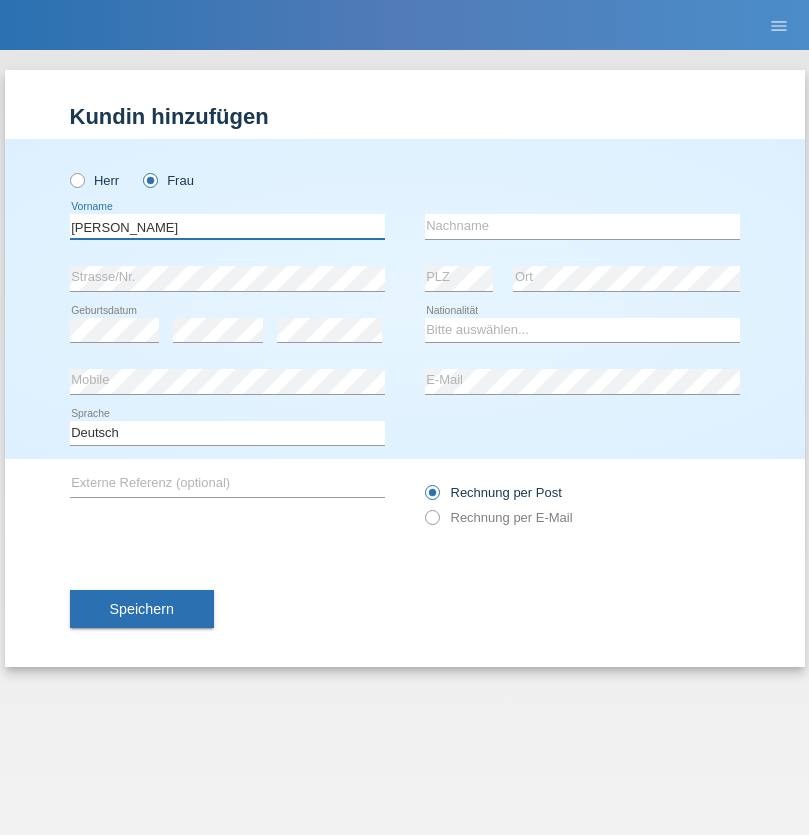 type on "Alberto" 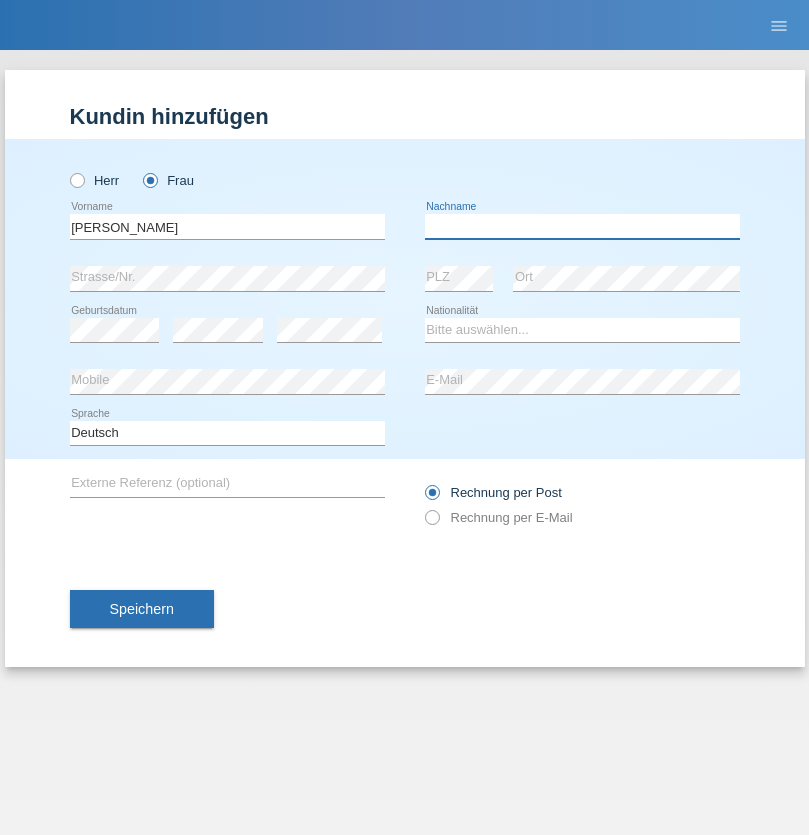 click at bounding box center (582, 226) 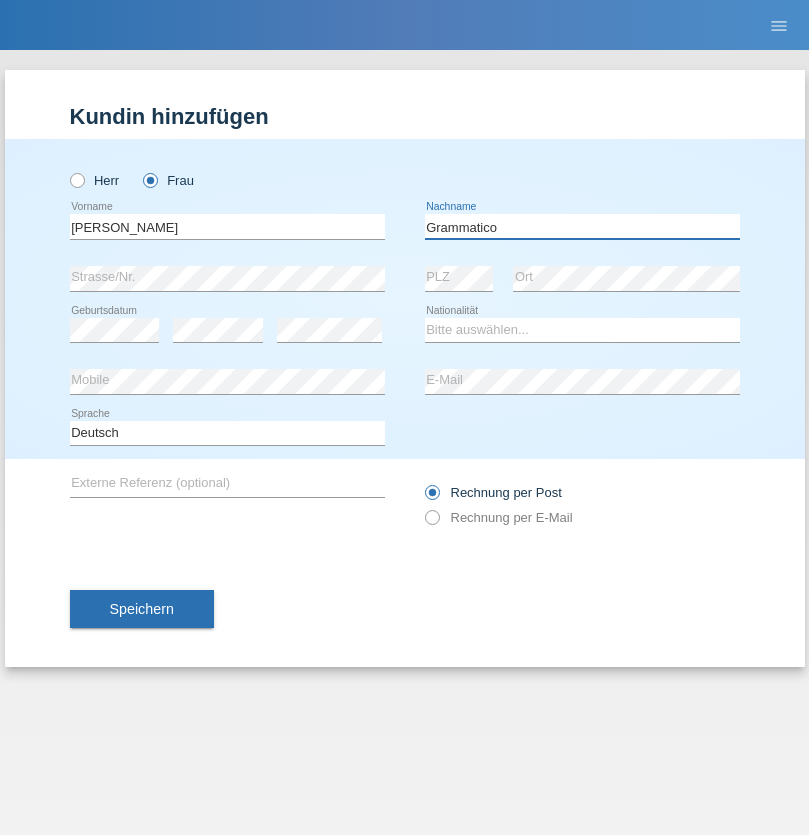 type on "Grammatico" 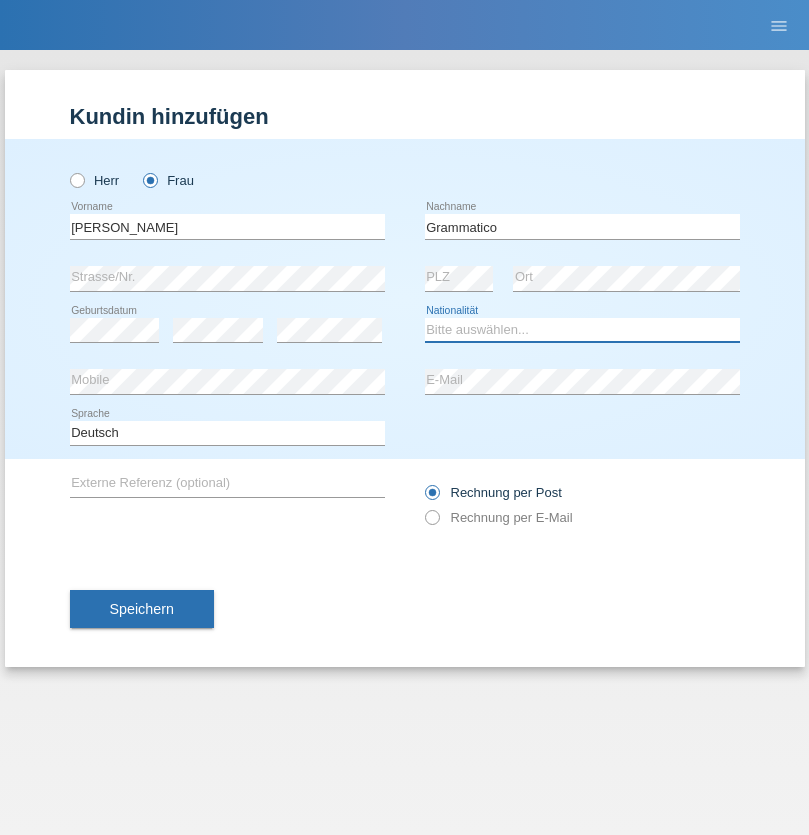 select on "CH" 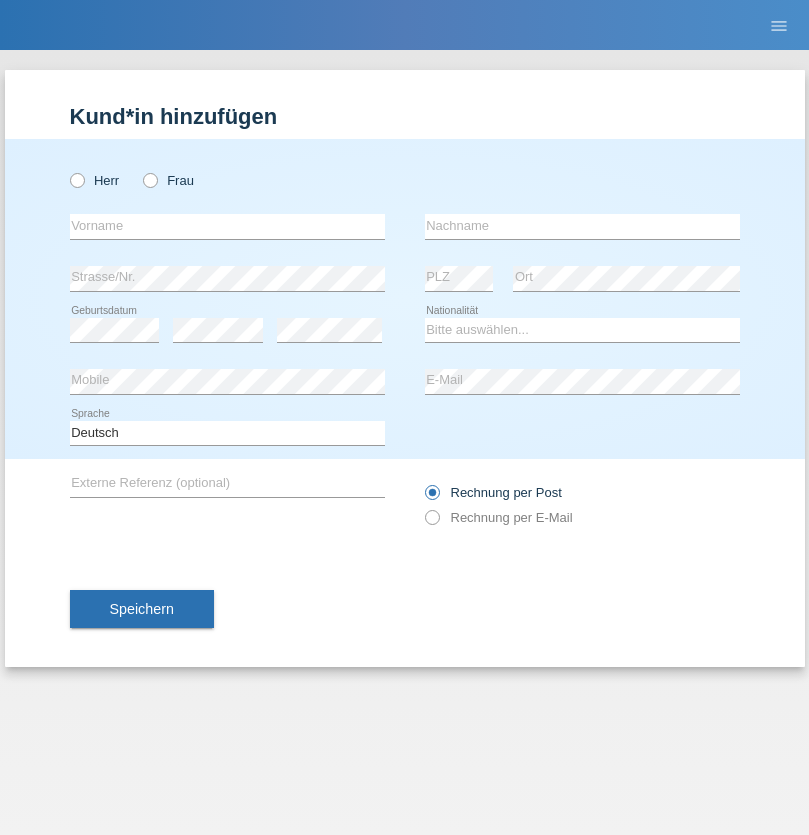 scroll, scrollTop: 0, scrollLeft: 0, axis: both 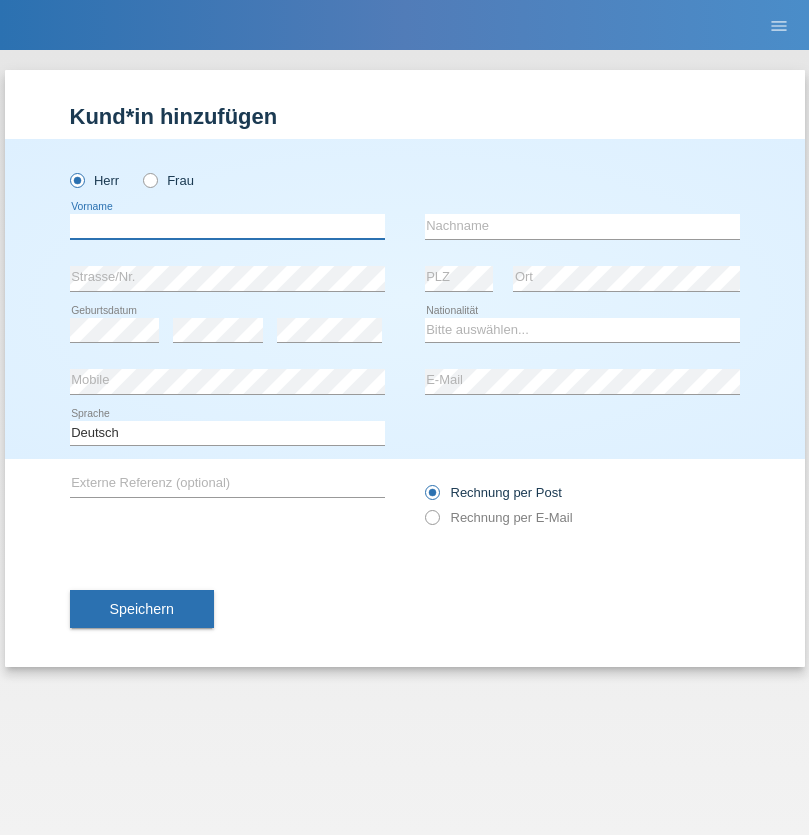 click at bounding box center (227, 226) 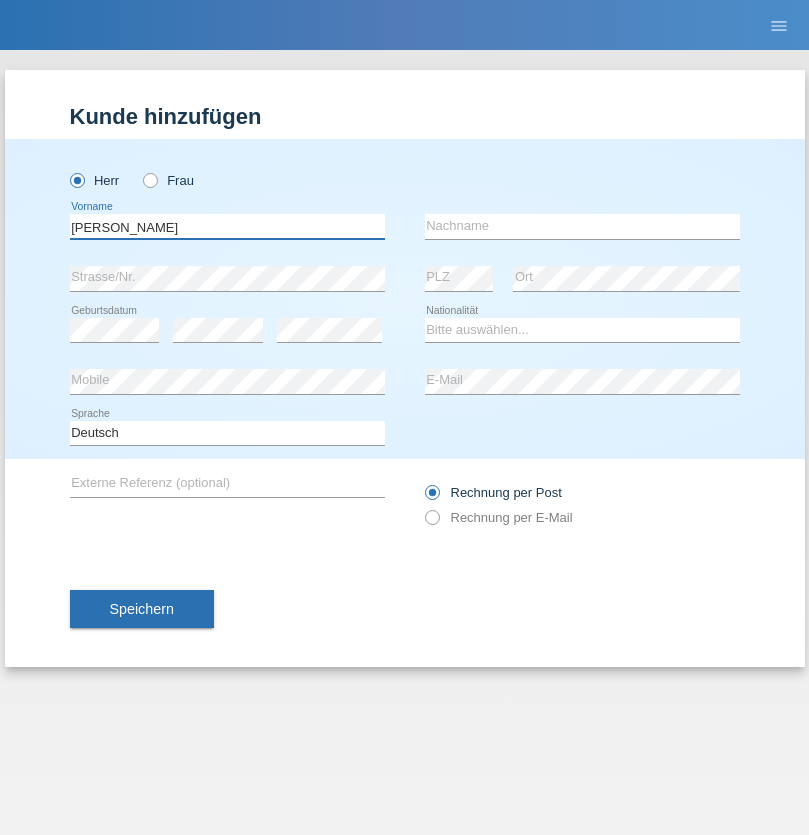 type on "Ivo" 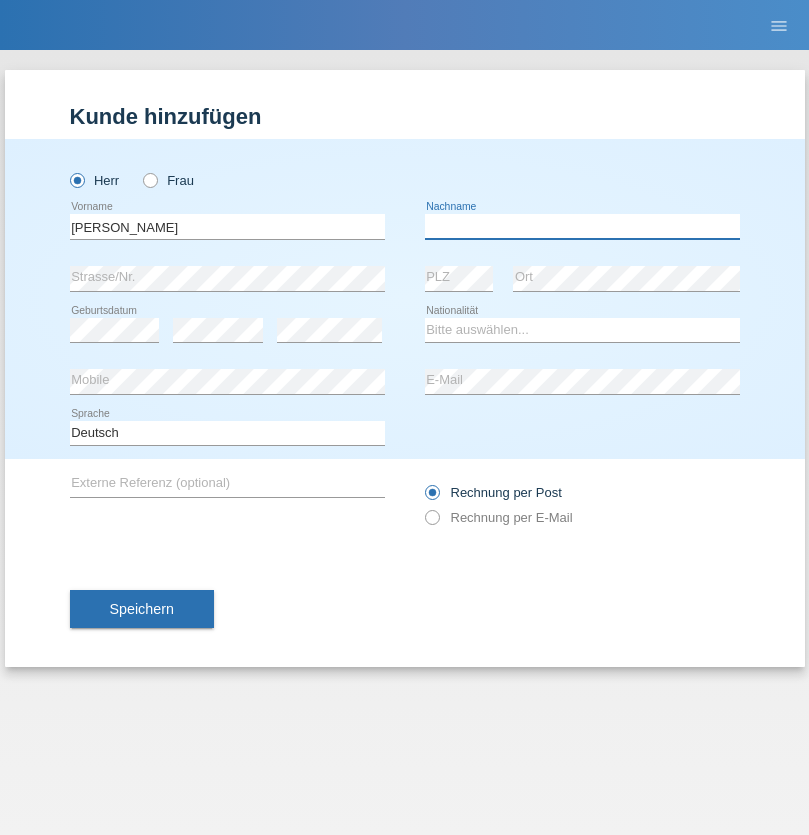 click at bounding box center (582, 226) 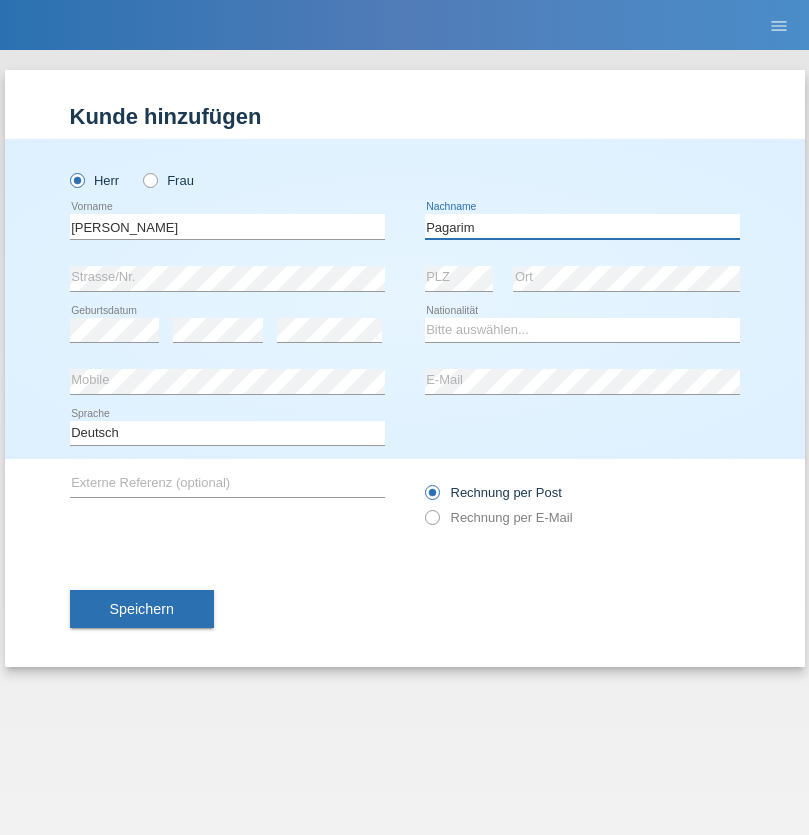 type on "Pagarim" 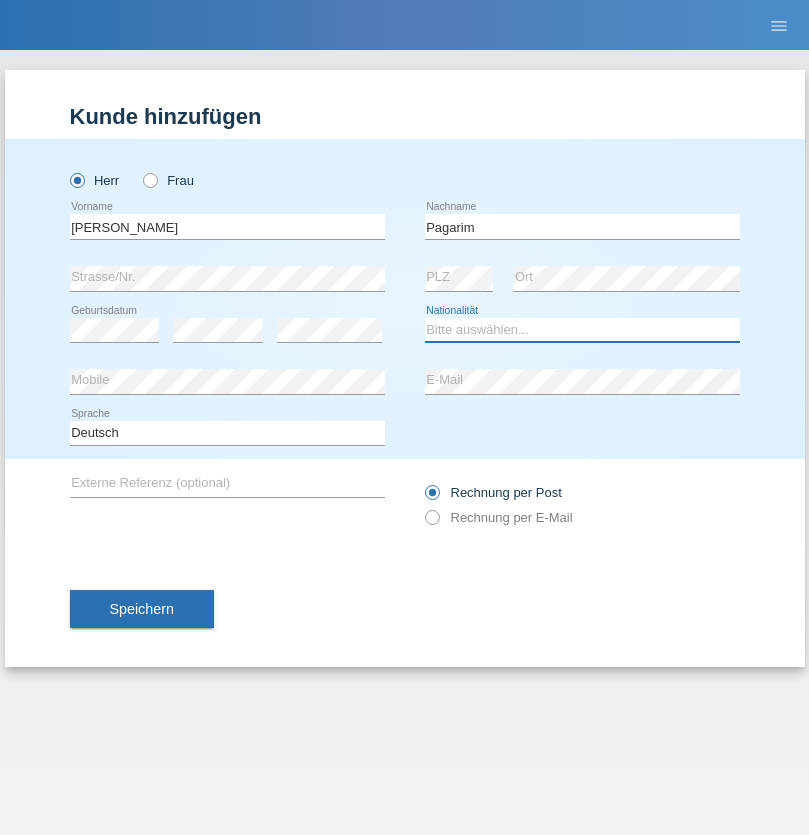 select on "CH" 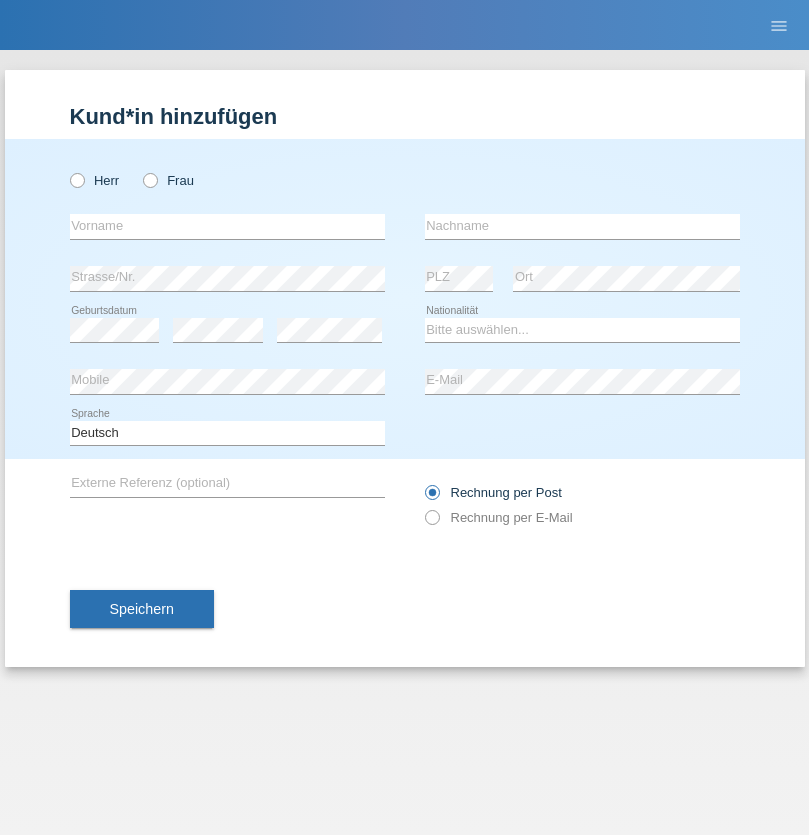 scroll, scrollTop: 0, scrollLeft: 0, axis: both 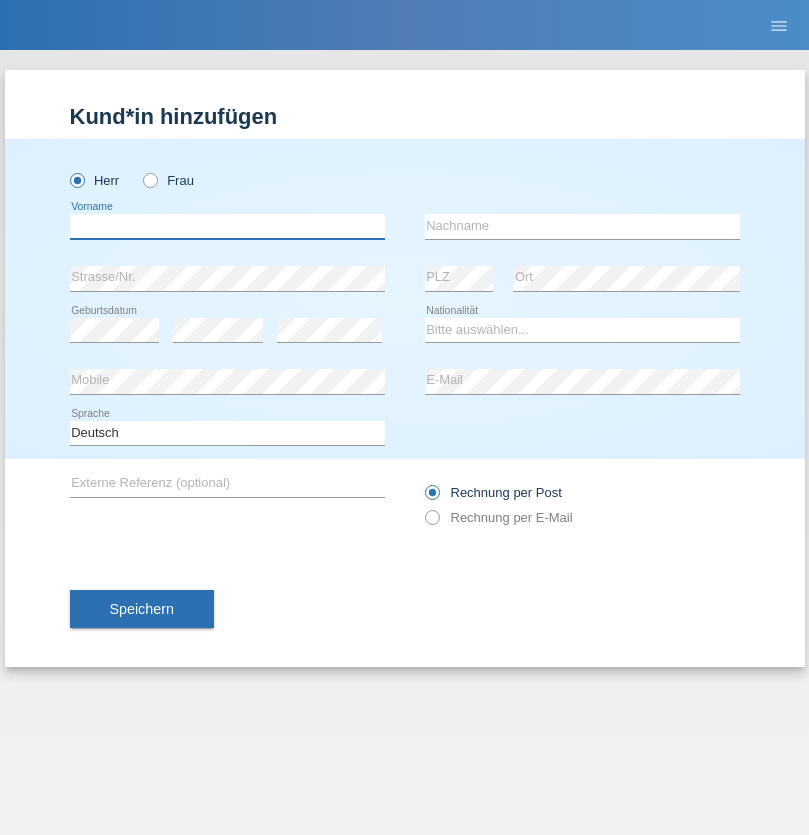 click at bounding box center [227, 226] 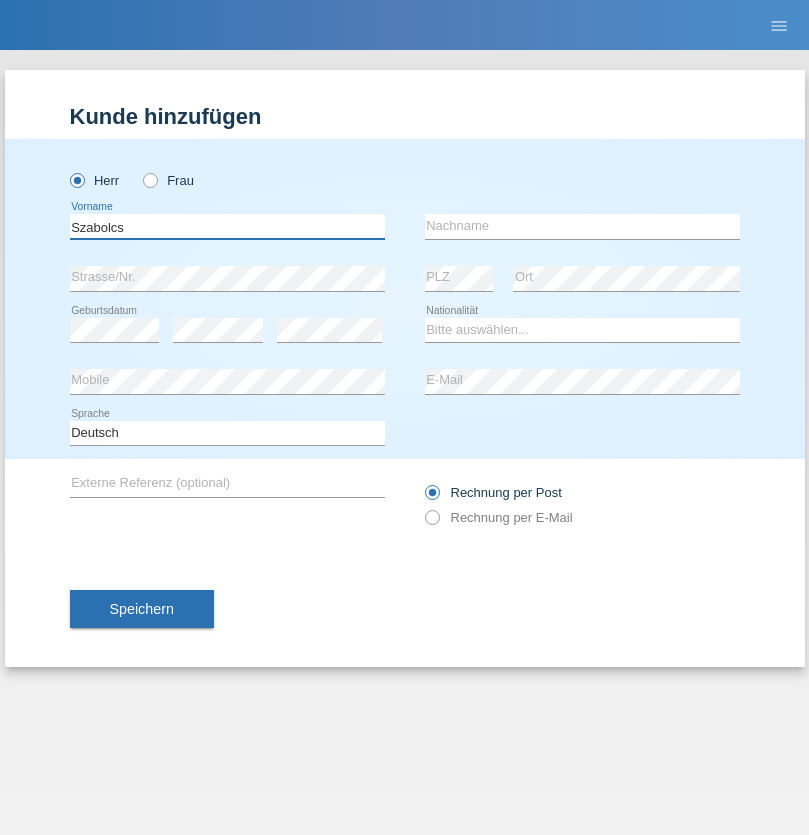 type on "Szabolcs" 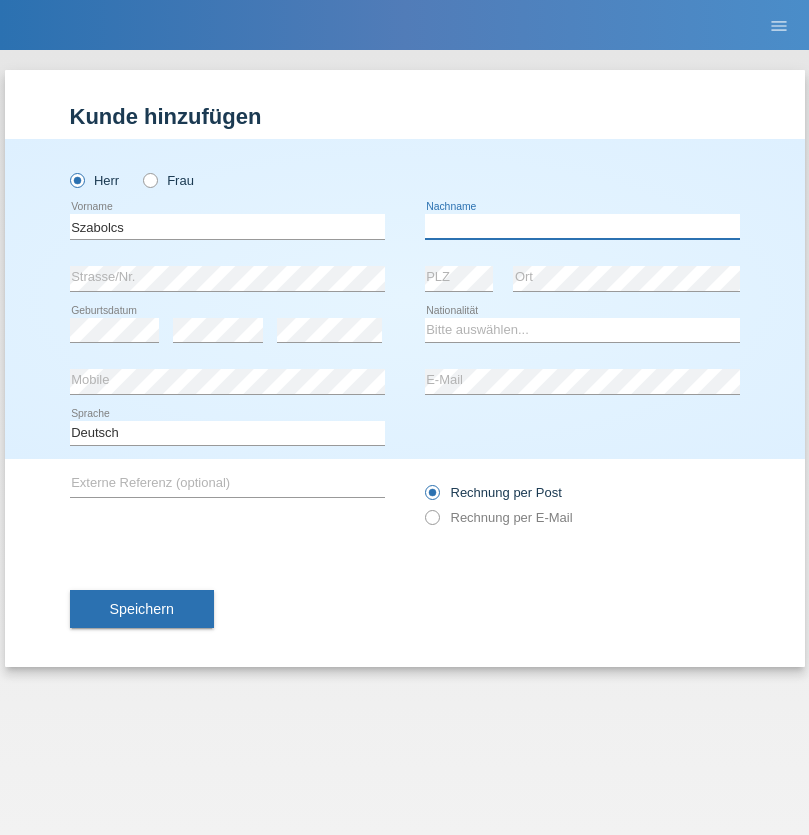 click at bounding box center [582, 226] 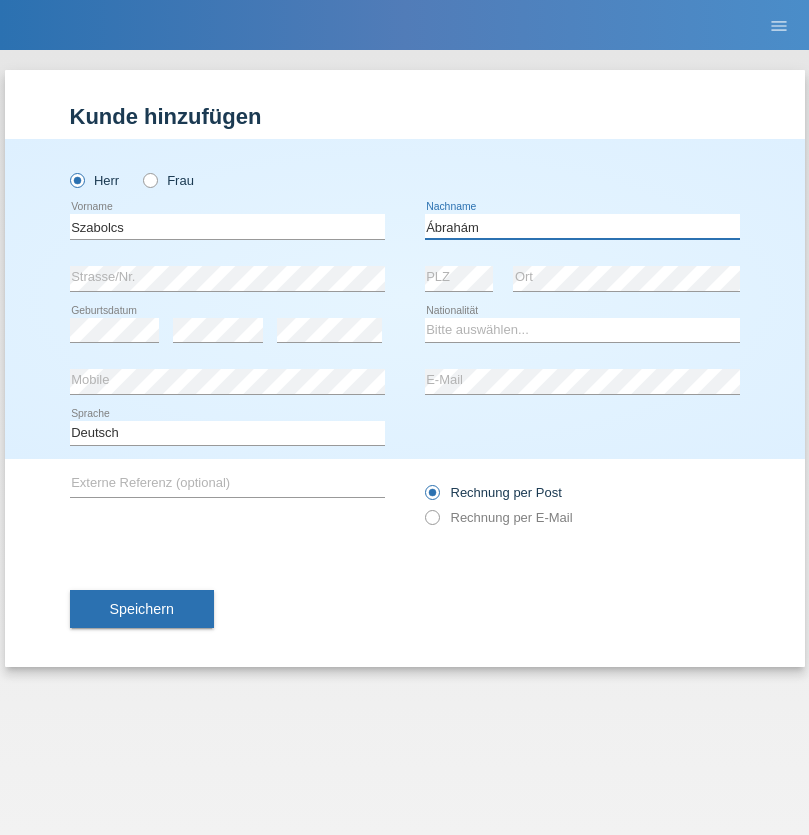 type on "Ábrahám" 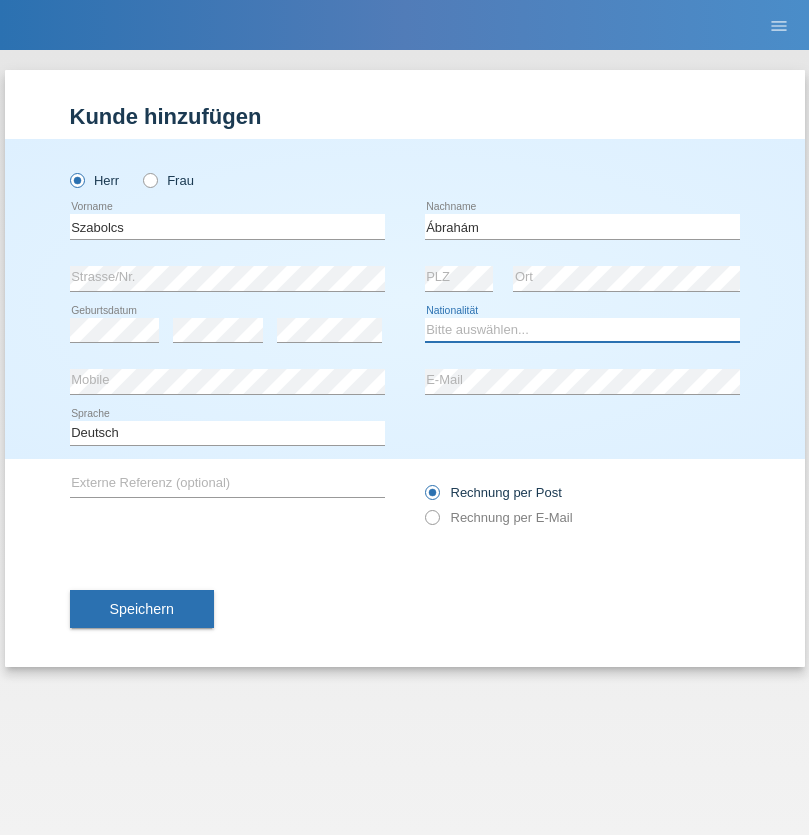 select on "HU" 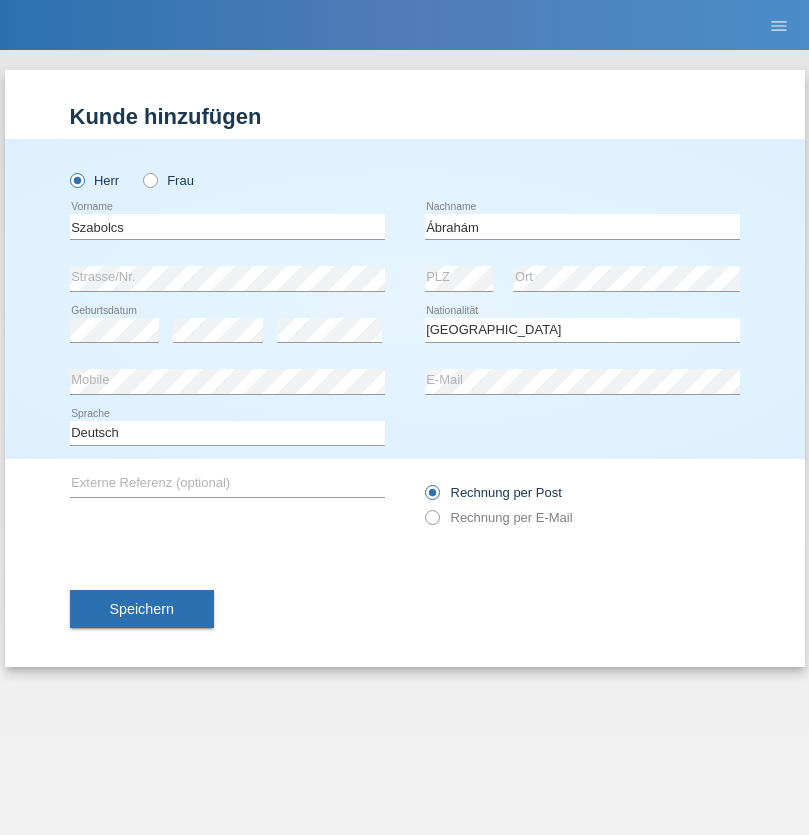 select on "C" 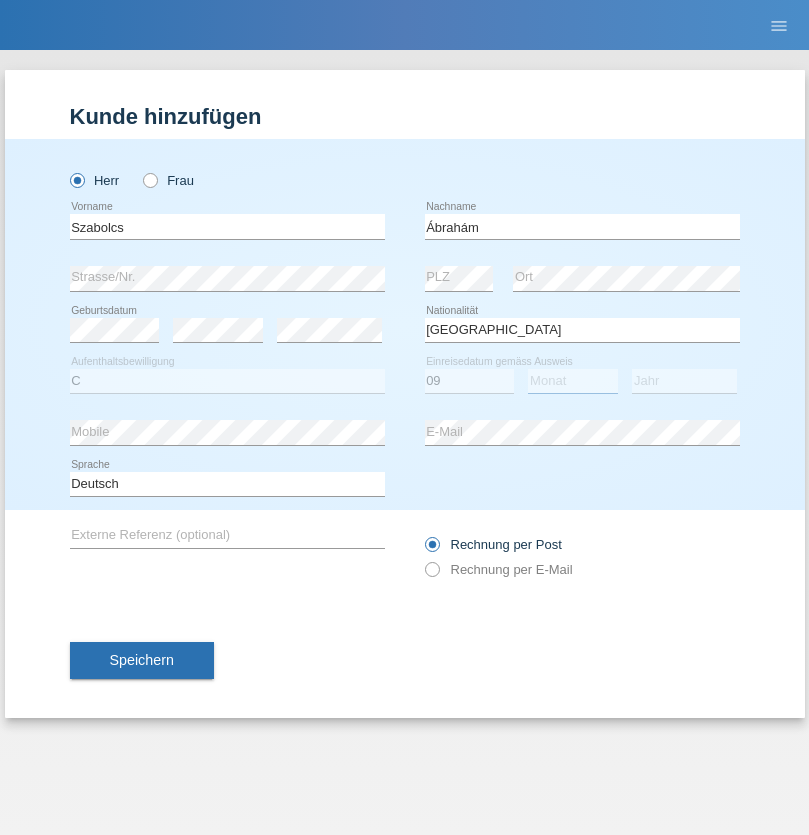 select on "12" 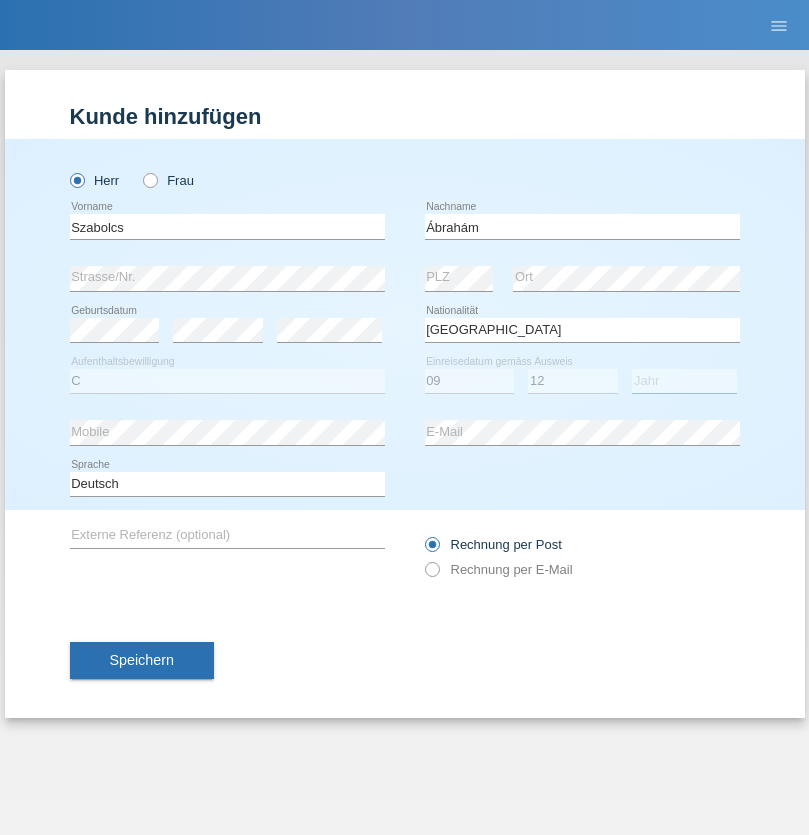 select on "2021" 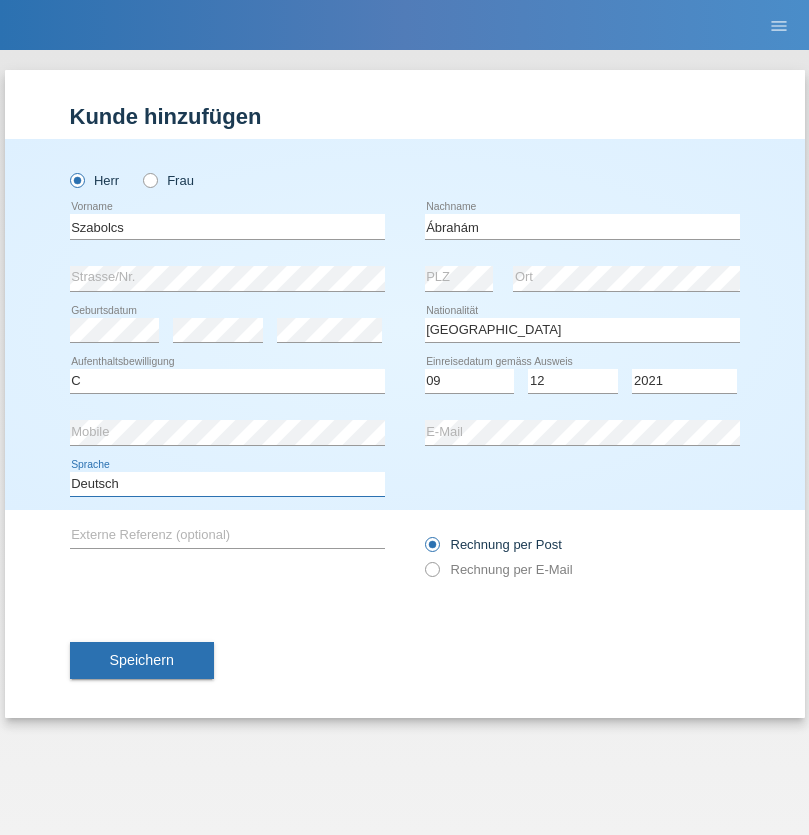 select on "en" 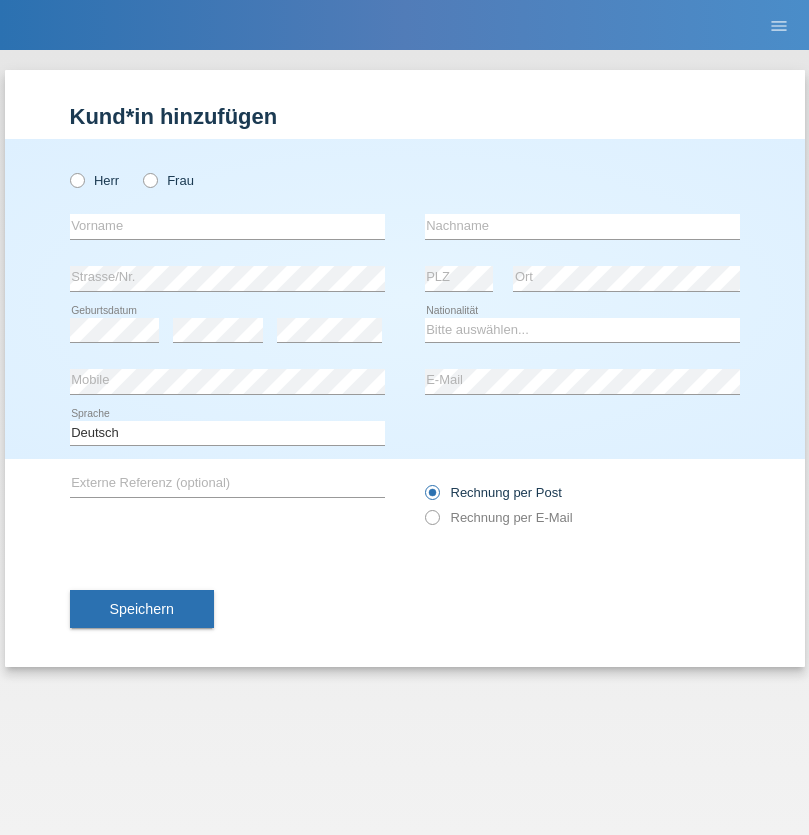 scroll, scrollTop: 0, scrollLeft: 0, axis: both 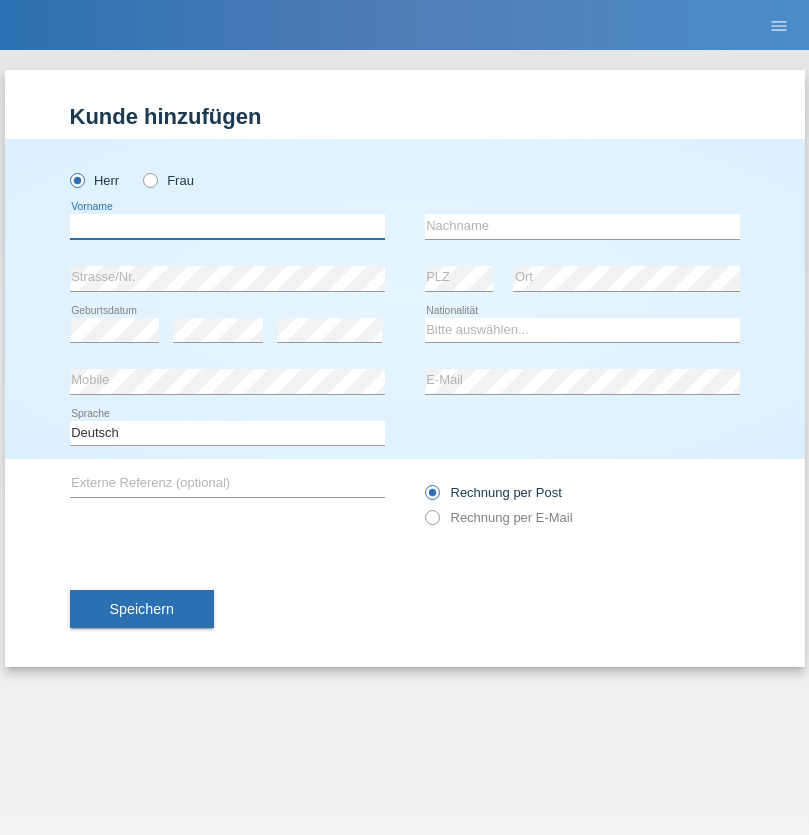 click at bounding box center (227, 226) 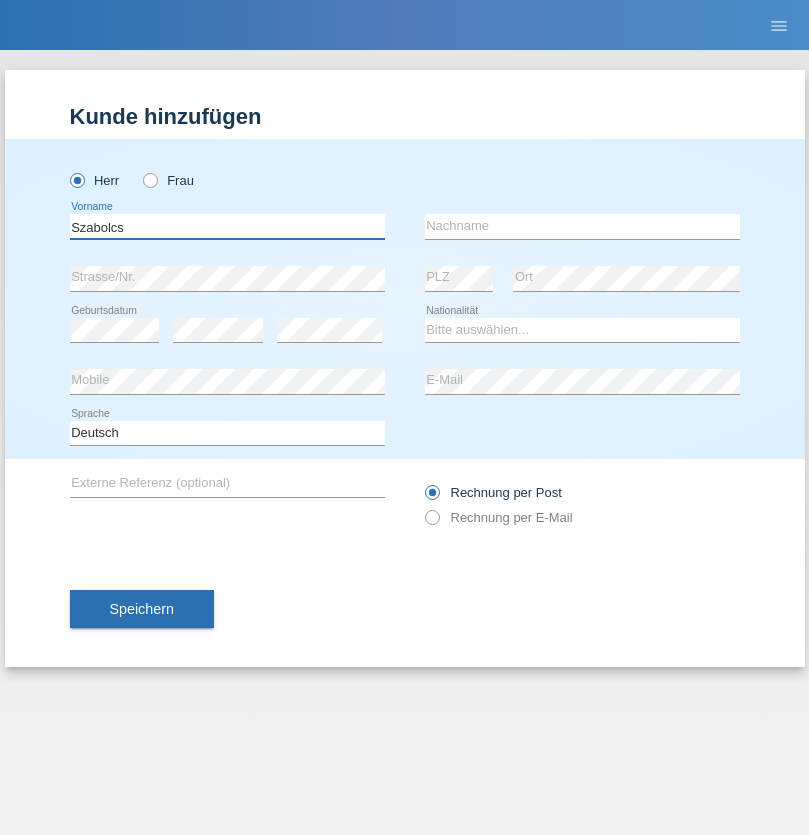 type on "Szabolcs" 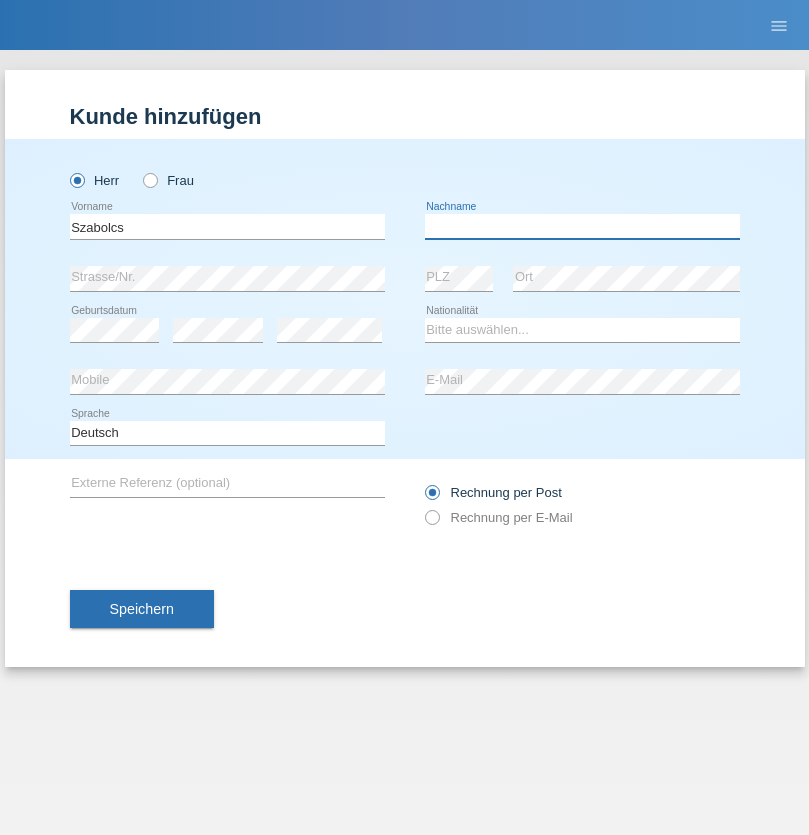 click at bounding box center (582, 226) 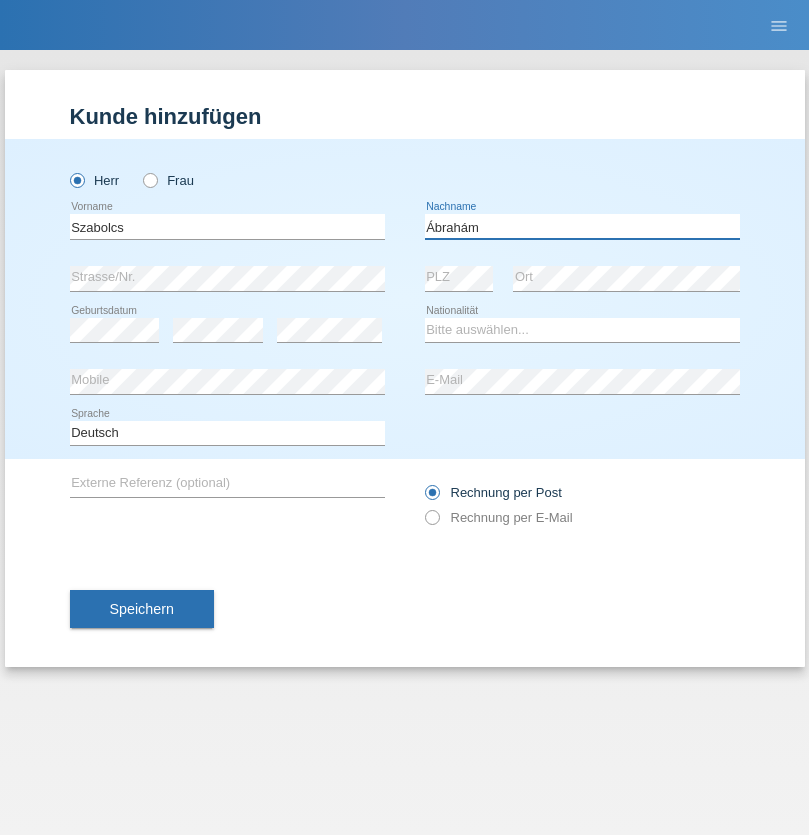 type on "Ábrahám" 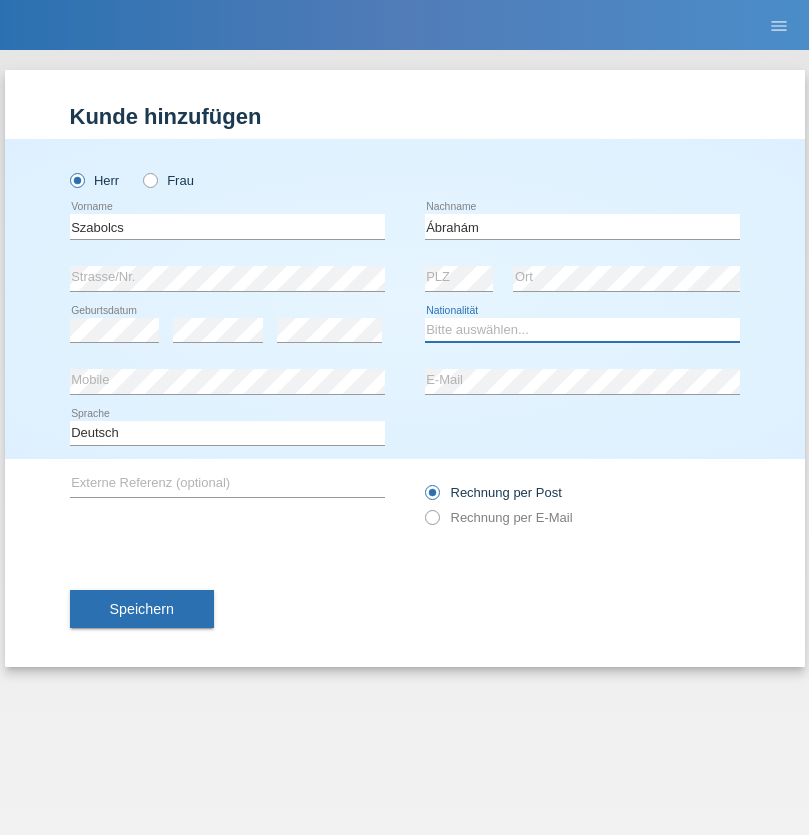 select on "HU" 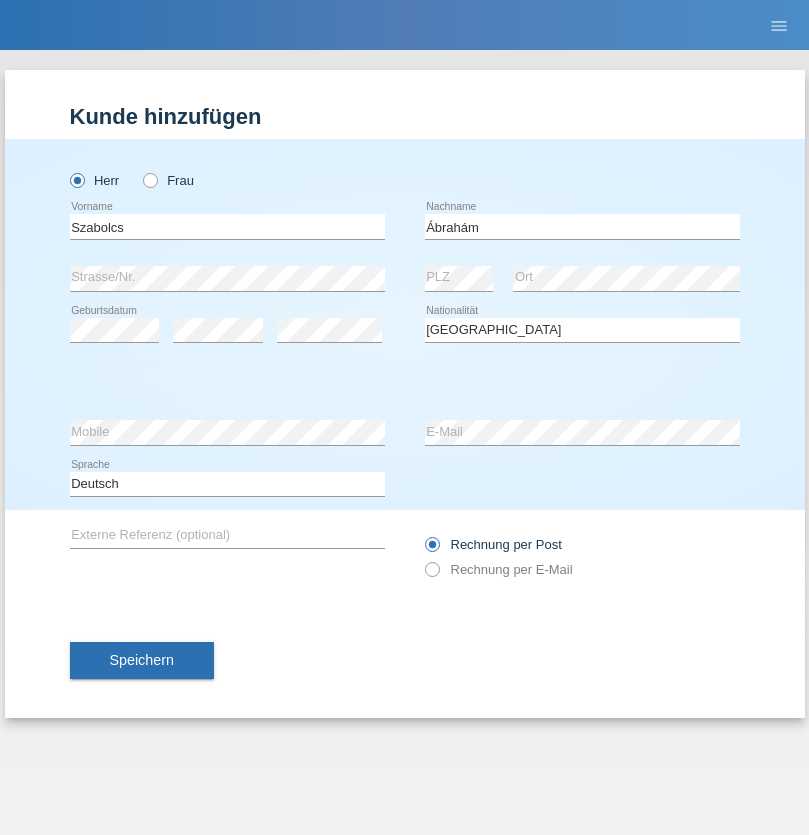 select on "C" 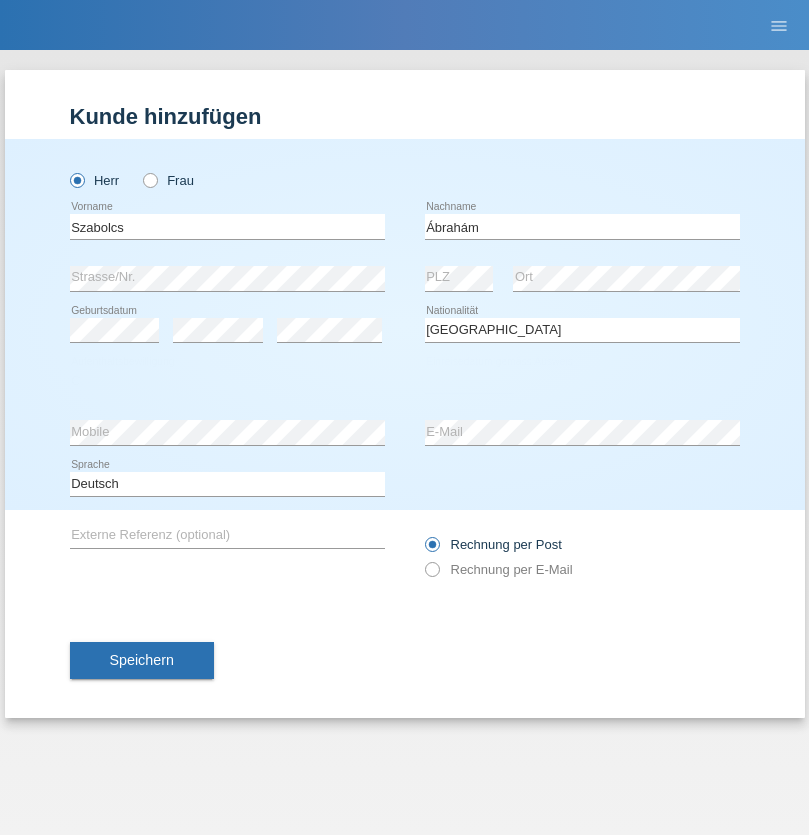 select on "09" 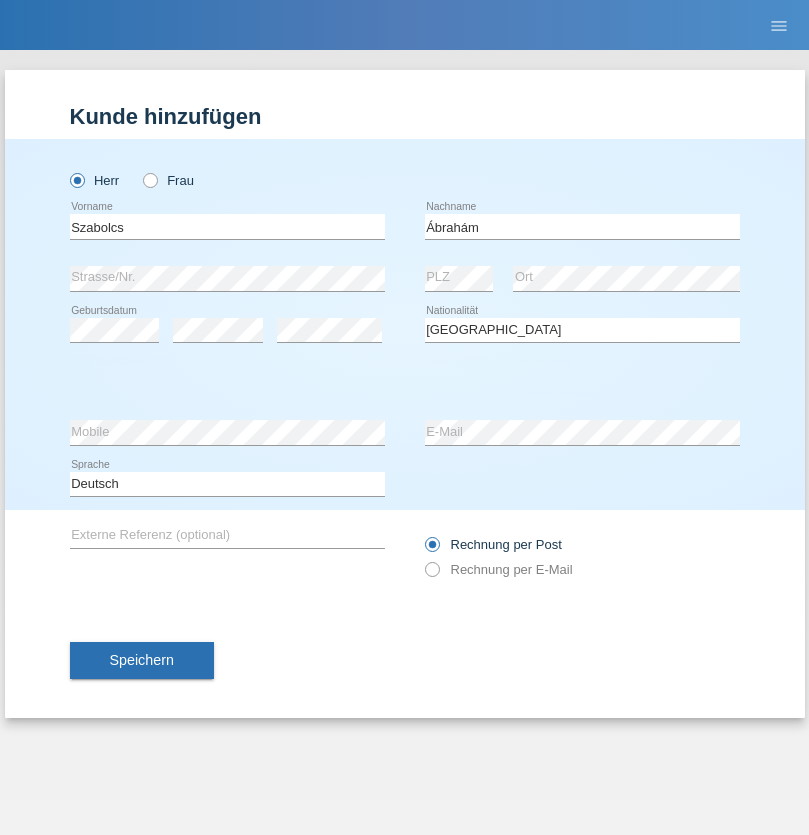 select on "12" 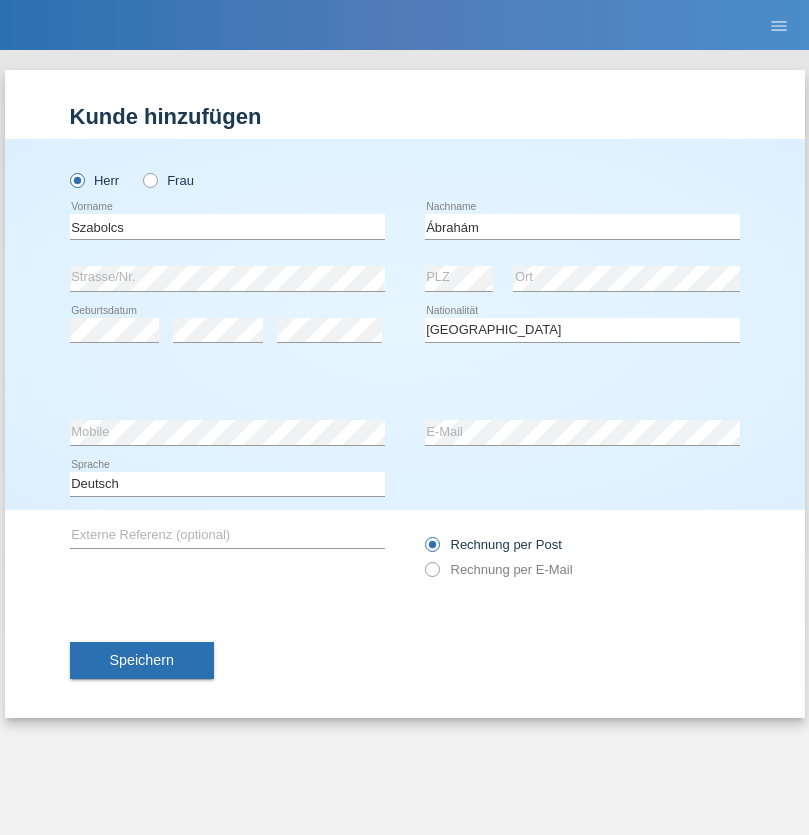 select on "2021" 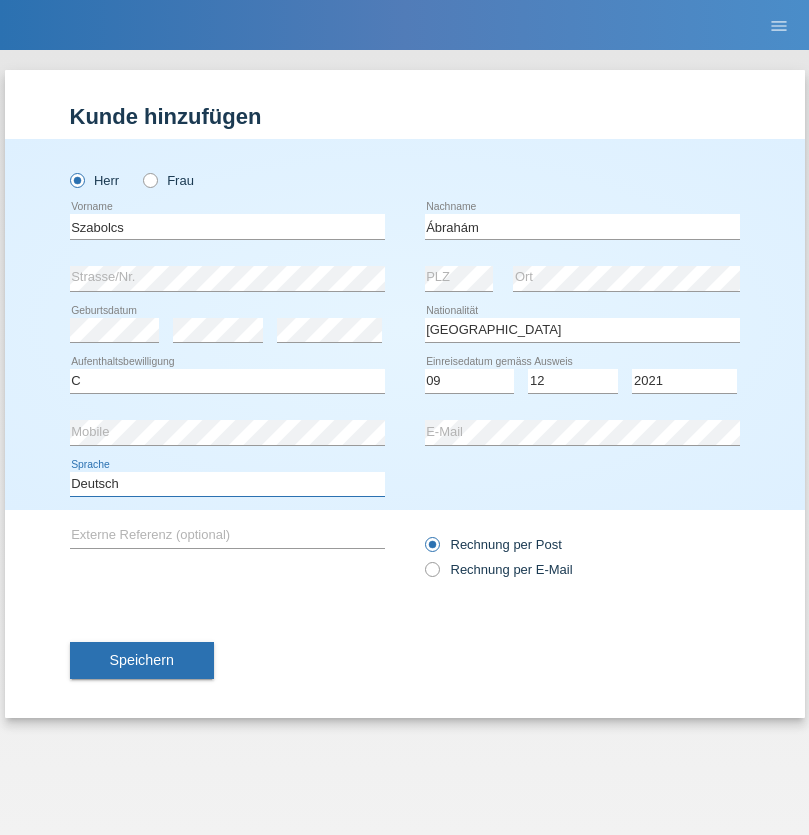 select on "en" 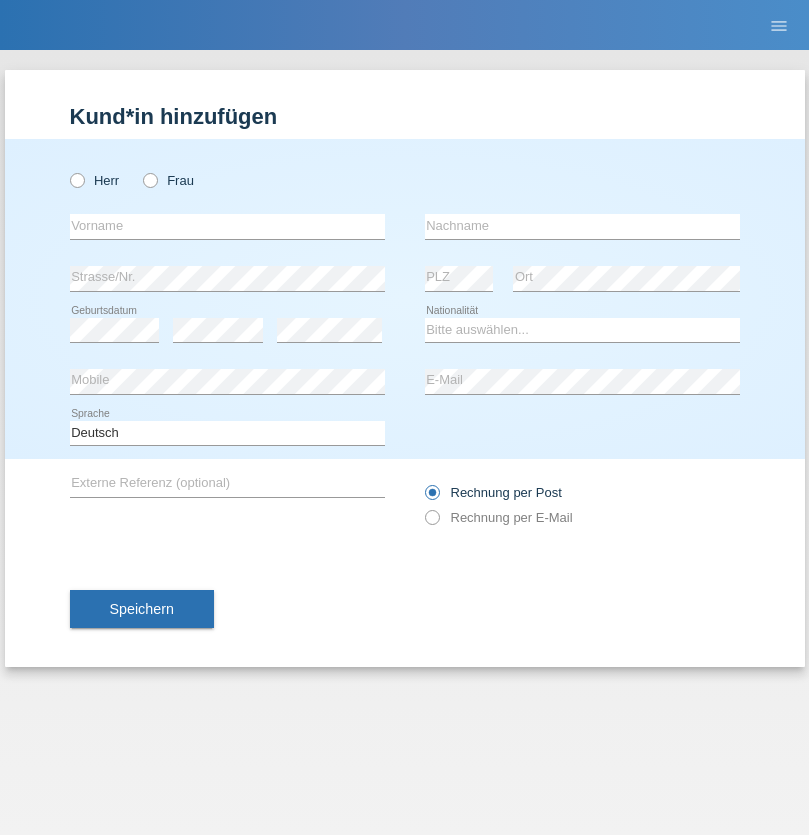 scroll, scrollTop: 0, scrollLeft: 0, axis: both 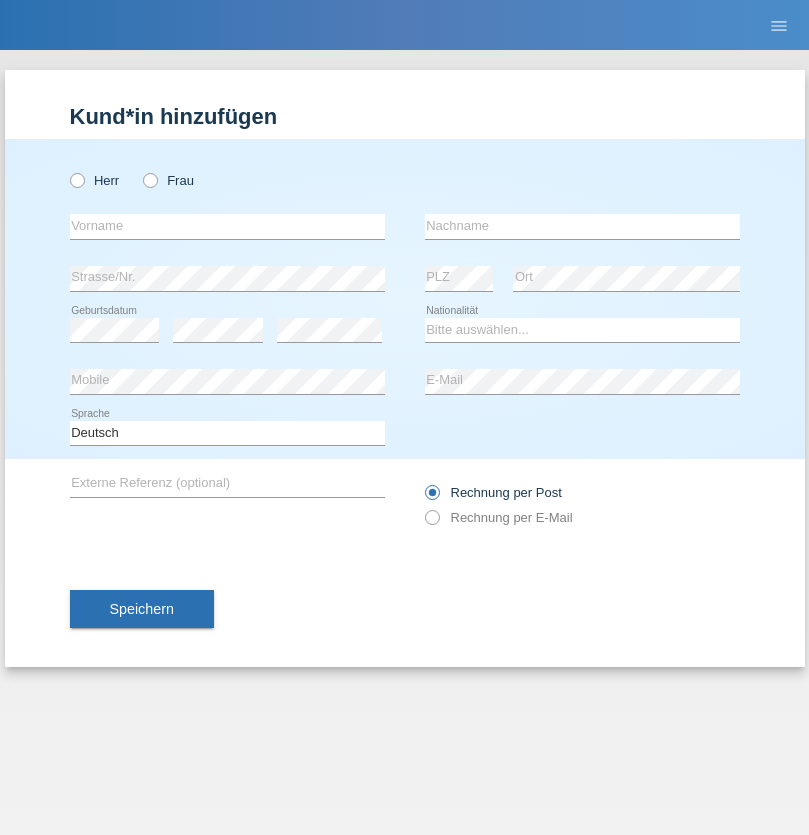 radio on "true" 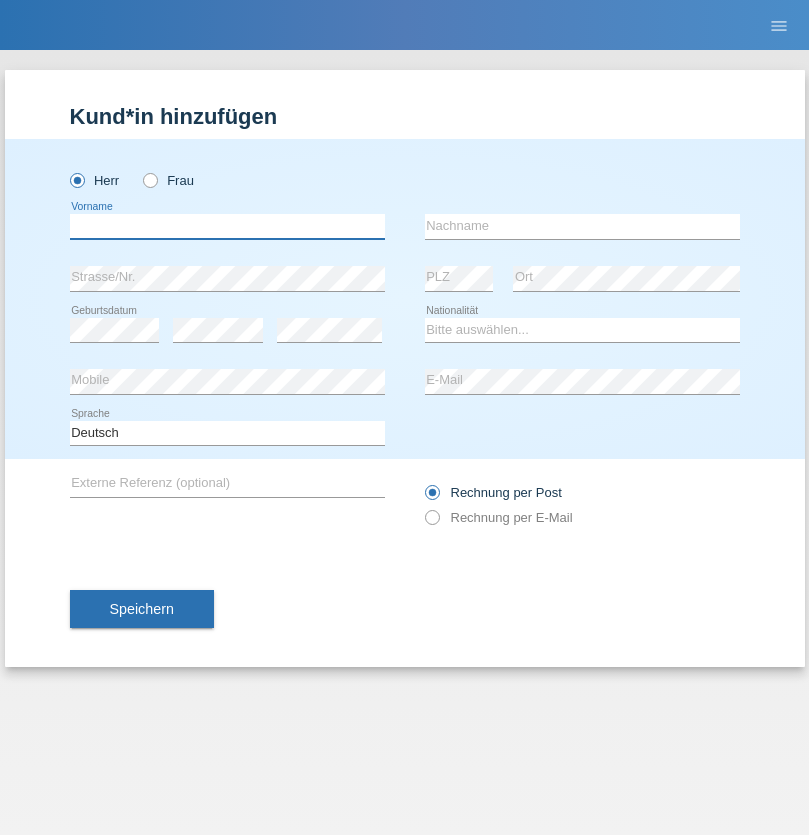 click at bounding box center (227, 226) 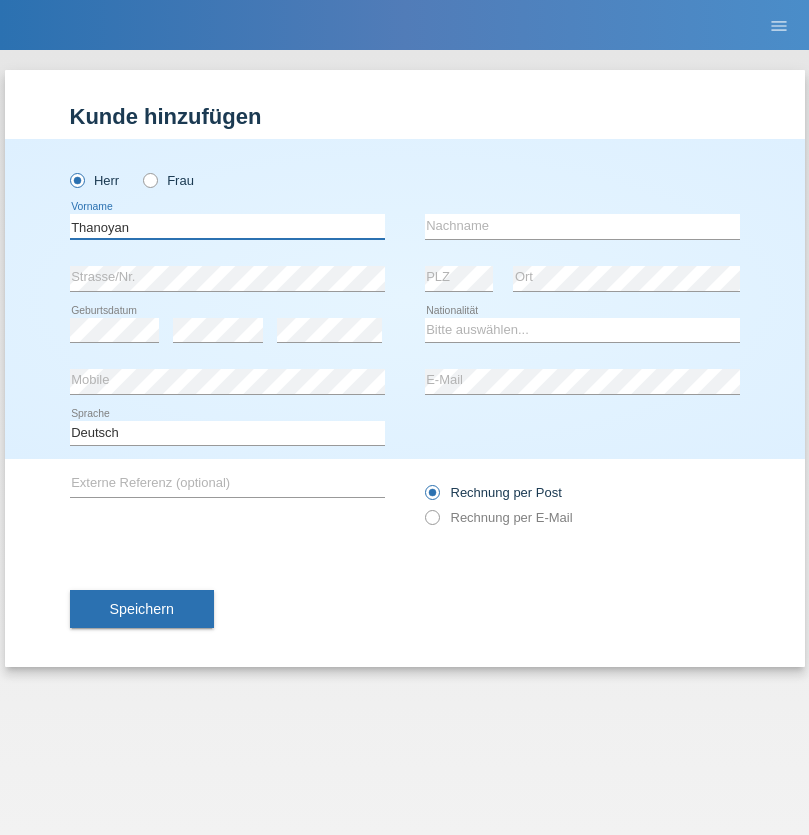 type on "Thanoyan" 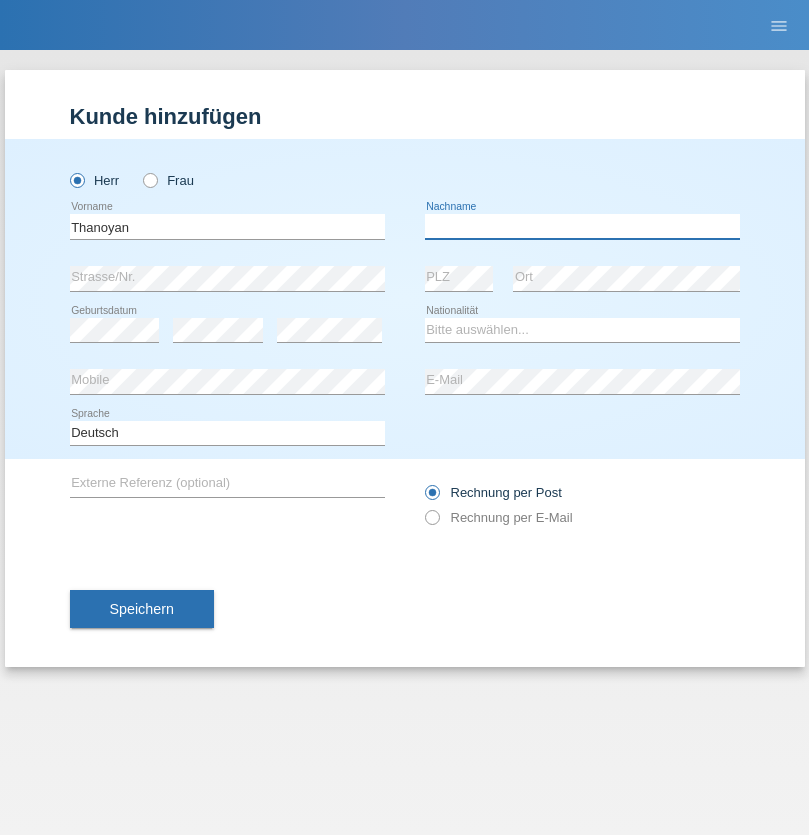 click at bounding box center (582, 226) 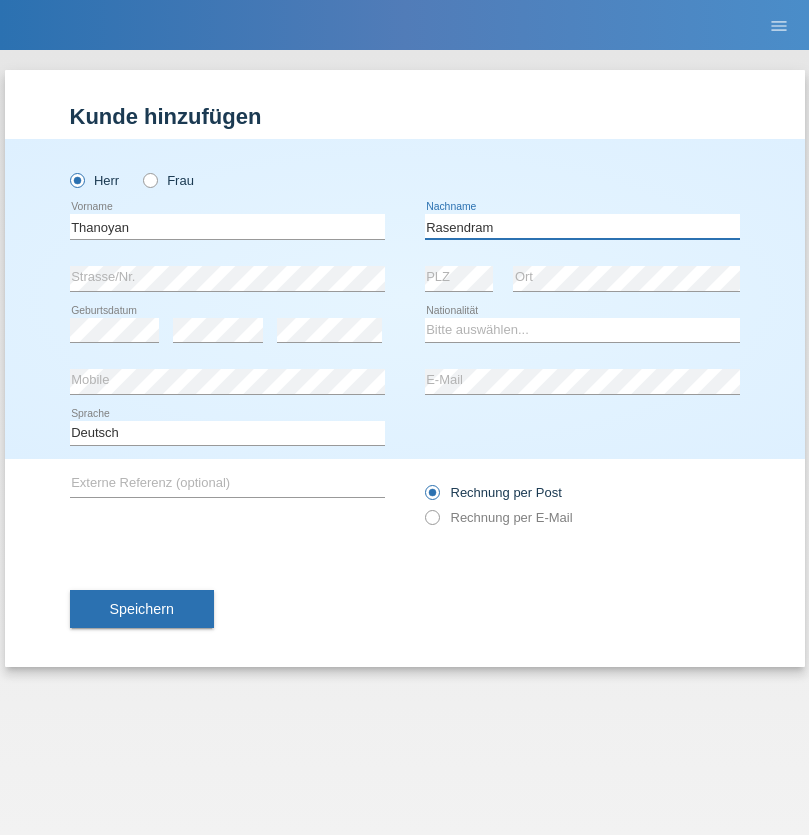 type on "Rasendram" 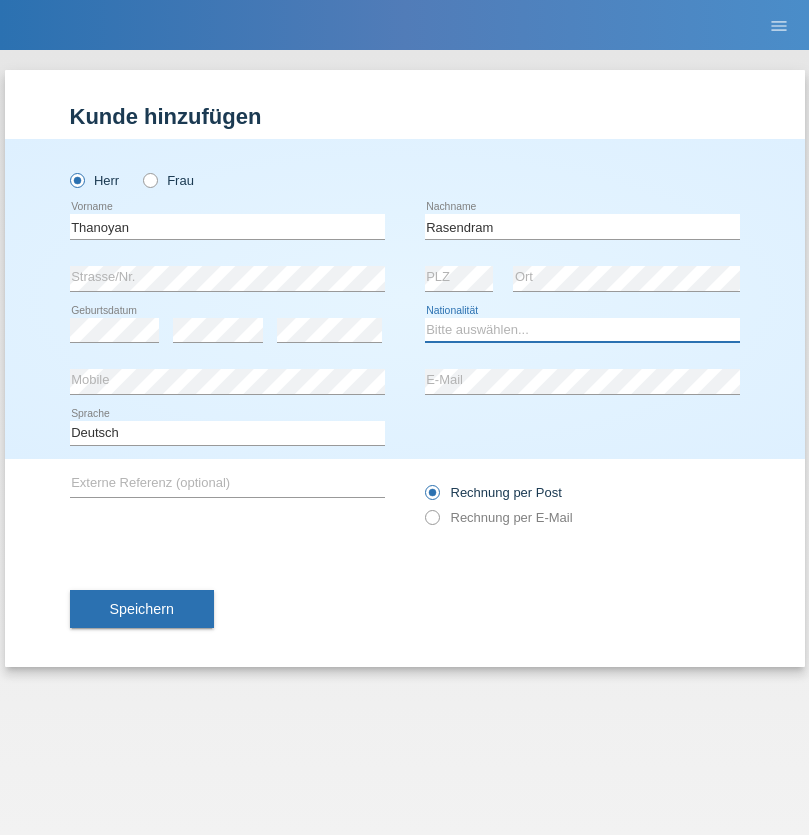 select on "LK" 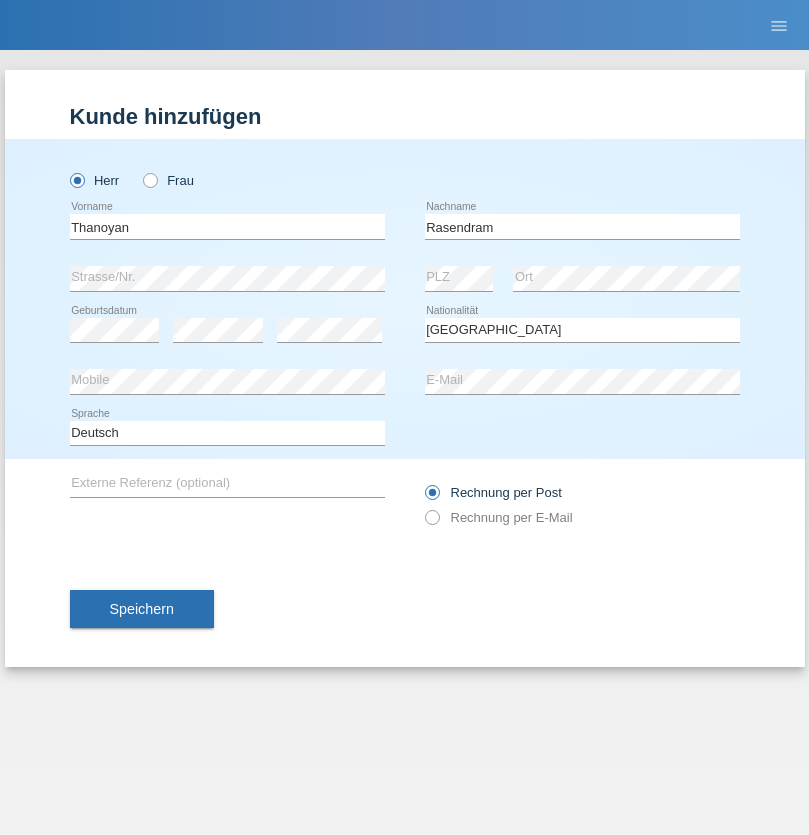 select on "C" 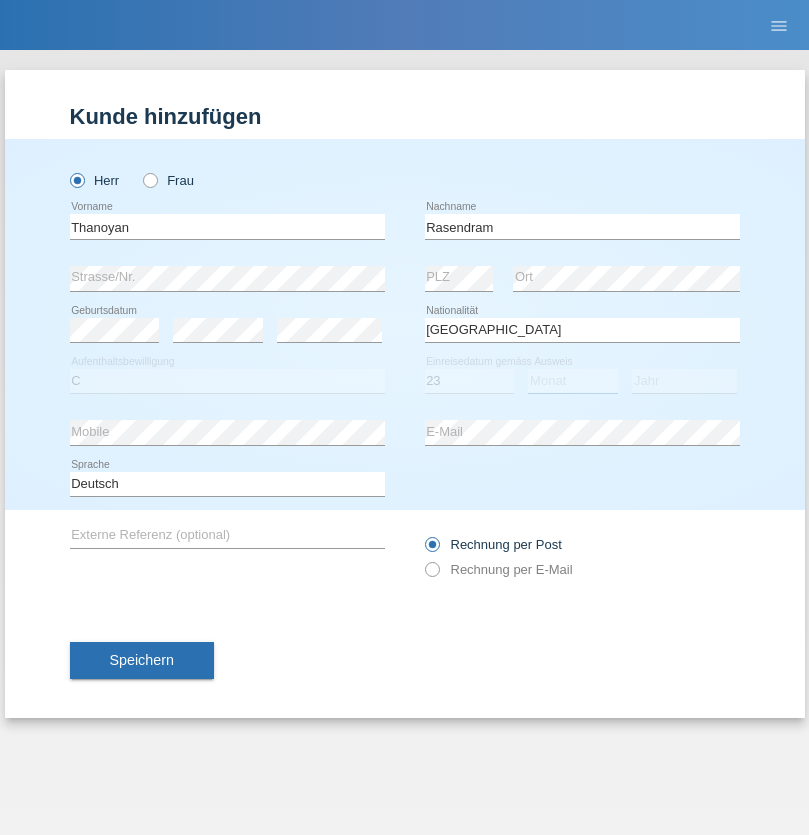 select on "02" 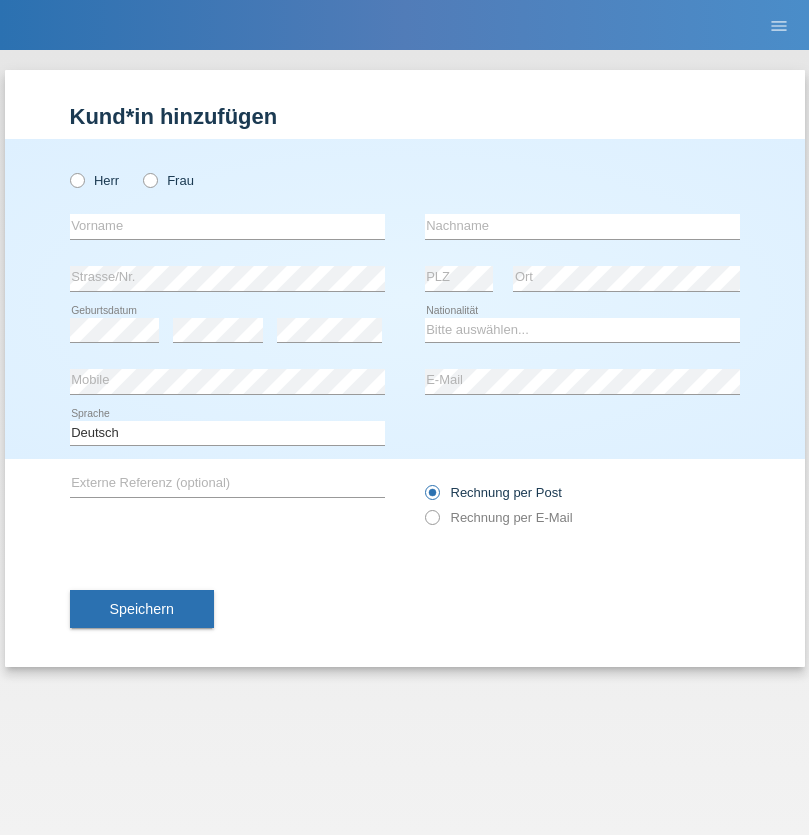 scroll, scrollTop: 0, scrollLeft: 0, axis: both 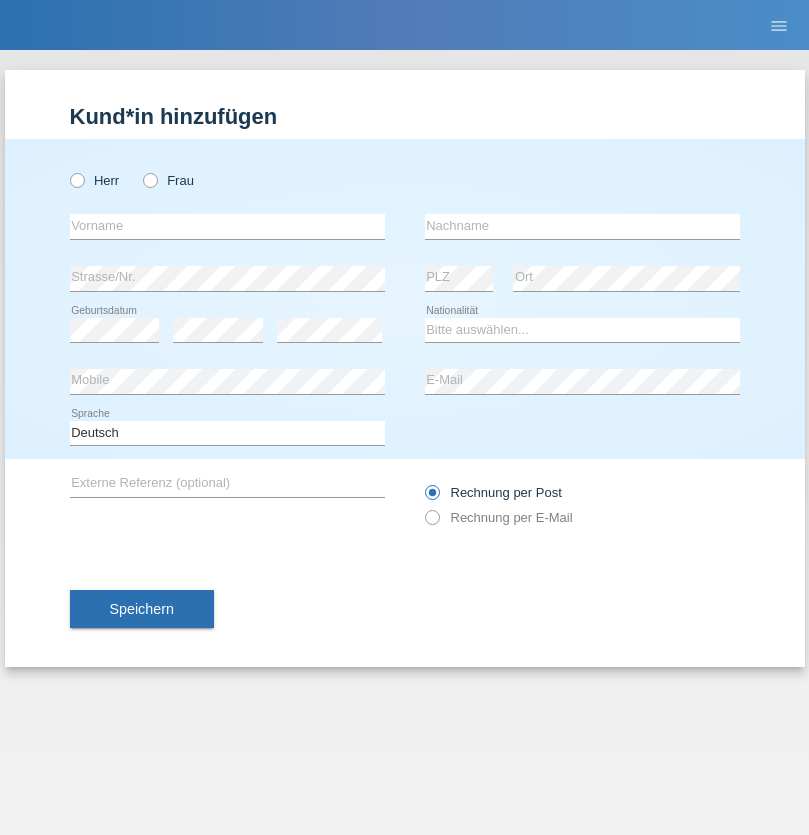 radio on "true" 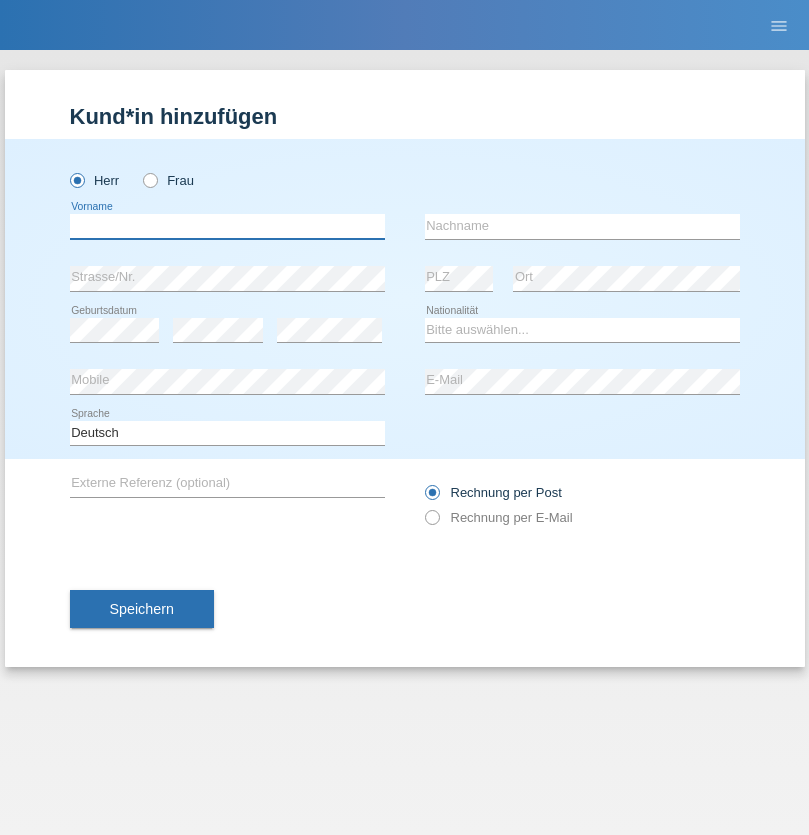 click at bounding box center (227, 226) 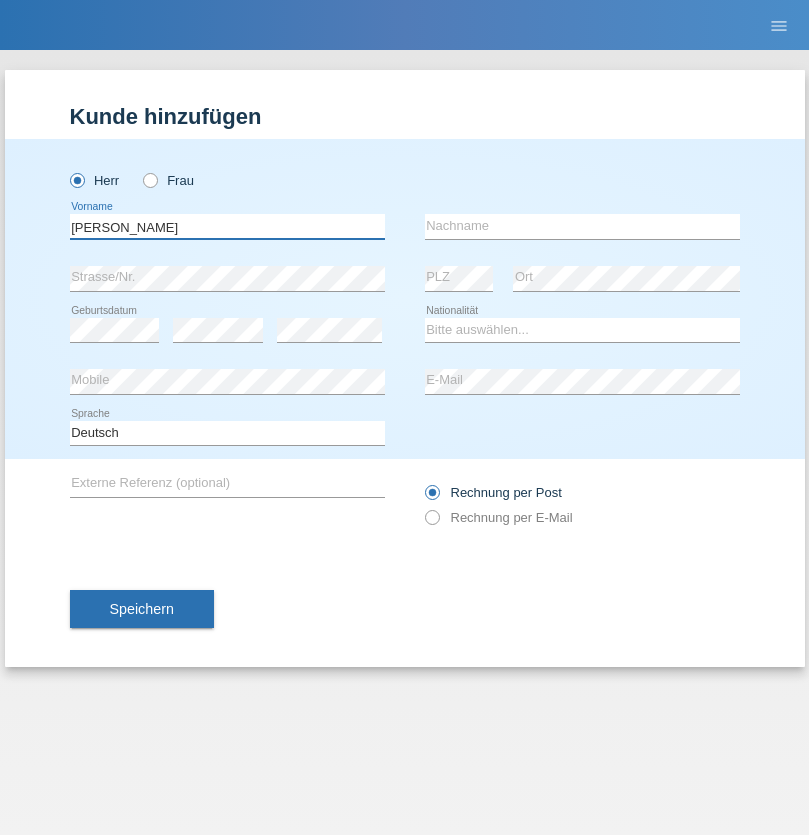 type on "[PERSON_NAME]" 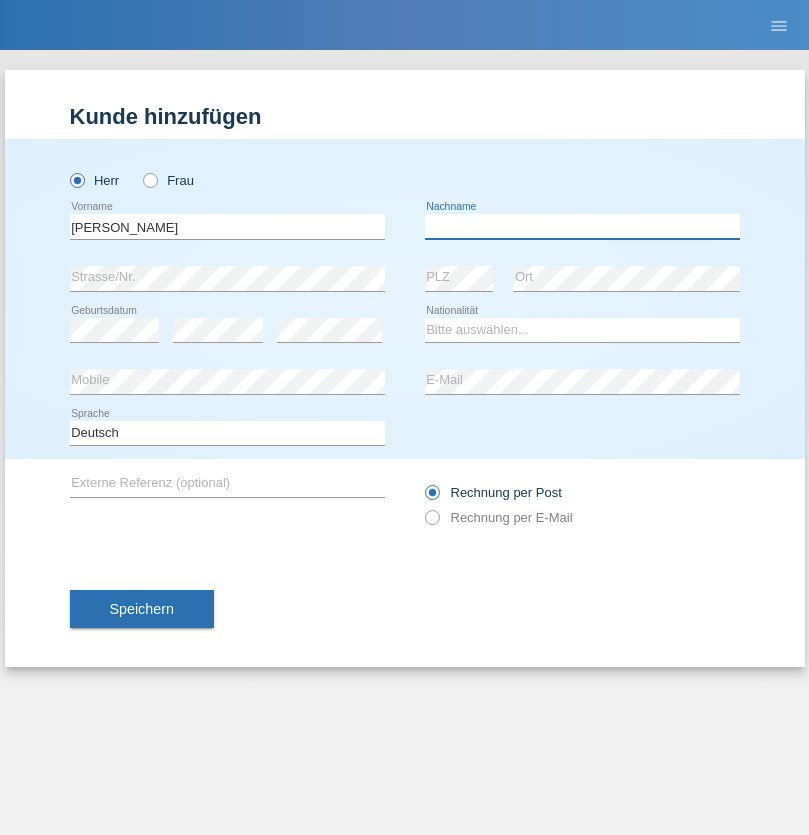 click at bounding box center [582, 226] 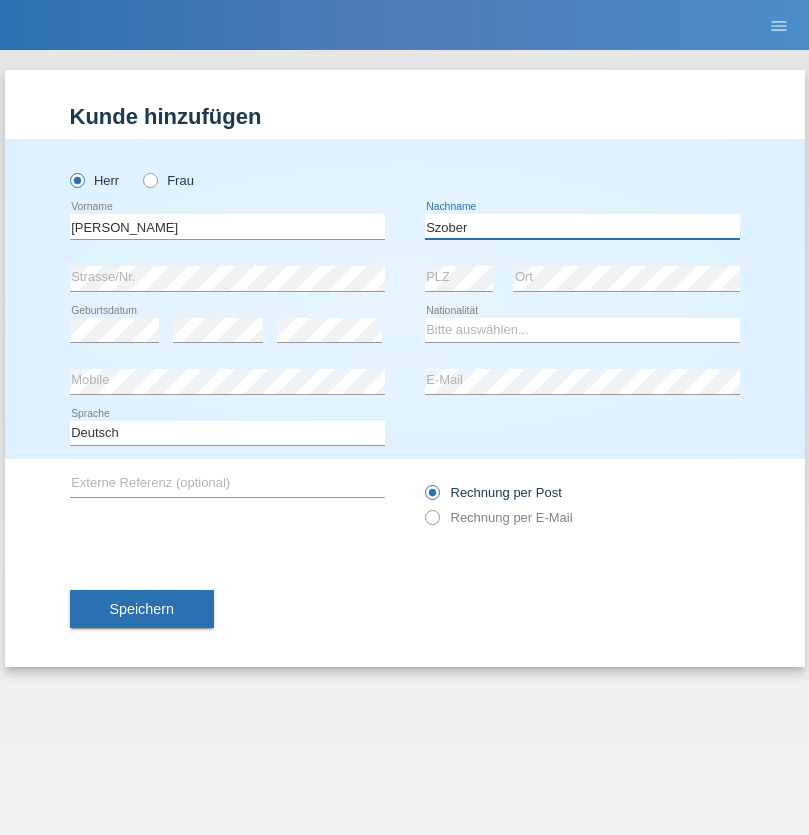 type on "Szober" 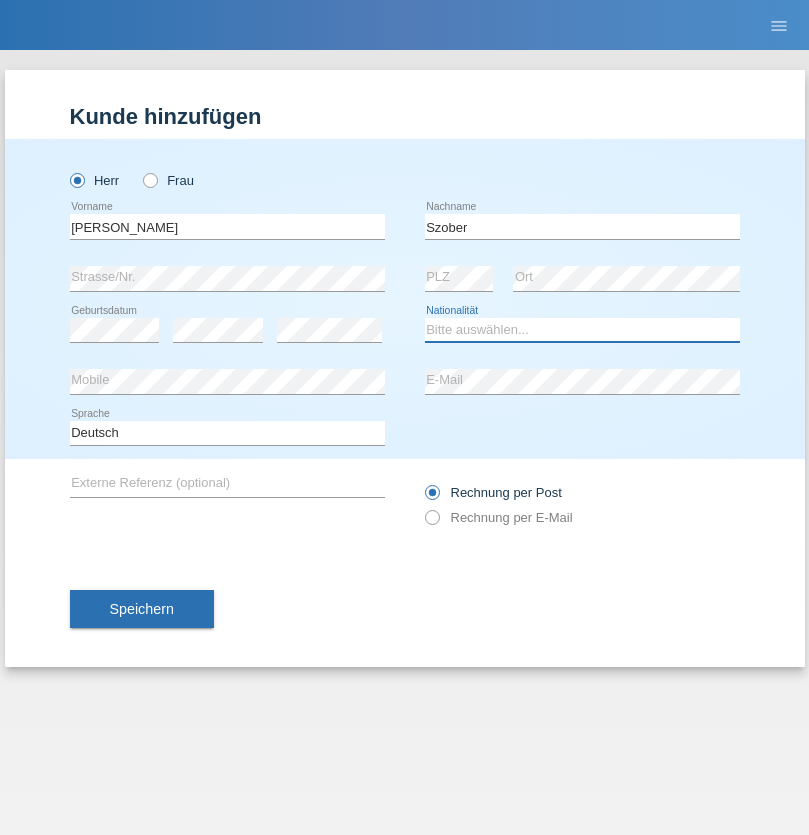 select on "PL" 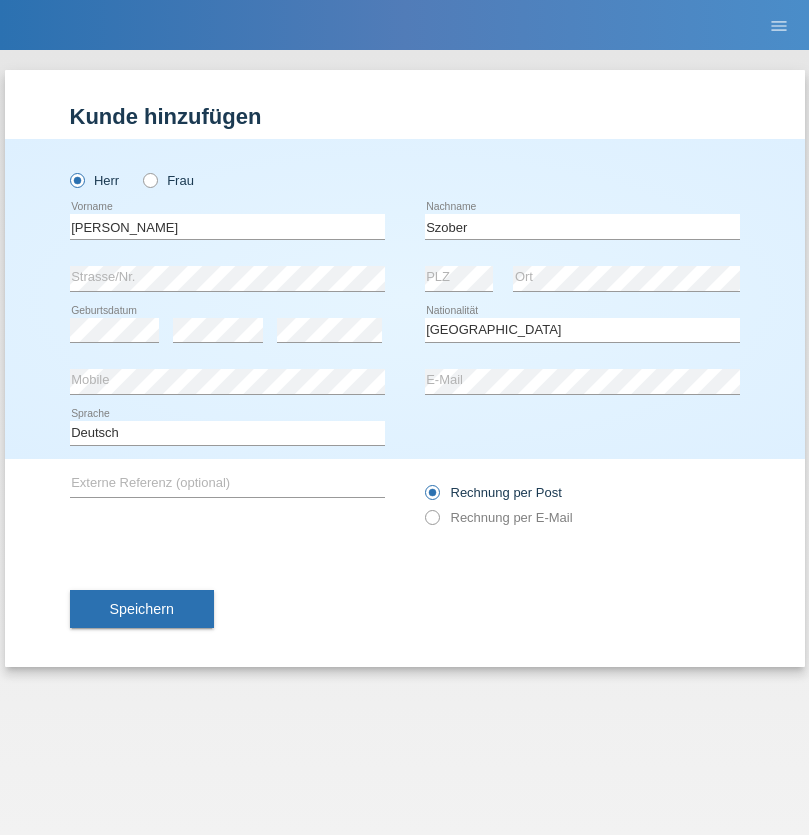 select on "C" 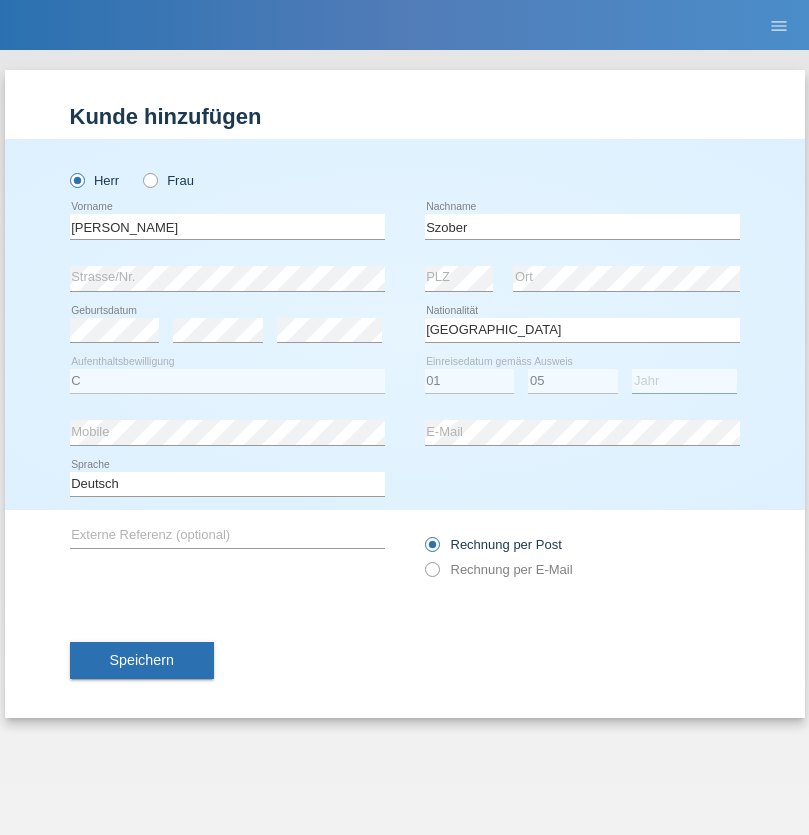 select on "2021" 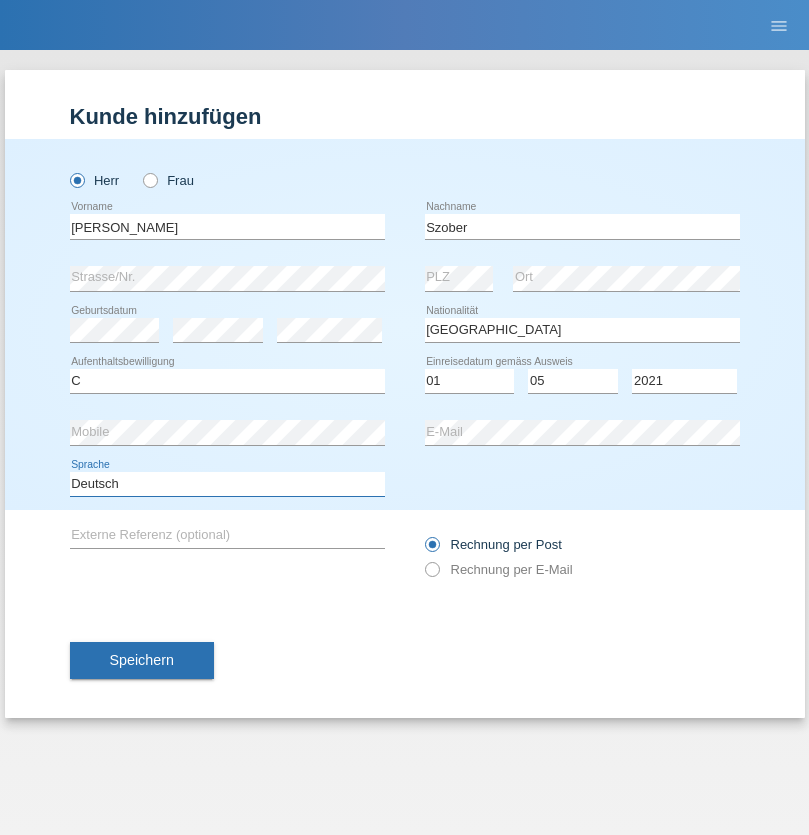 select on "en" 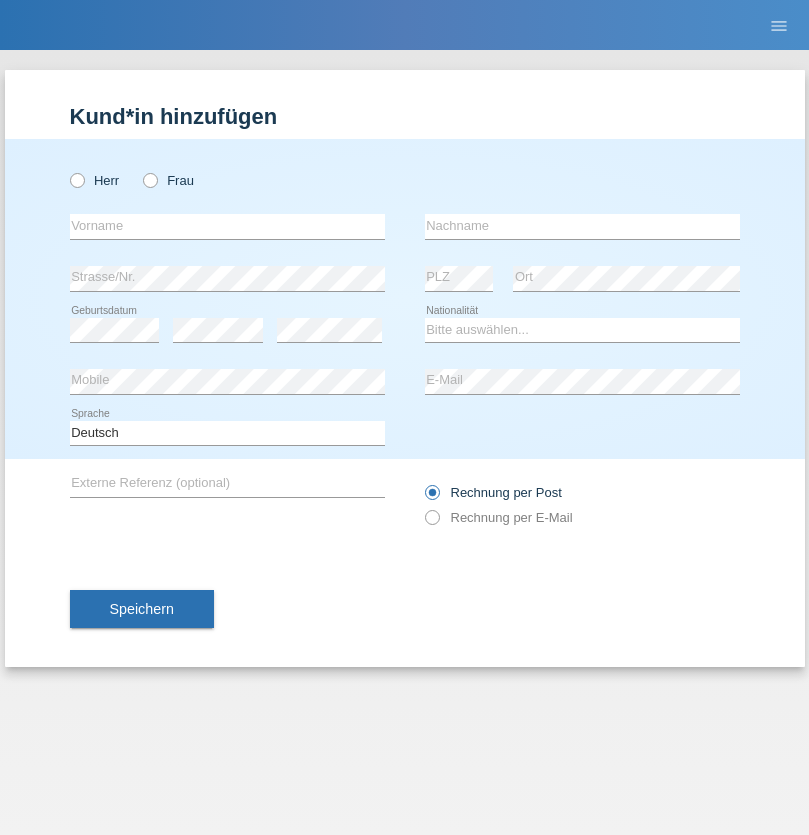 scroll, scrollTop: 0, scrollLeft: 0, axis: both 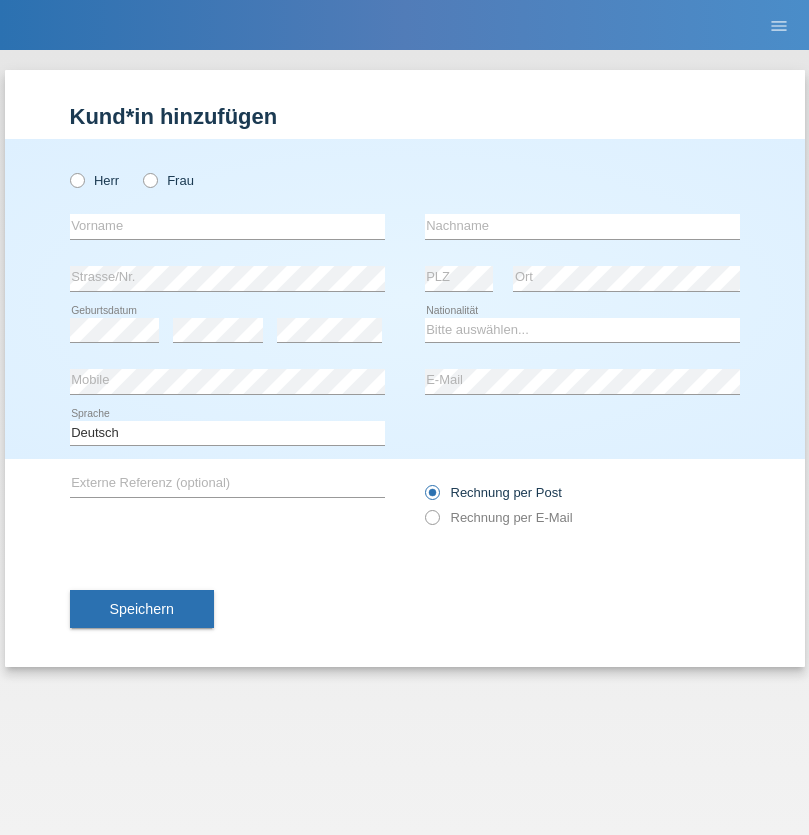 radio on "true" 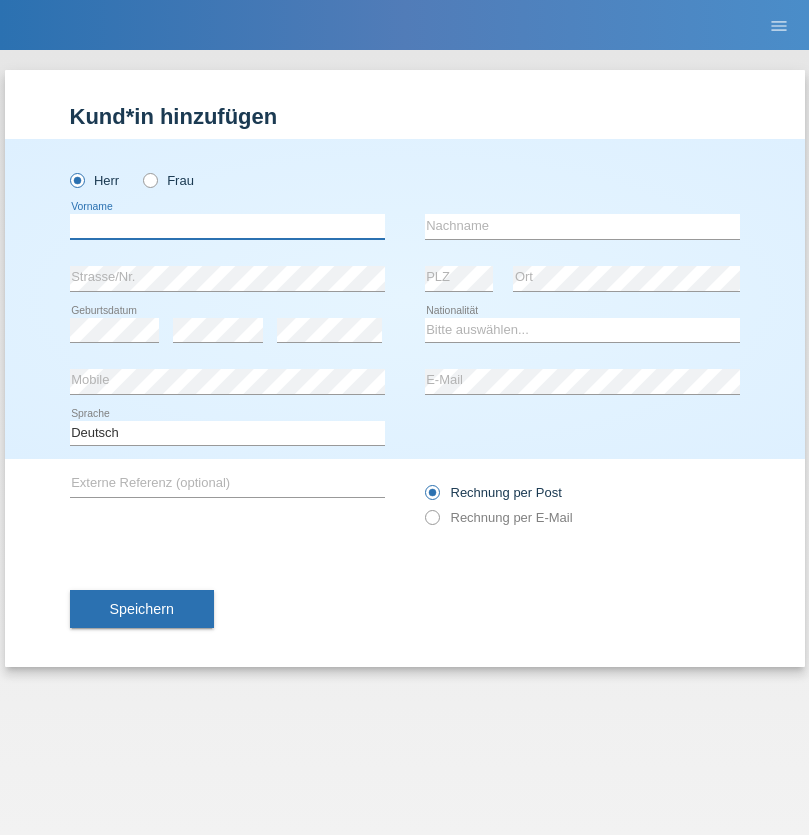 click at bounding box center (227, 226) 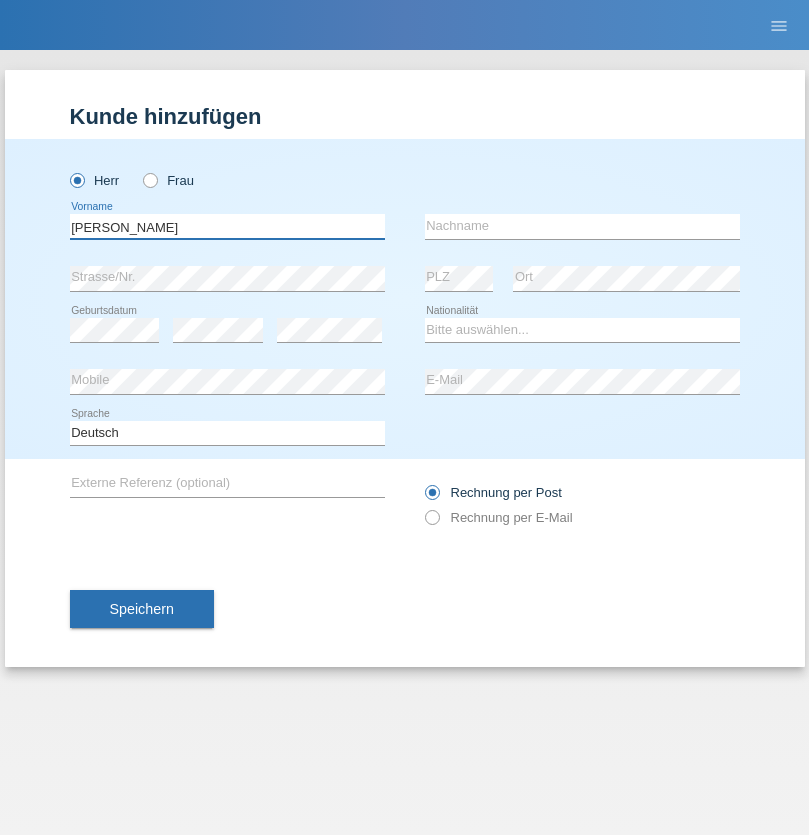 type on "[PERSON_NAME]" 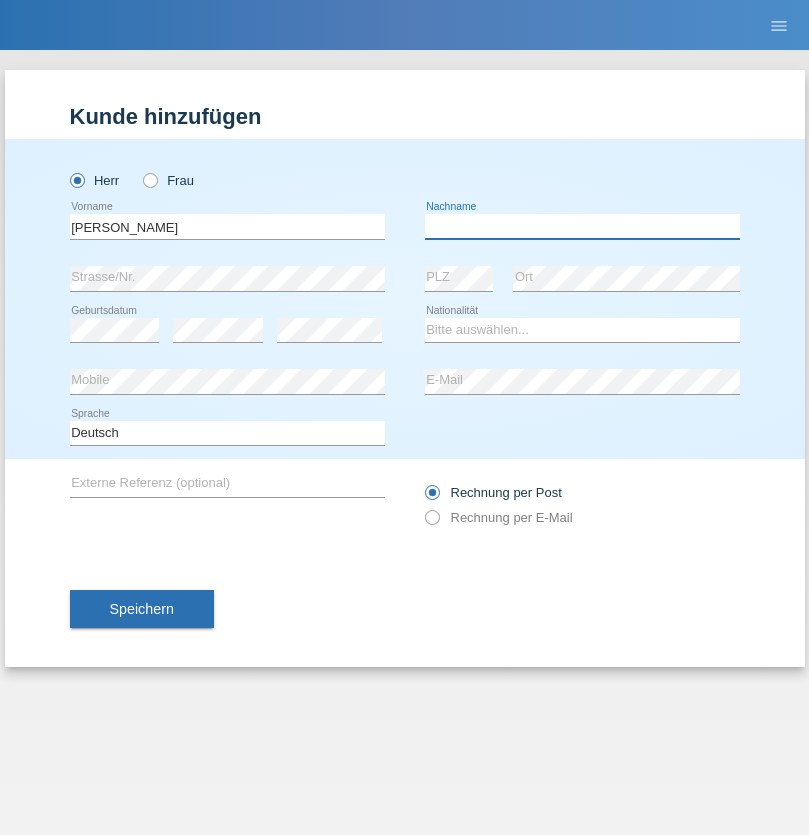click at bounding box center (582, 226) 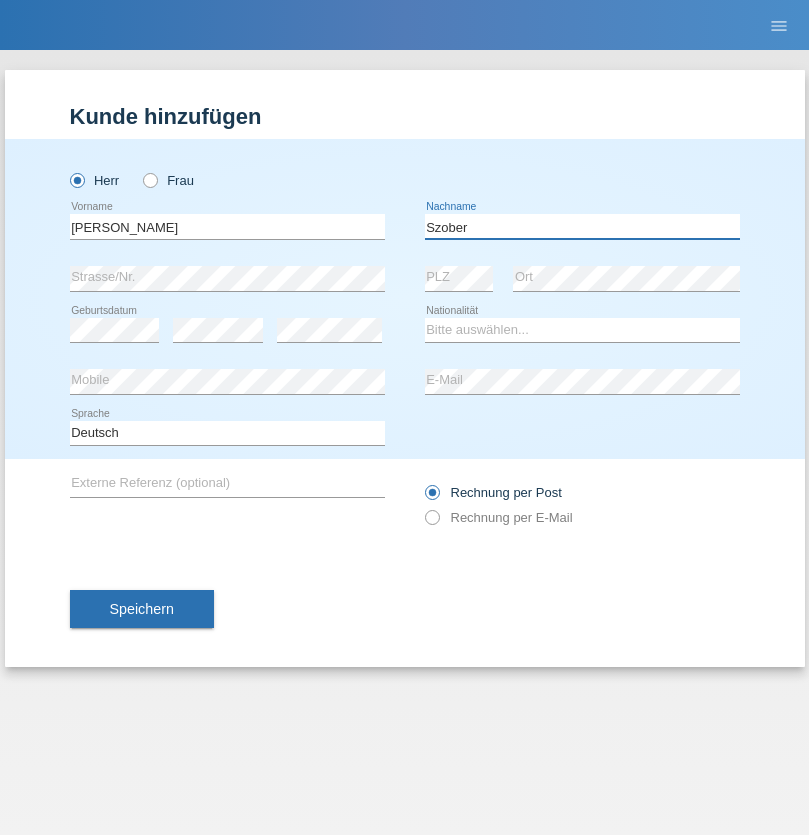 type on "Szober" 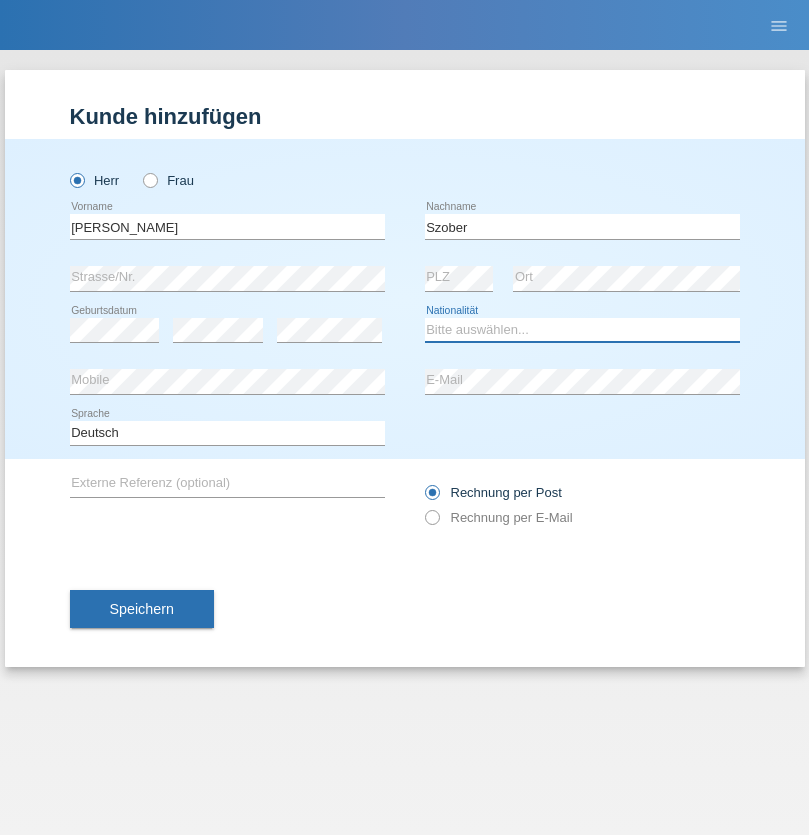 select on "PL" 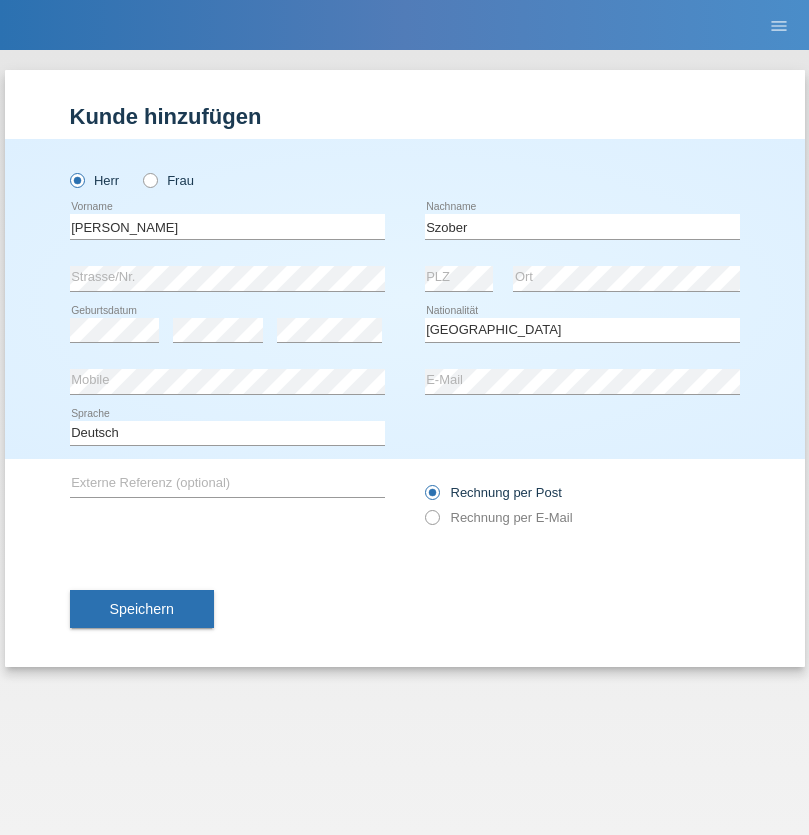select on "C" 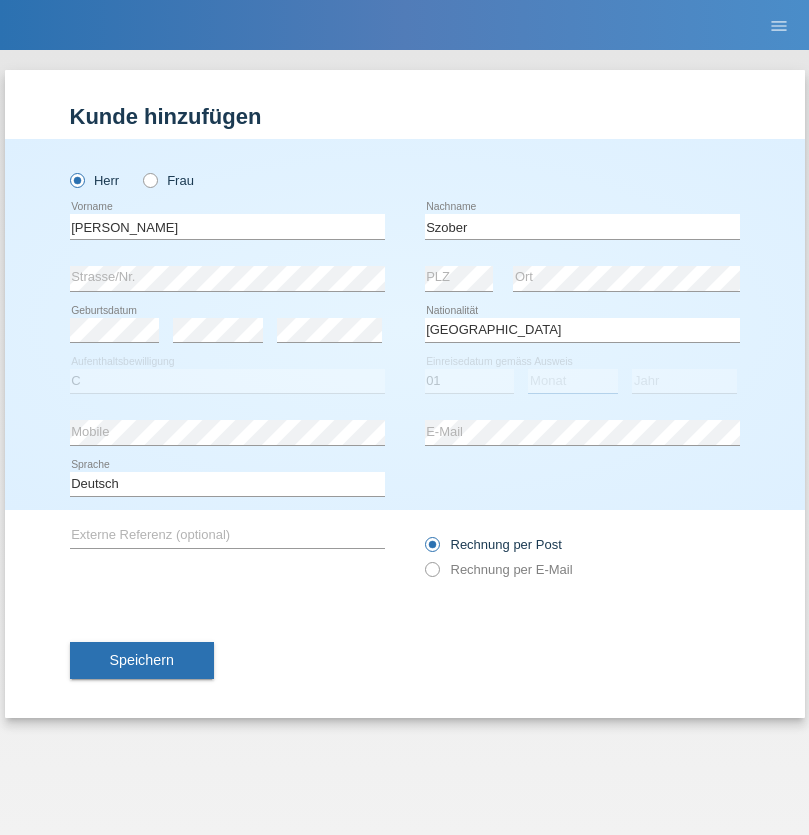 select on "05" 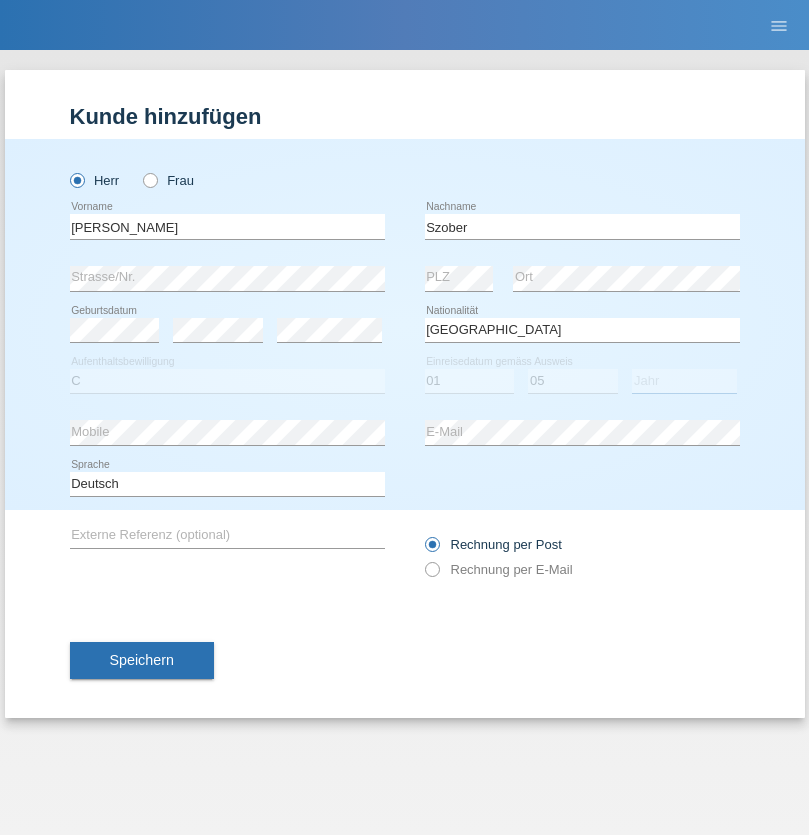 select on "2021" 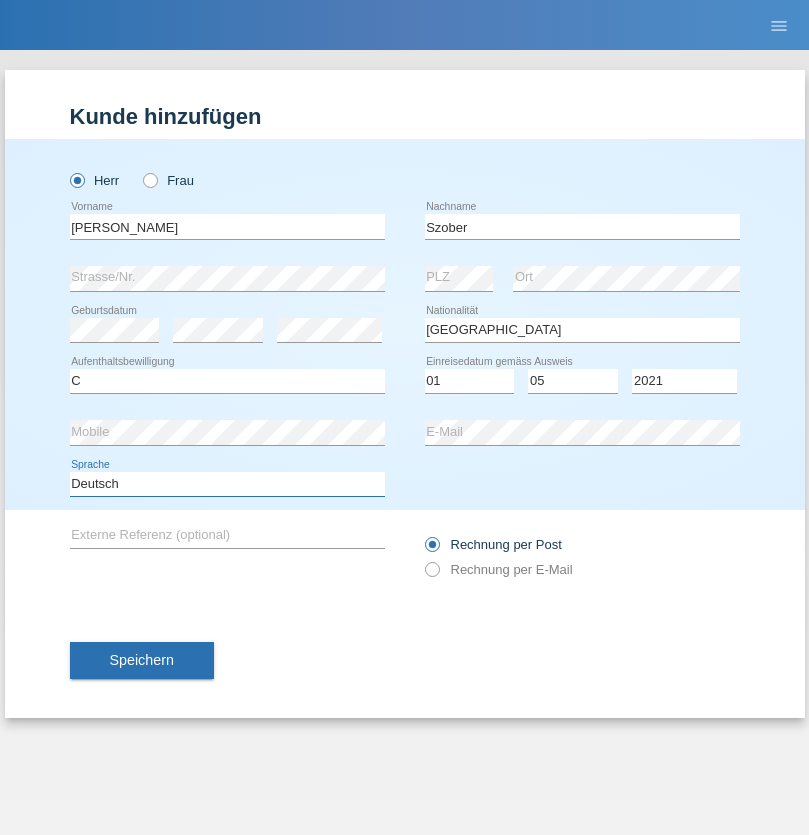 select on "en" 